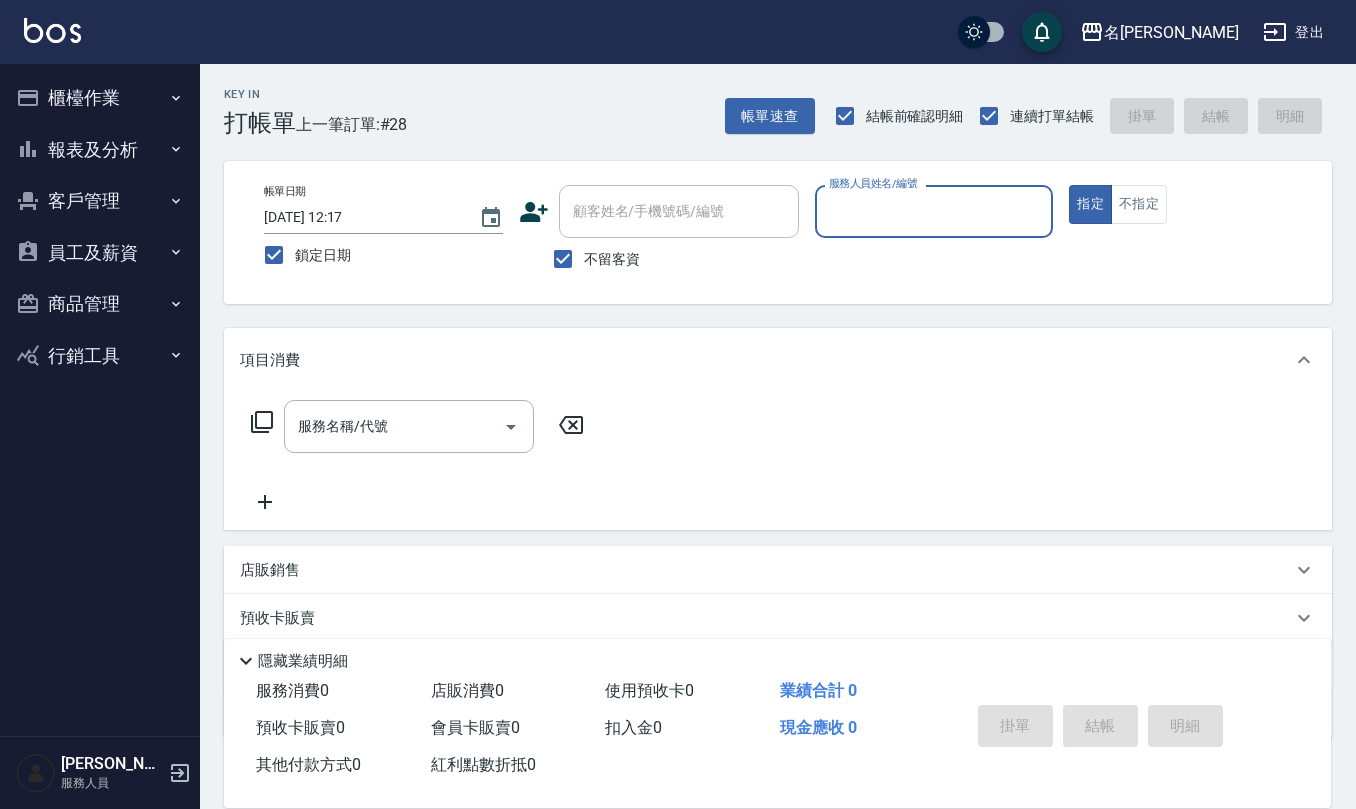 scroll, scrollTop: 0, scrollLeft: 0, axis: both 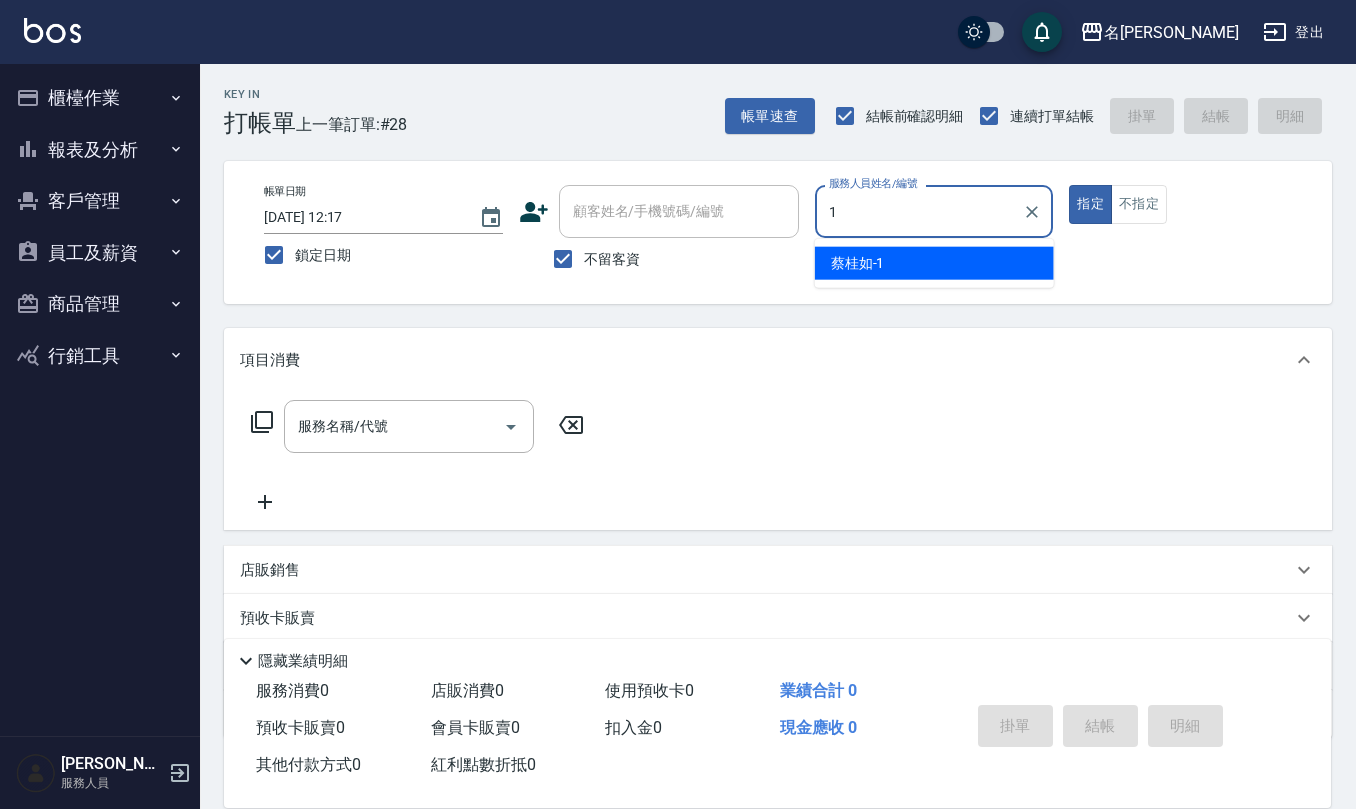 type on "[PERSON_NAME]1" 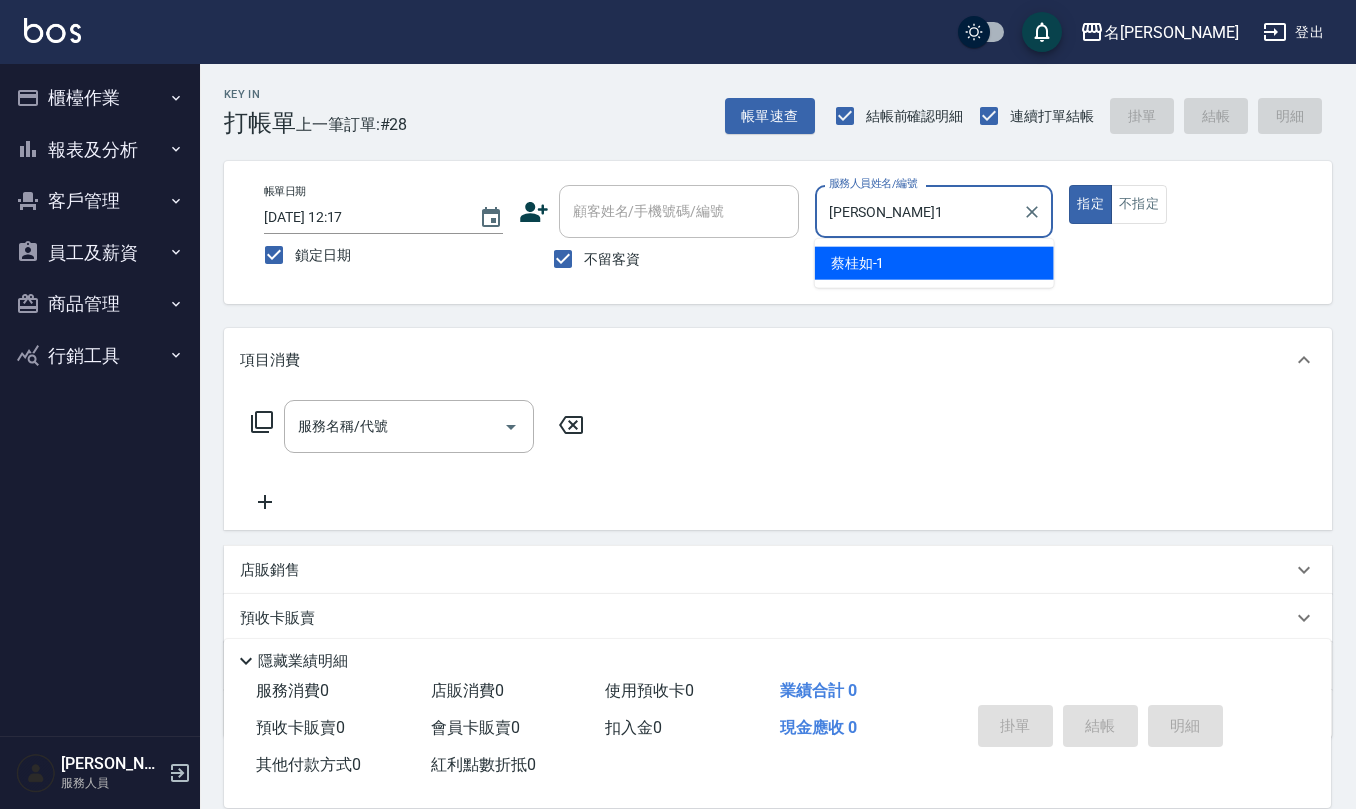 type on "true" 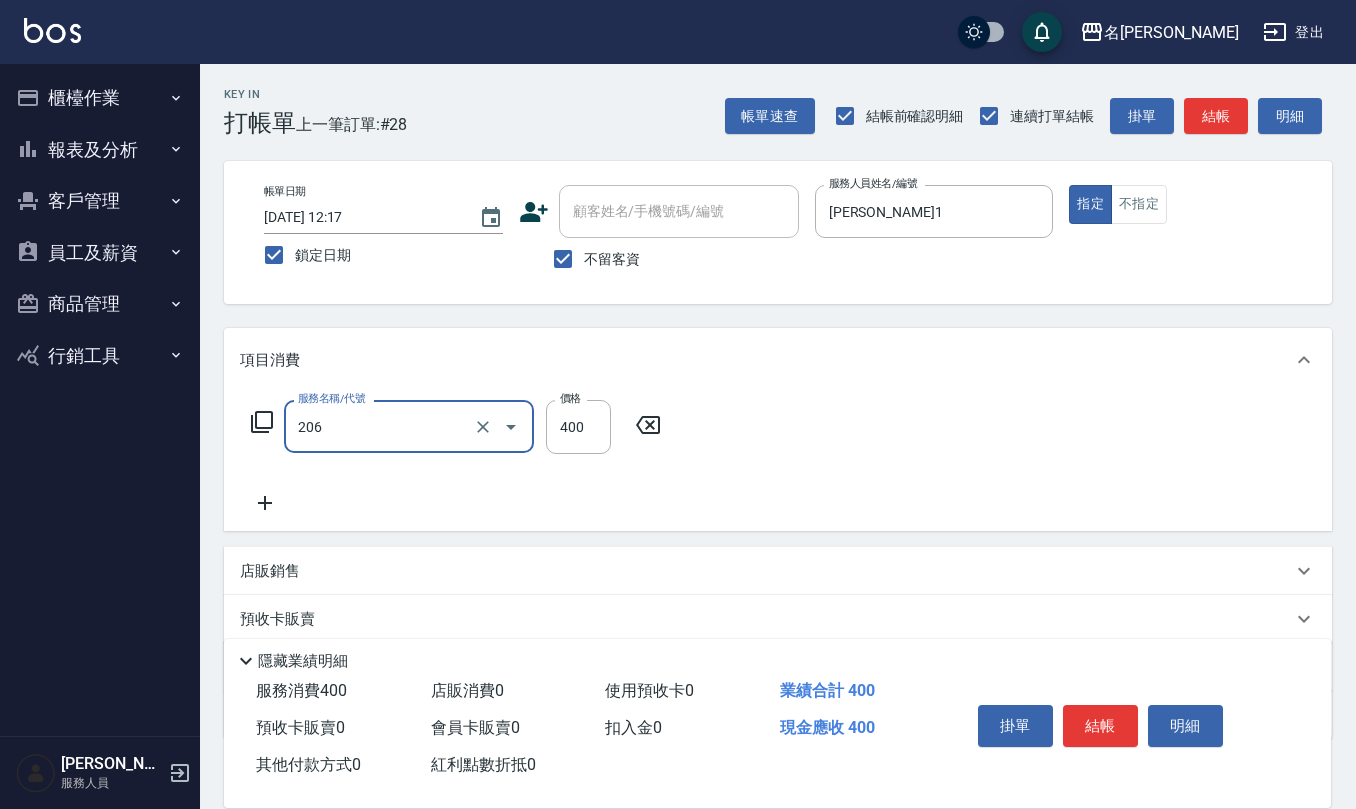 type on "健康洗(206)" 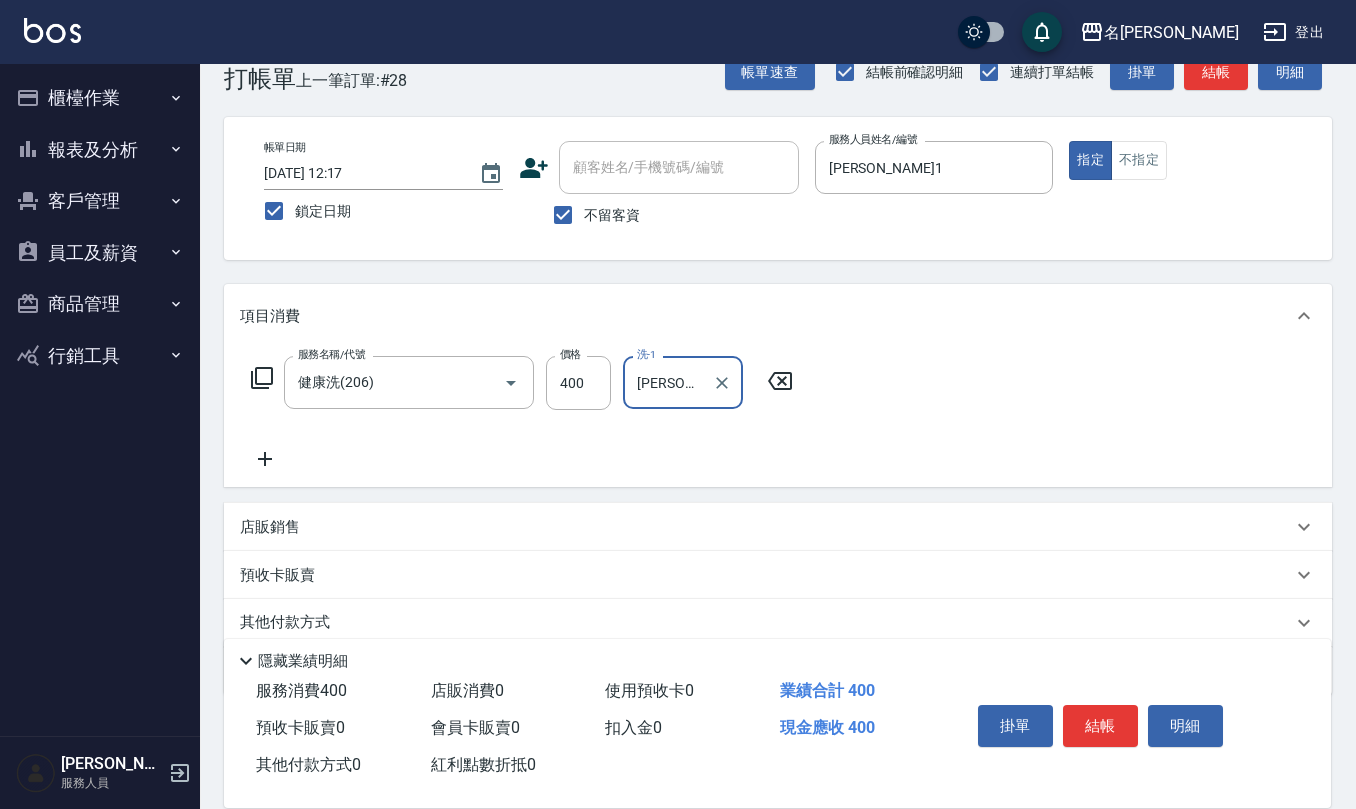 scroll, scrollTop: 117, scrollLeft: 0, axis: vertical 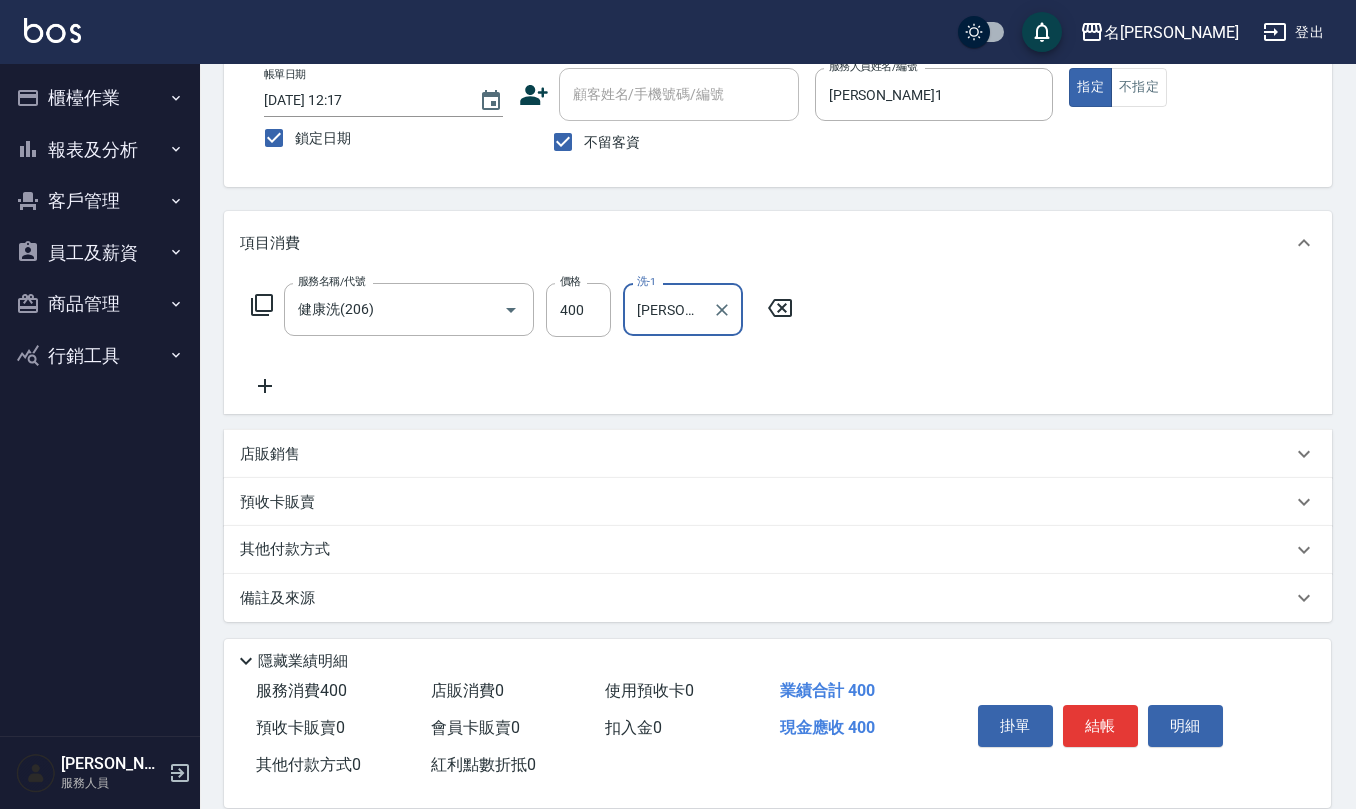 type on "[PERSON_NAME]-33" 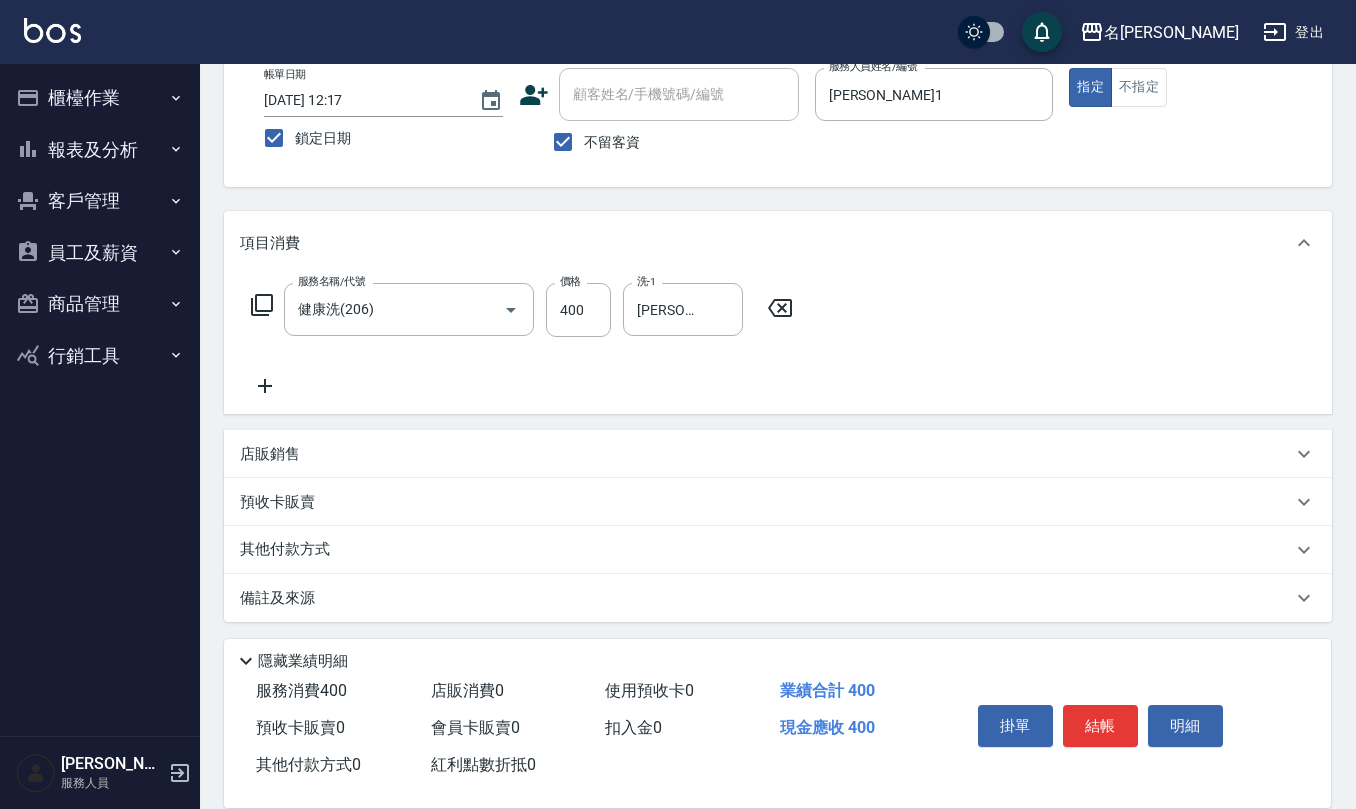 click on "店販銷售" at bounding box center (766, 454) 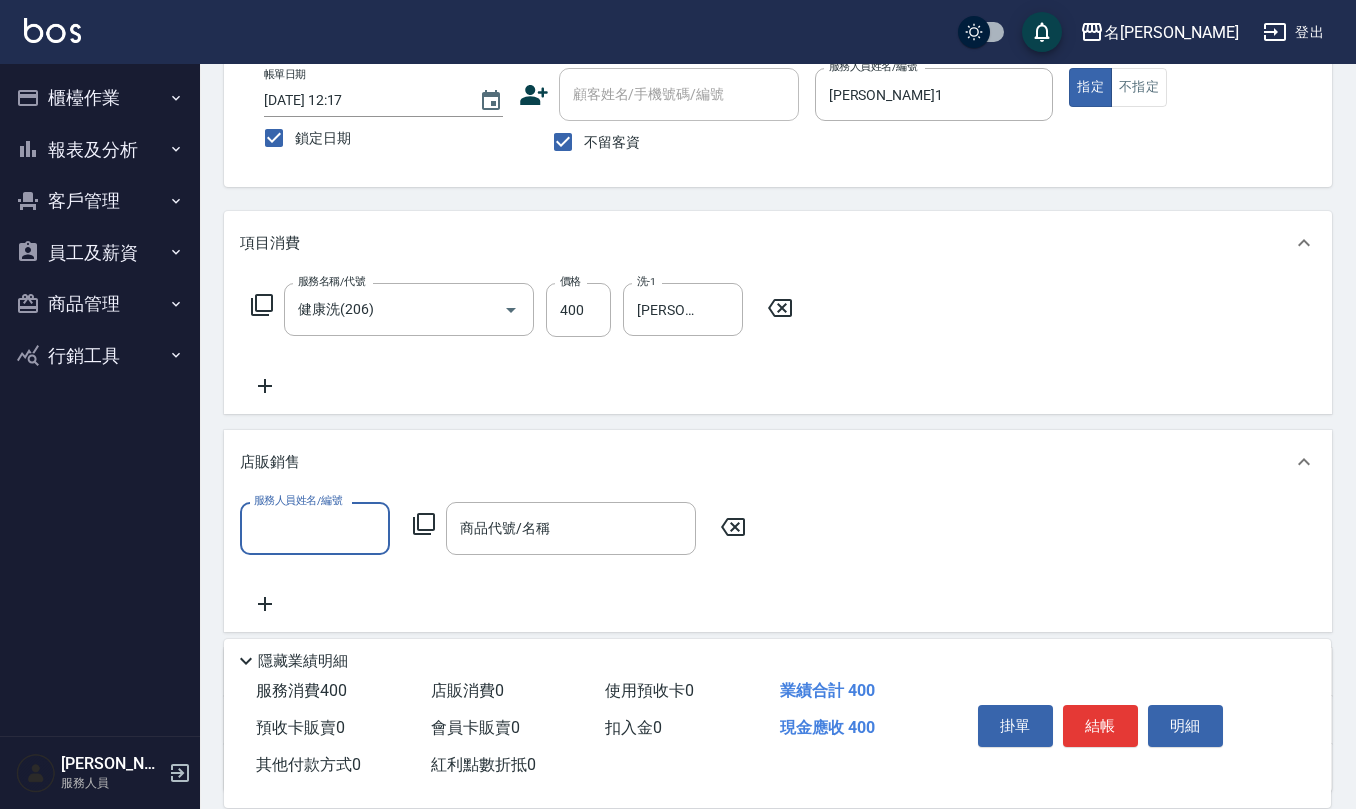 scroll, scrollTop: 1, scrollLeft: 0, axis: vertical 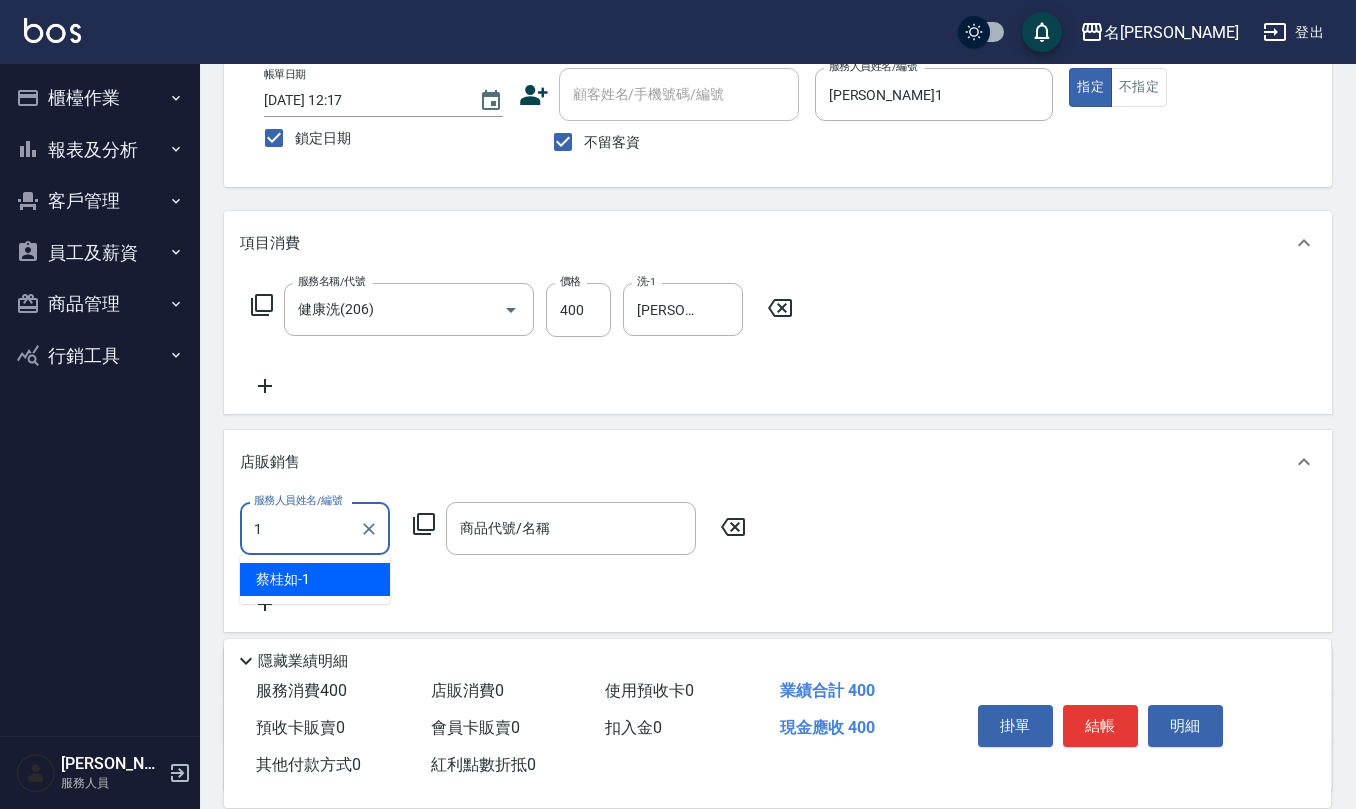 type on "[PERSON_NAME]1" 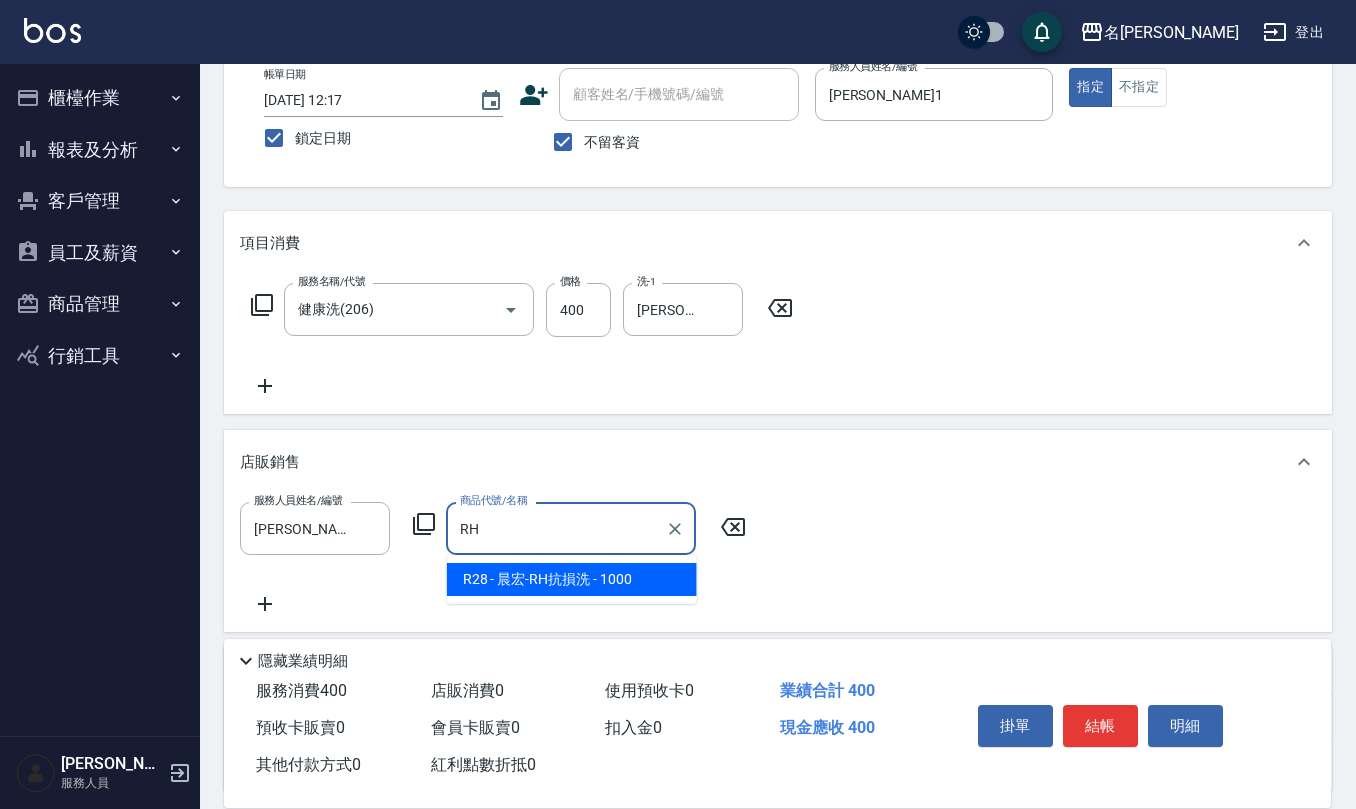 type on "晨宏-RH抗損洗" 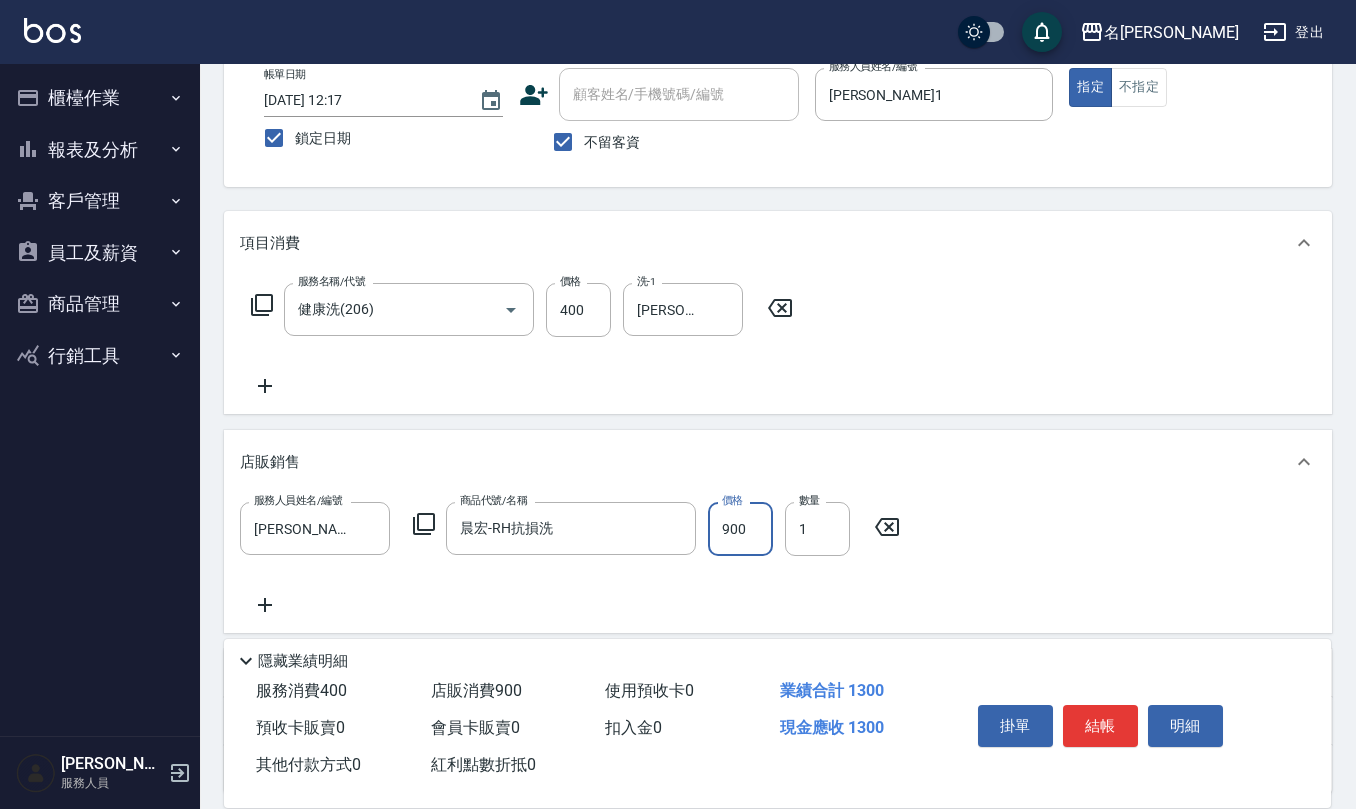 type on "900" 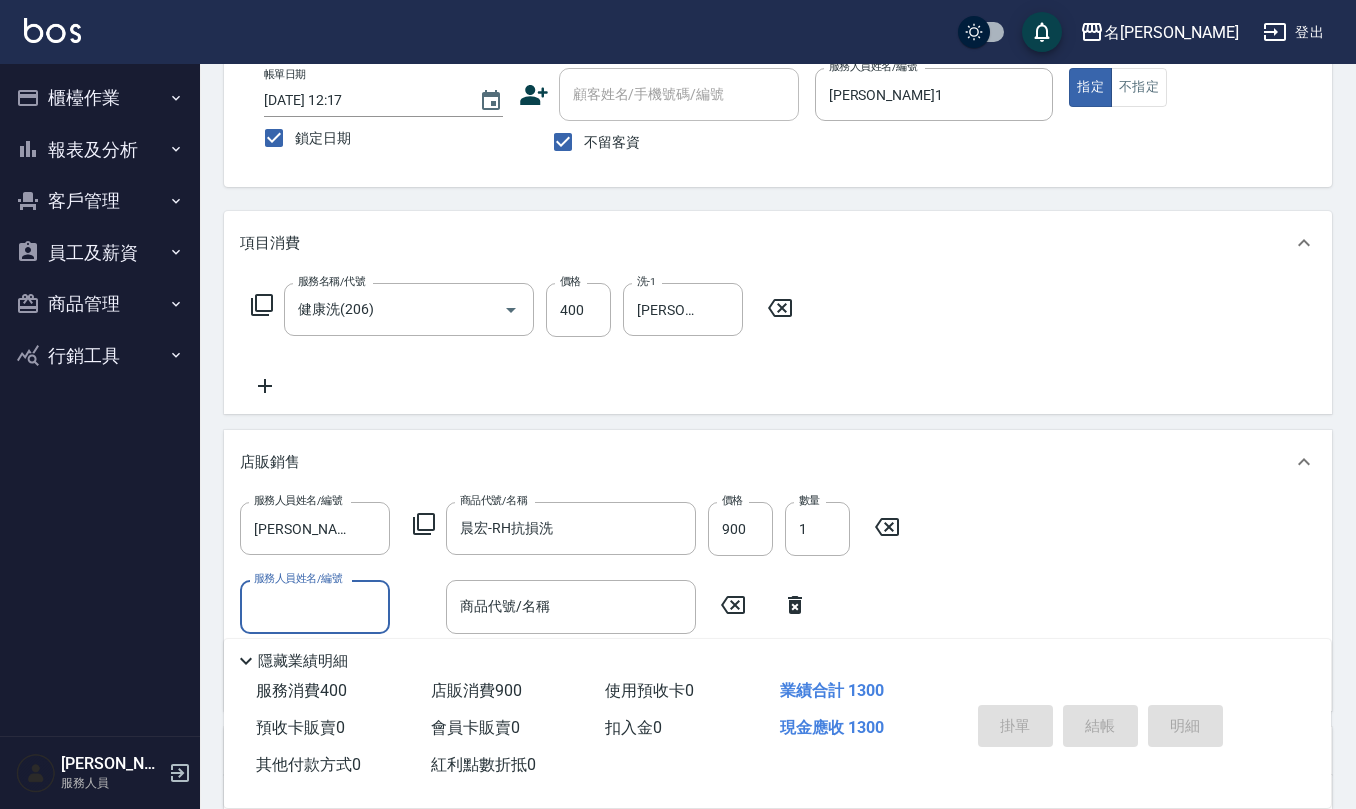 type 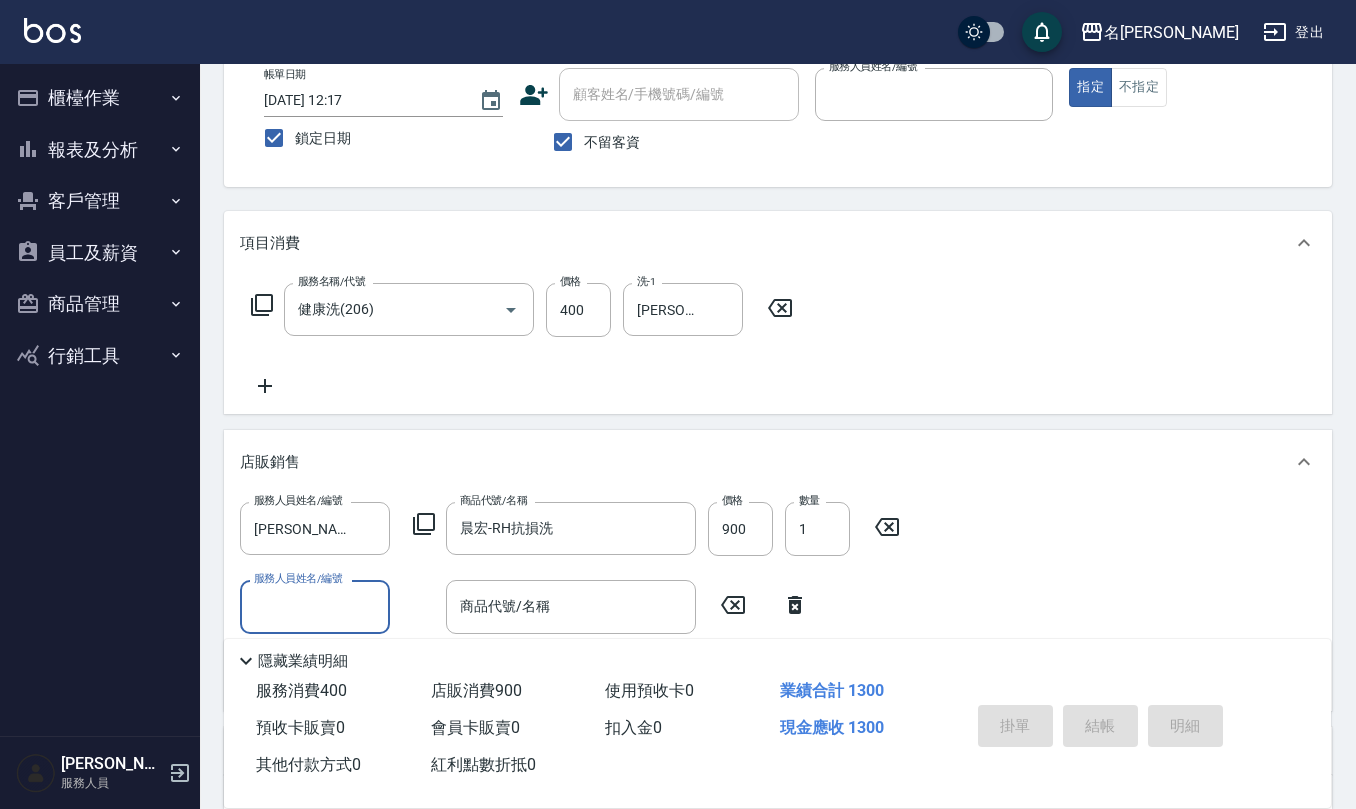 type 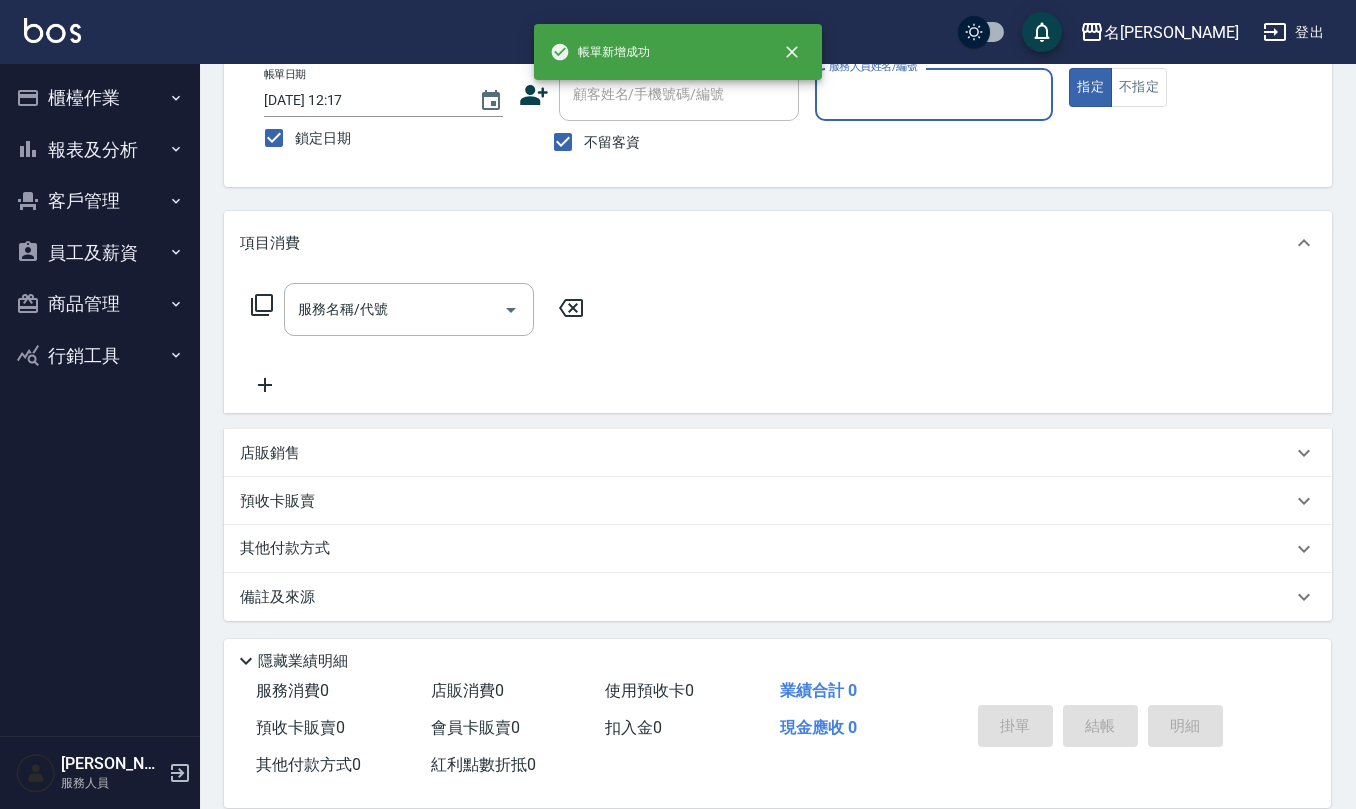 scroll, scrollTop: 0, scrollLeft: 0, axis: both 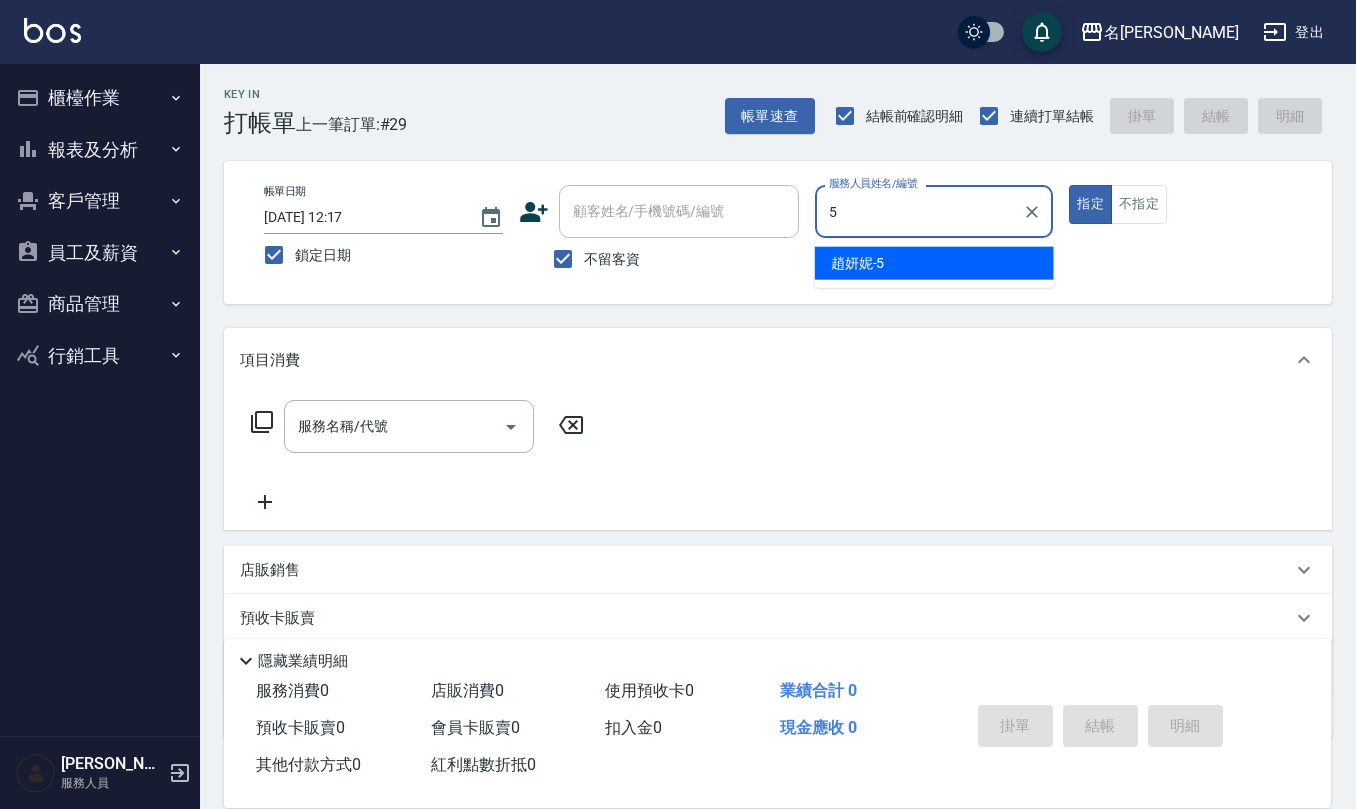type on "[PERSON_NAME]5" 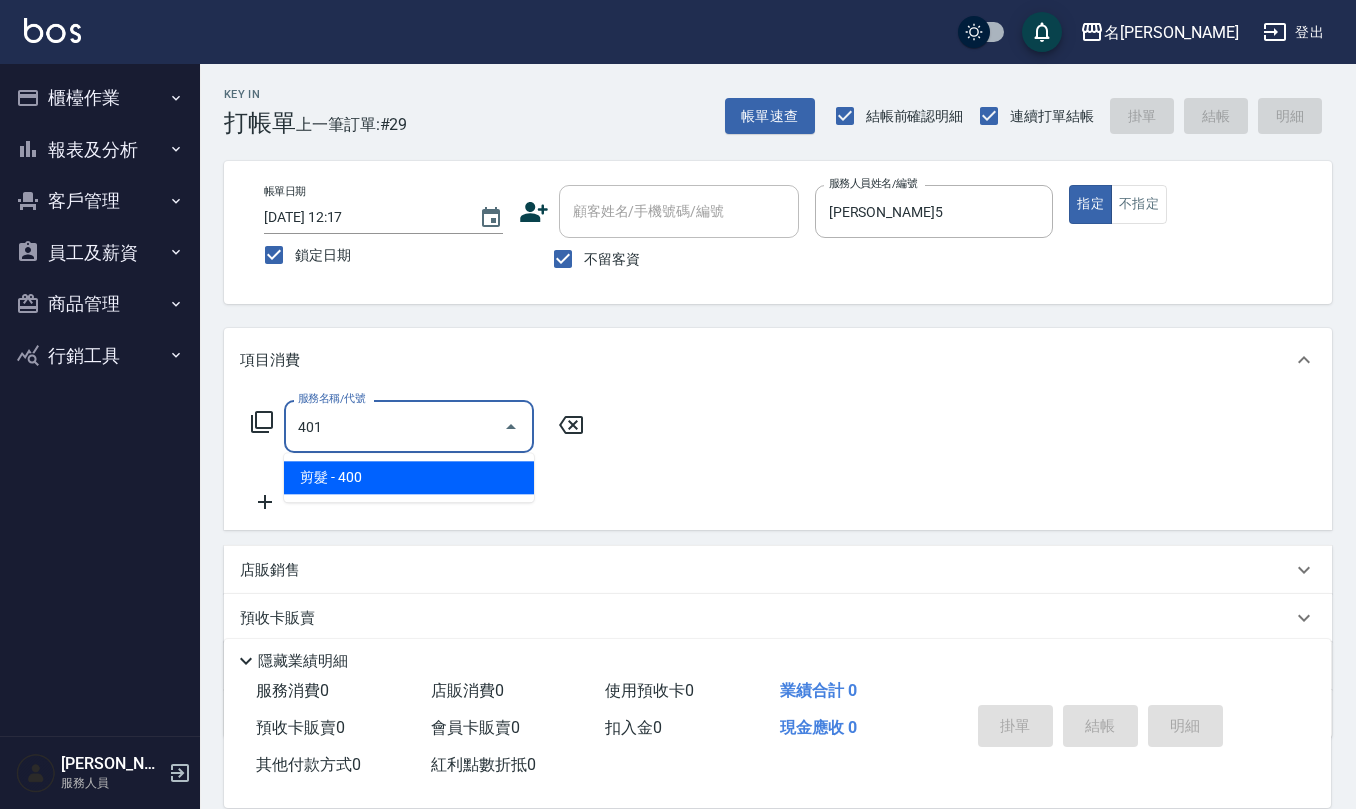 type on "剪髮(401)" 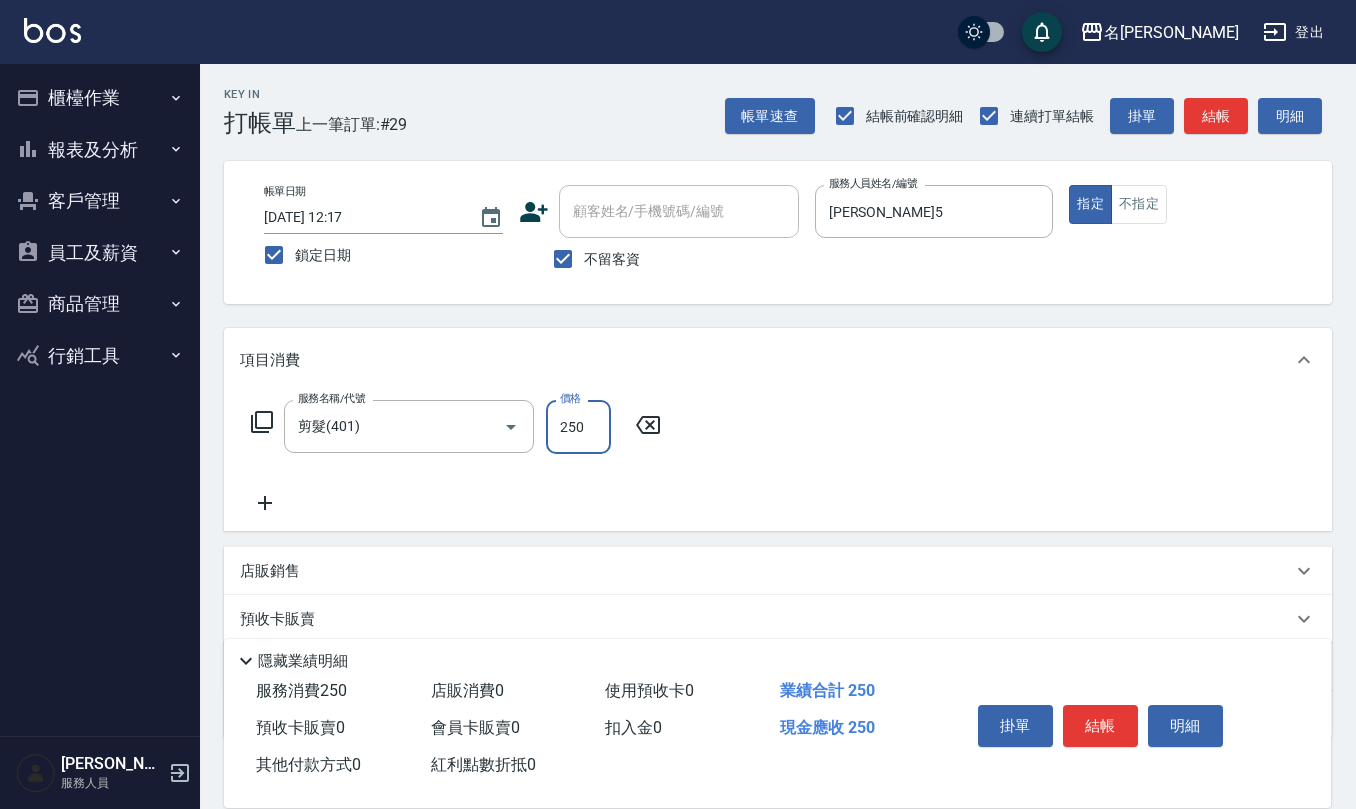type on "250" 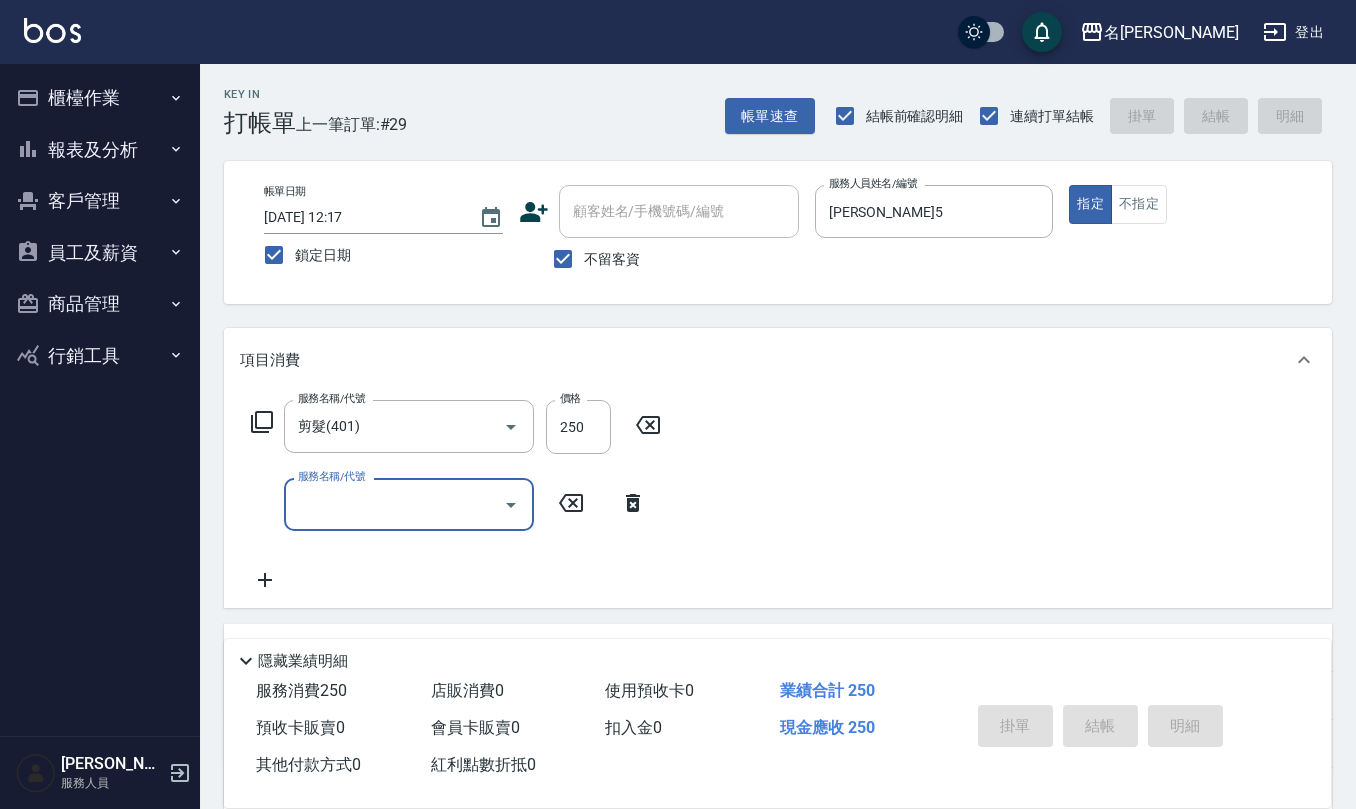 type 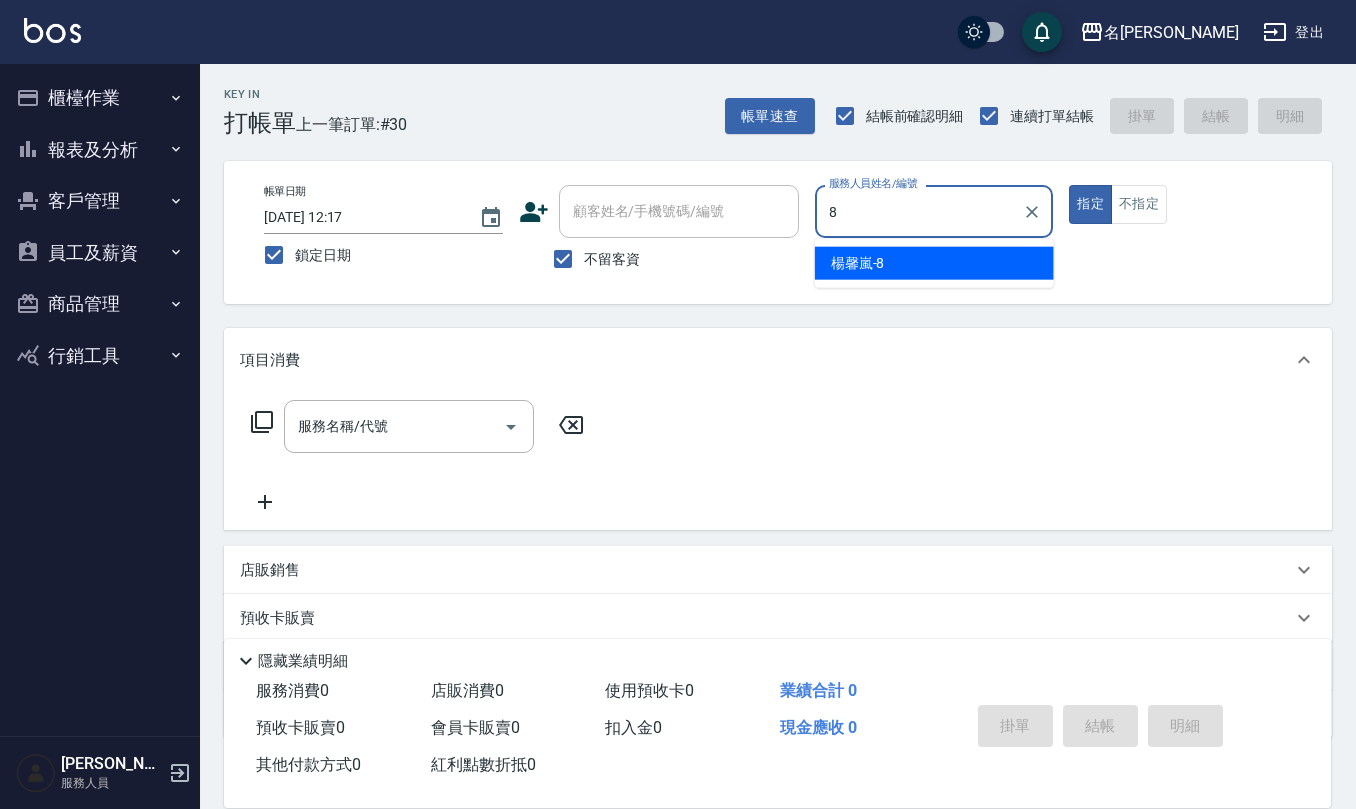 type on "[PERSON_NAME]-8" 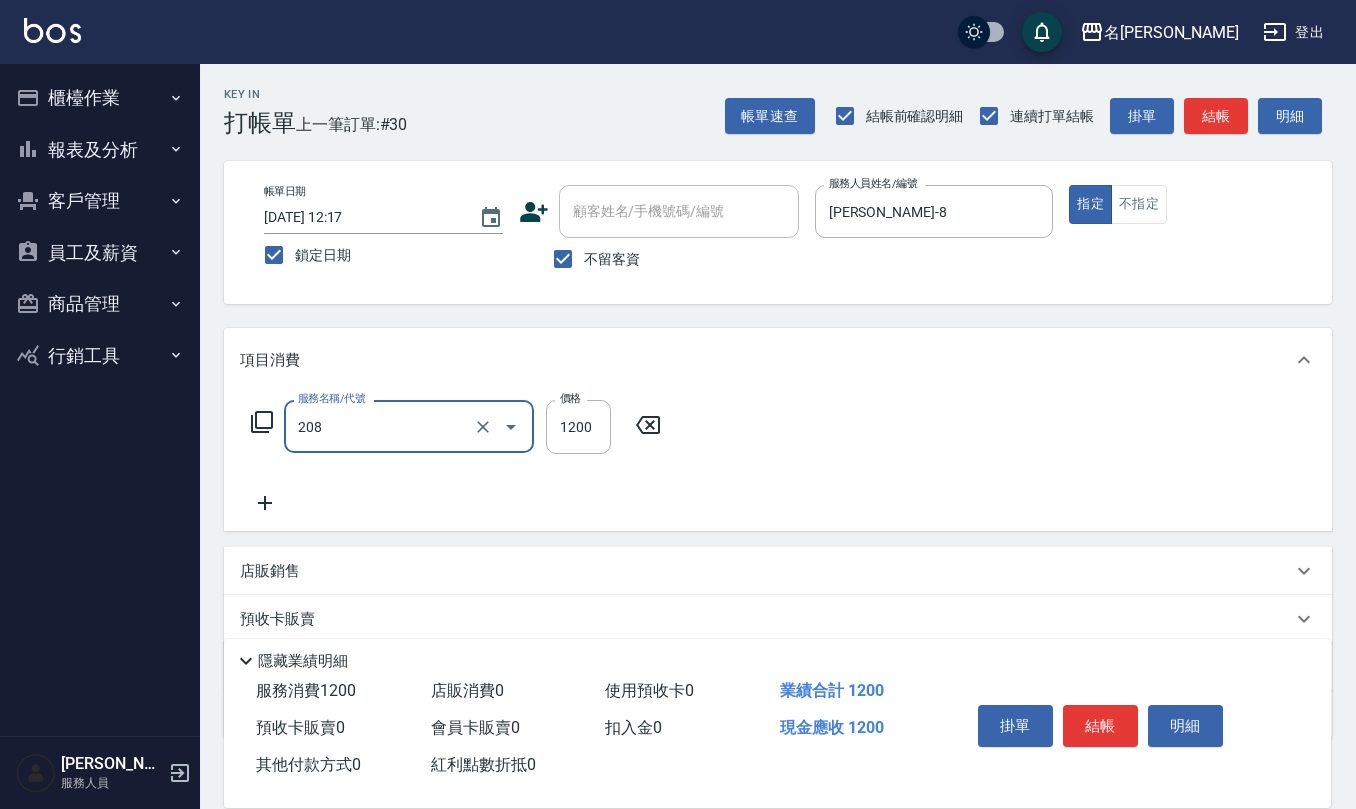 type on "深層洗(208)" 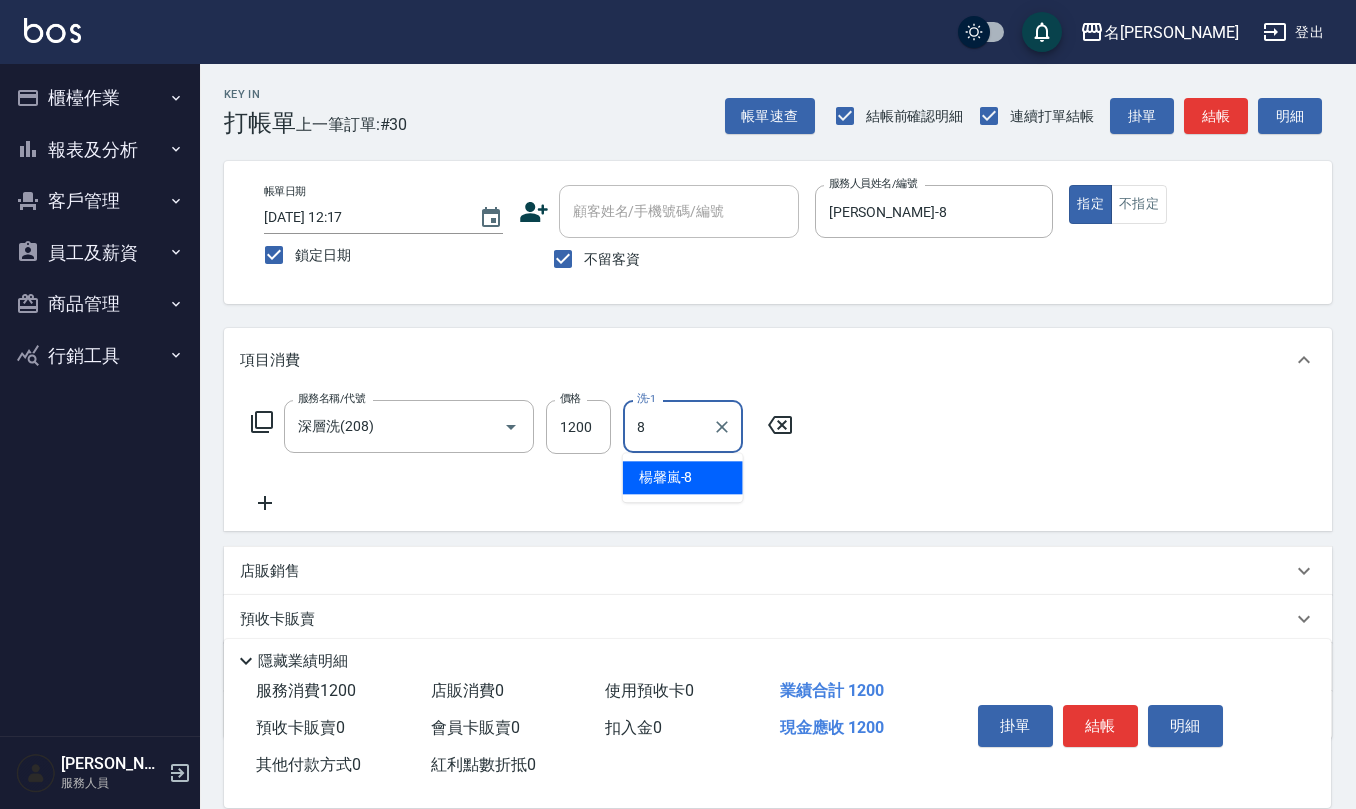 type on "[PERSON_NAME]-8" 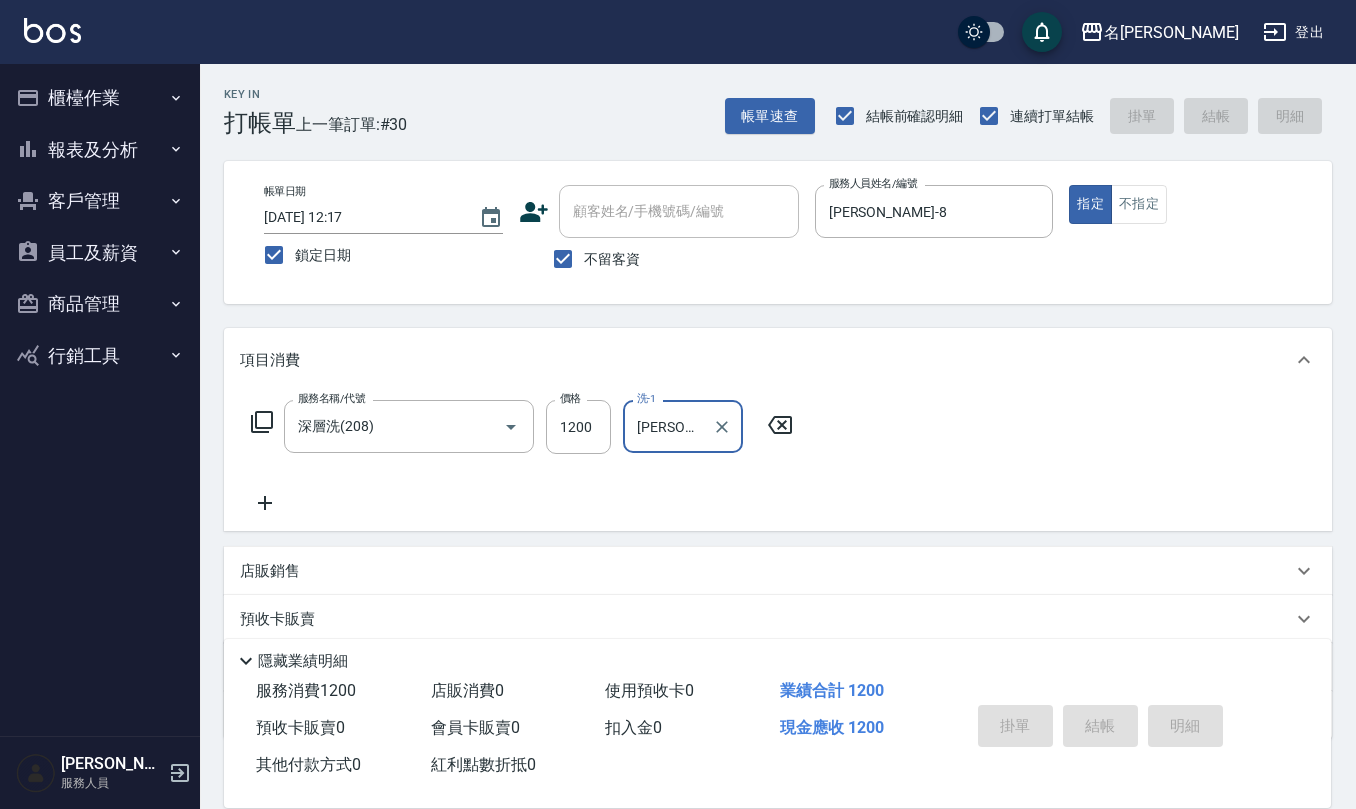 type 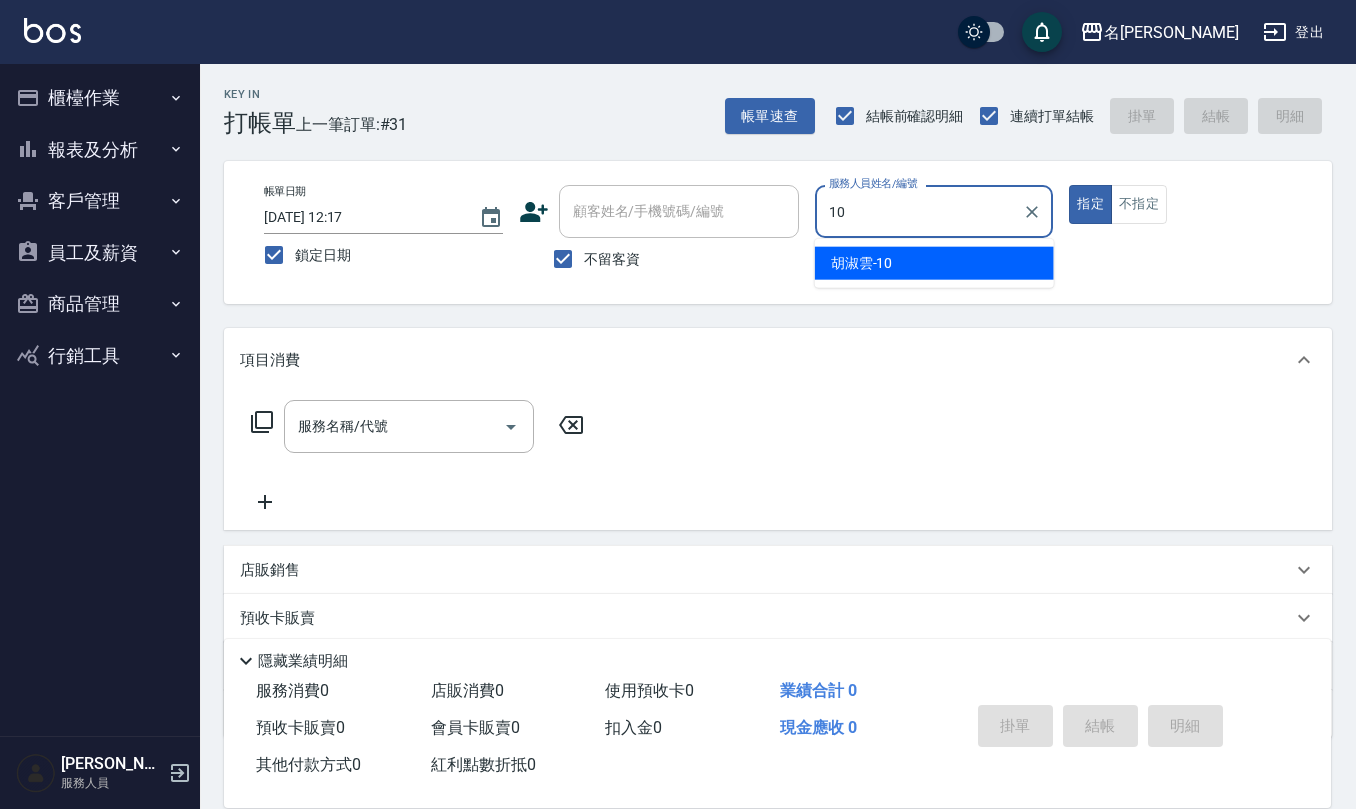 type on "[PERSON_NAME]-10" 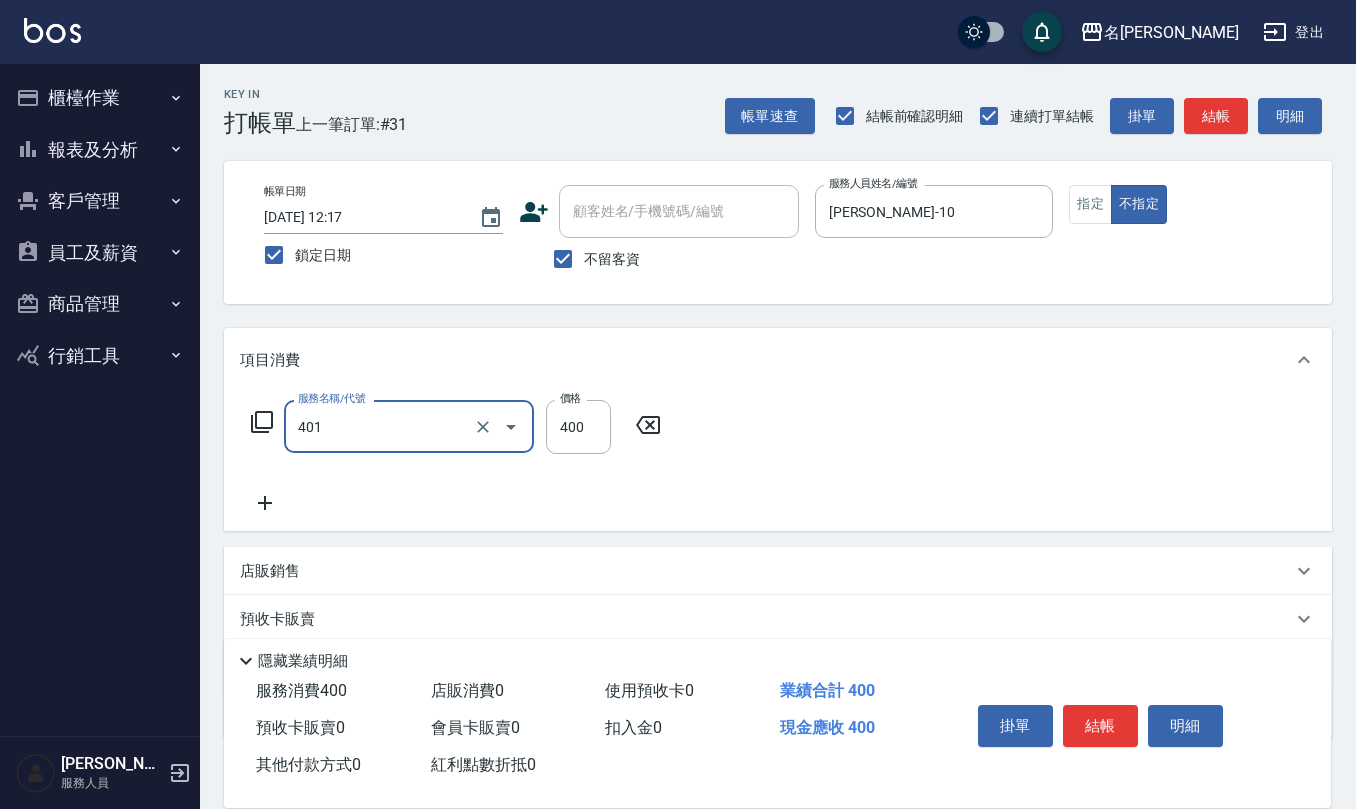 type on "剪髮(401)" 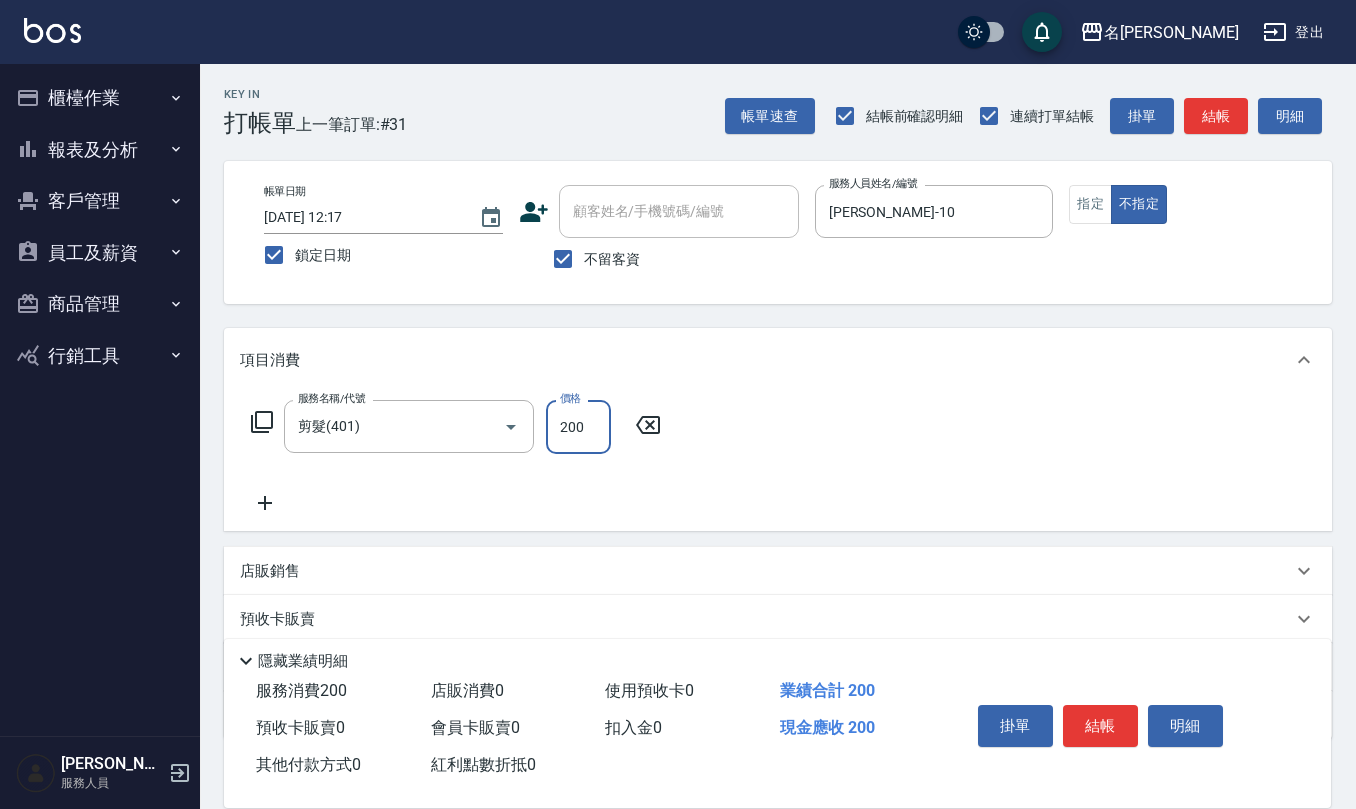 type on "200" 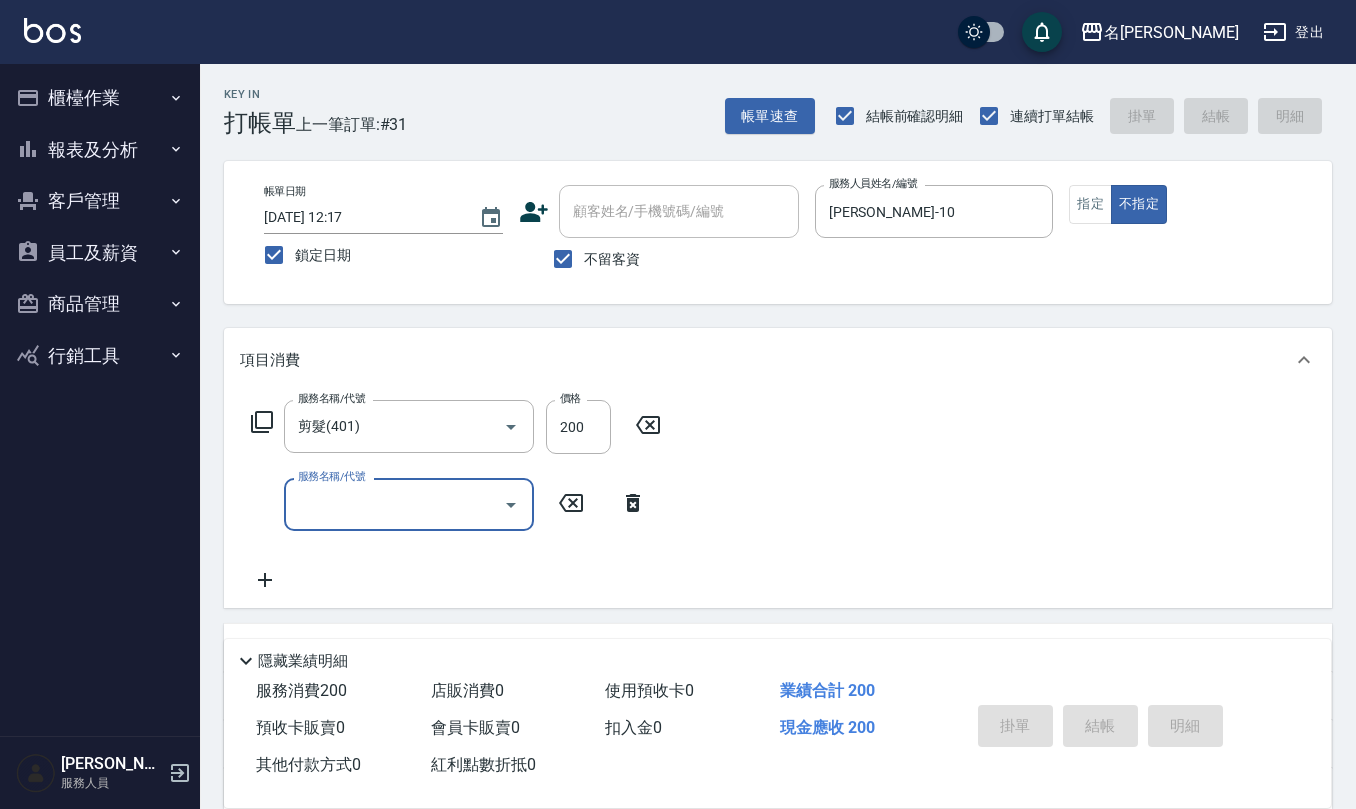 type 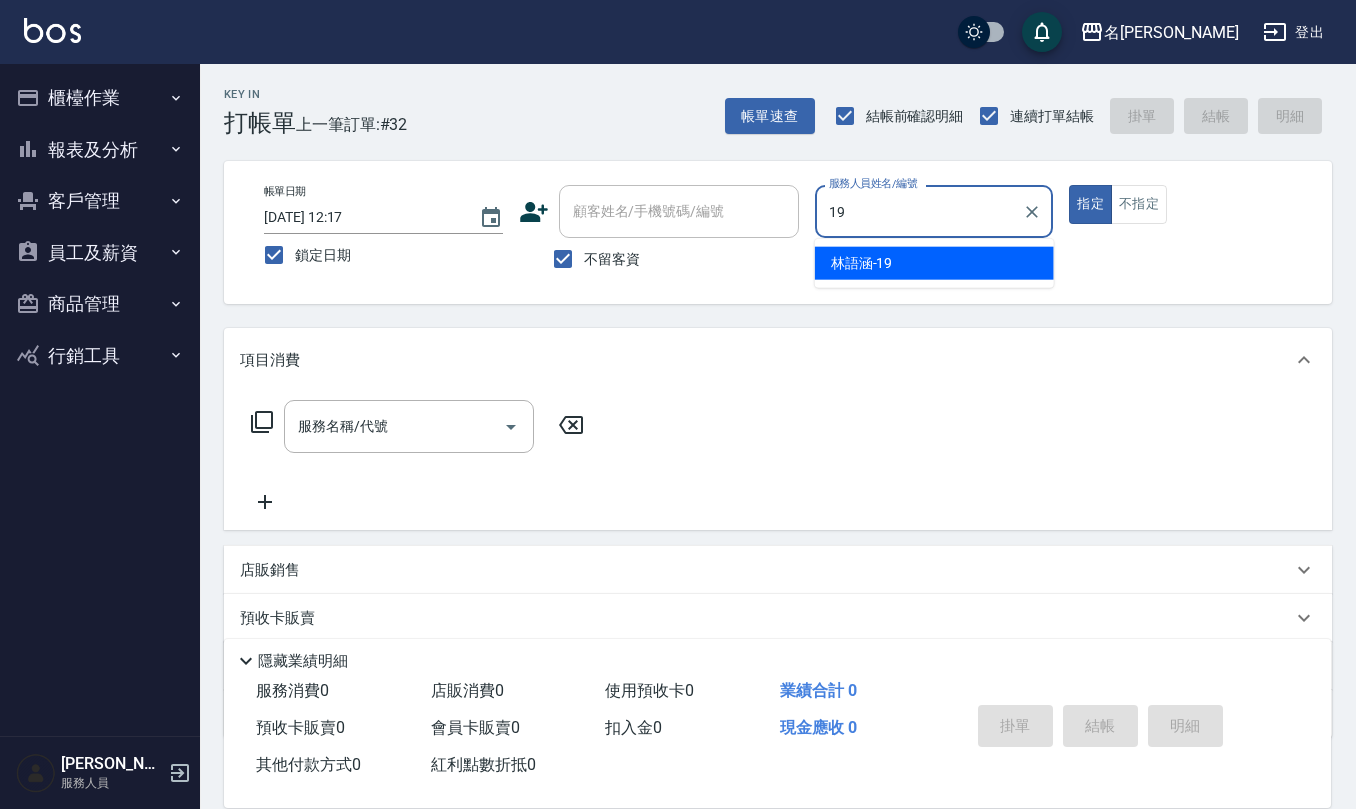 type on "[PERSON_NAME]-19" 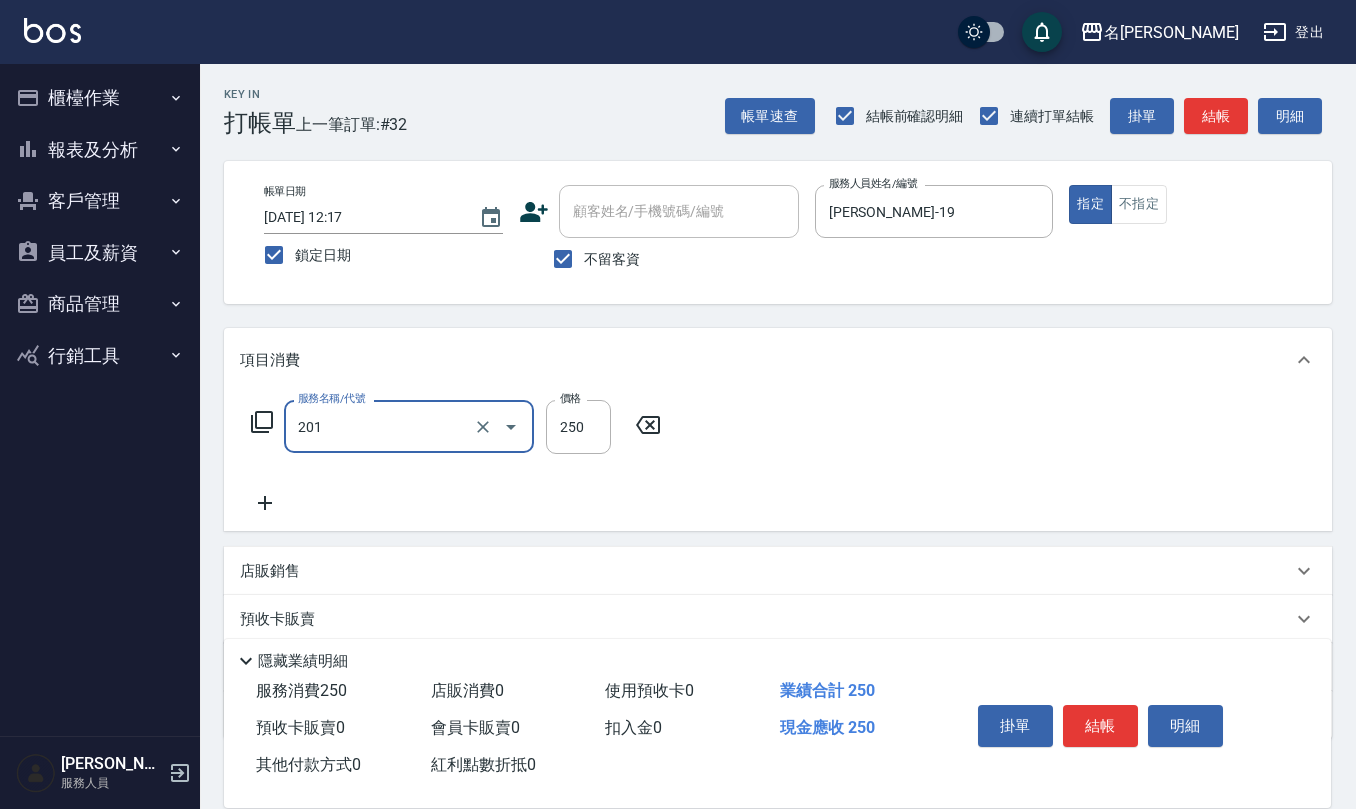 type on "洗髮(201)" 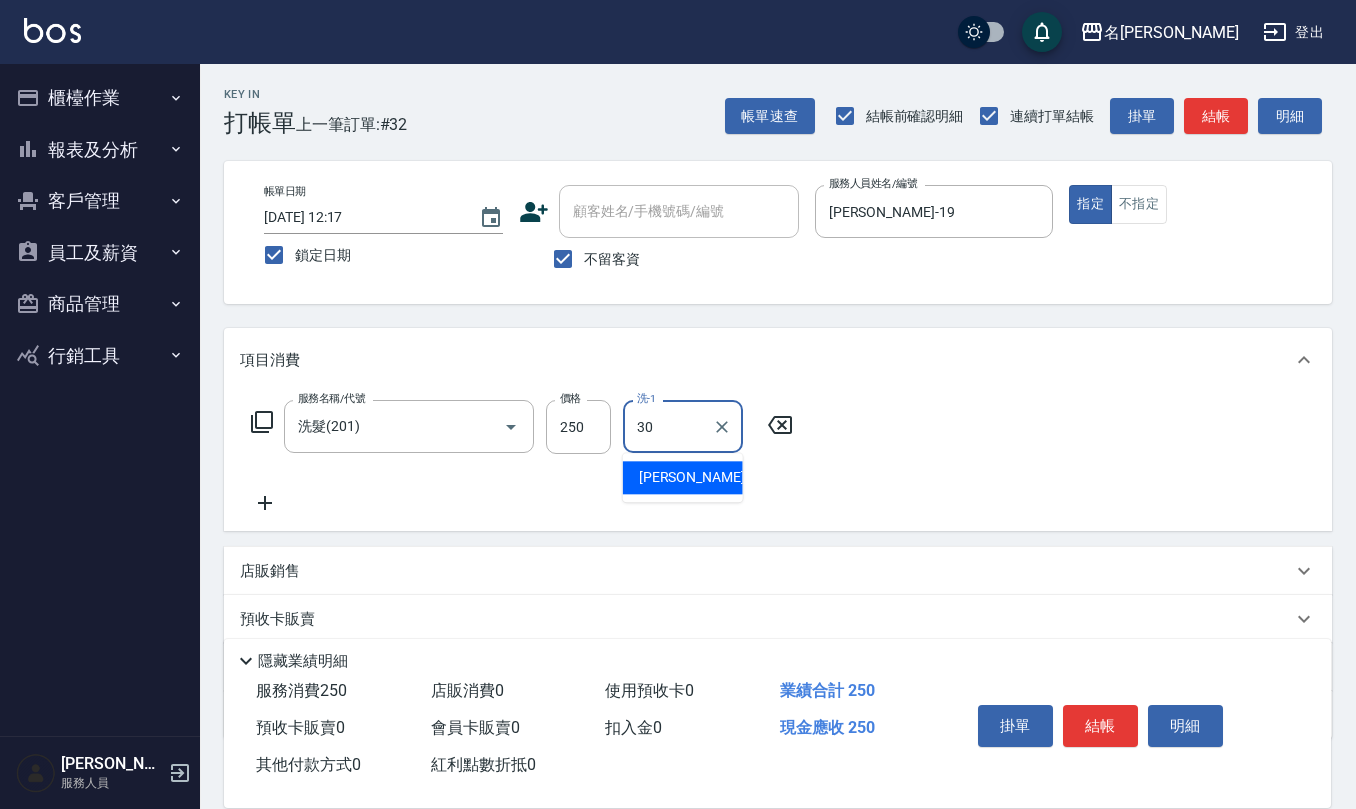type on "[PERSON_NAME]-30" 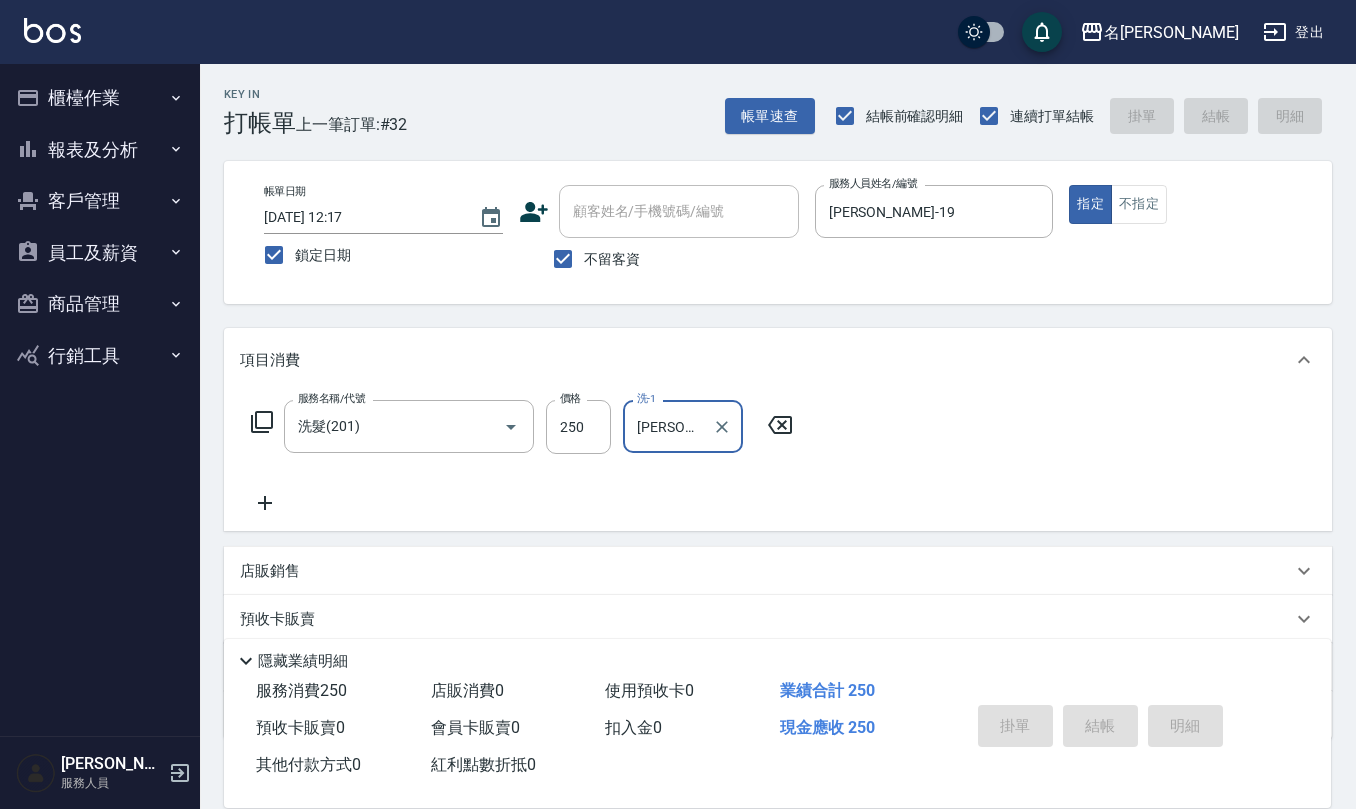 type 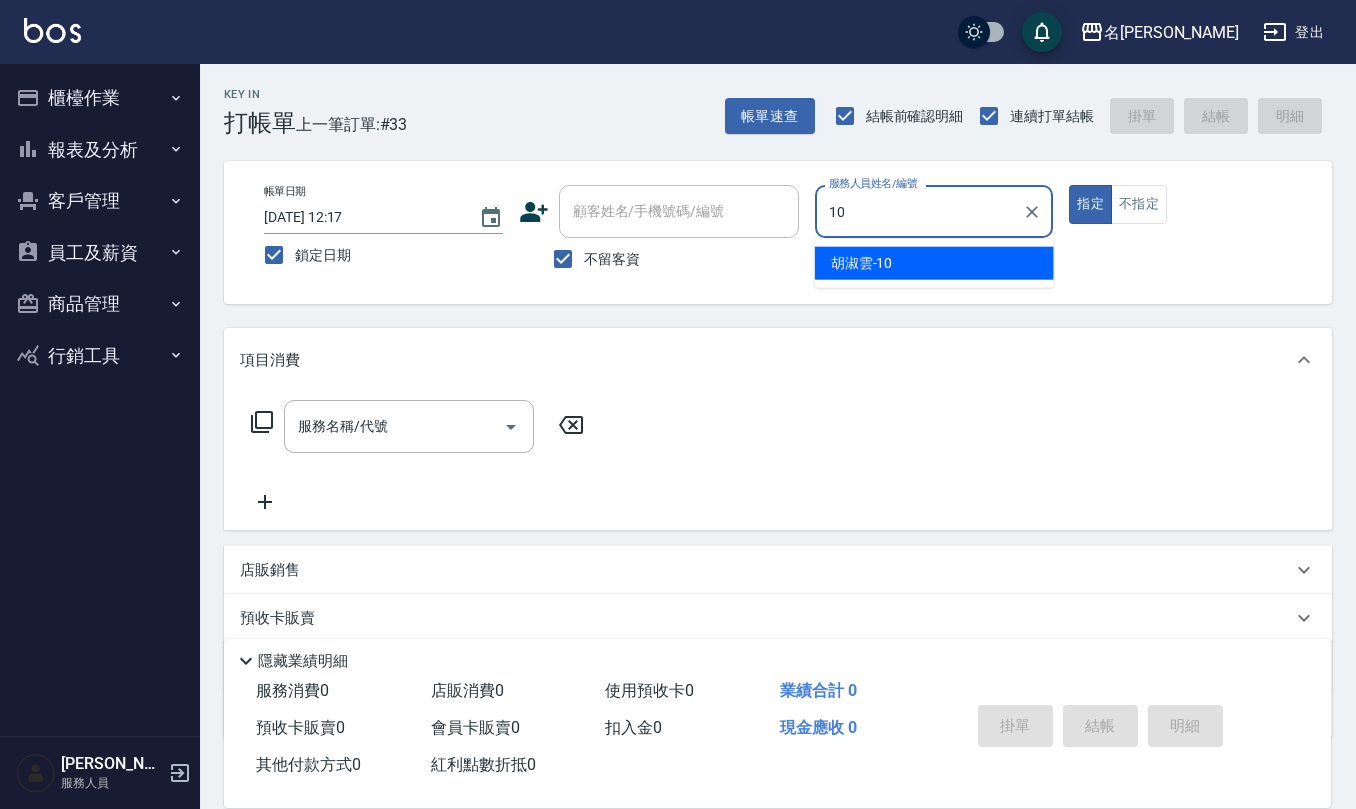 type on "[PERSON_NAME]-10" 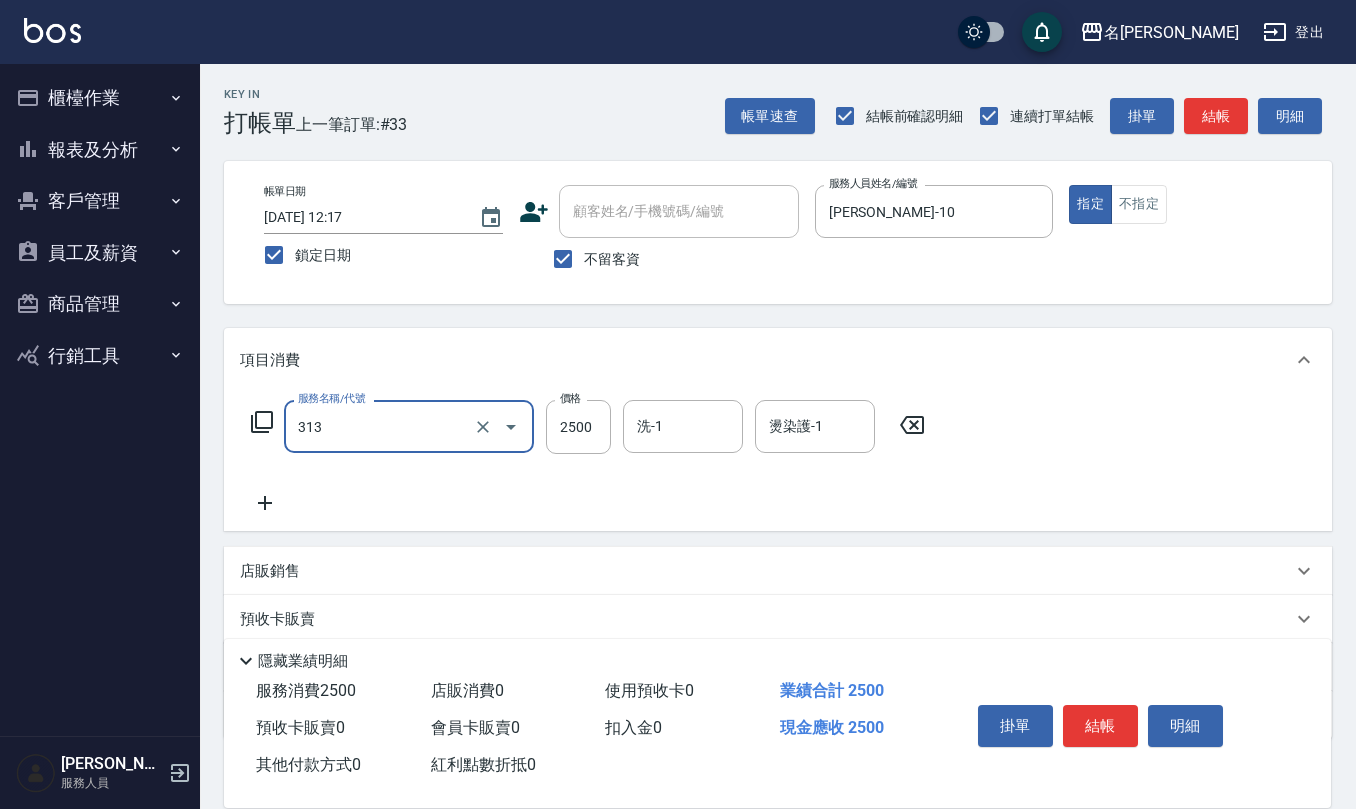 type on "生化還原2500(313)" 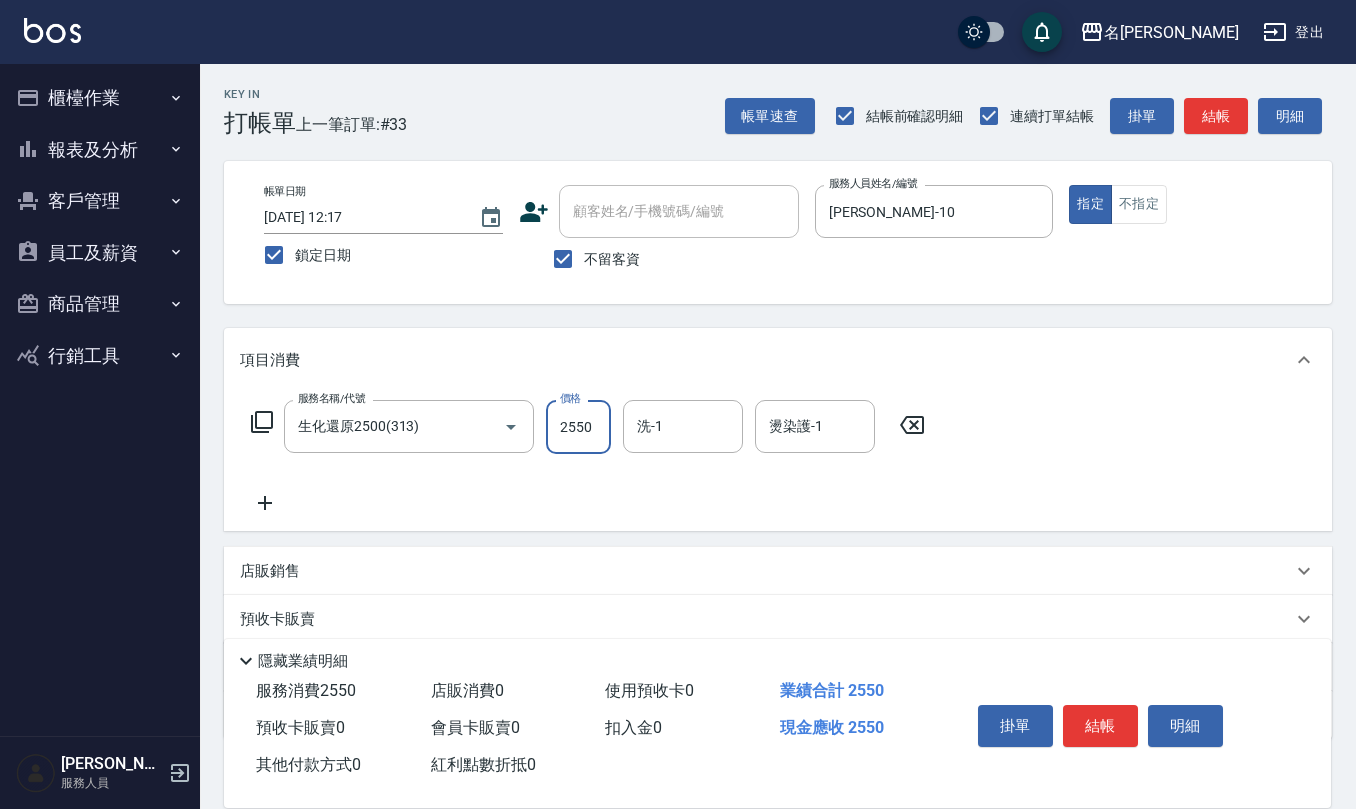 type on "2550" 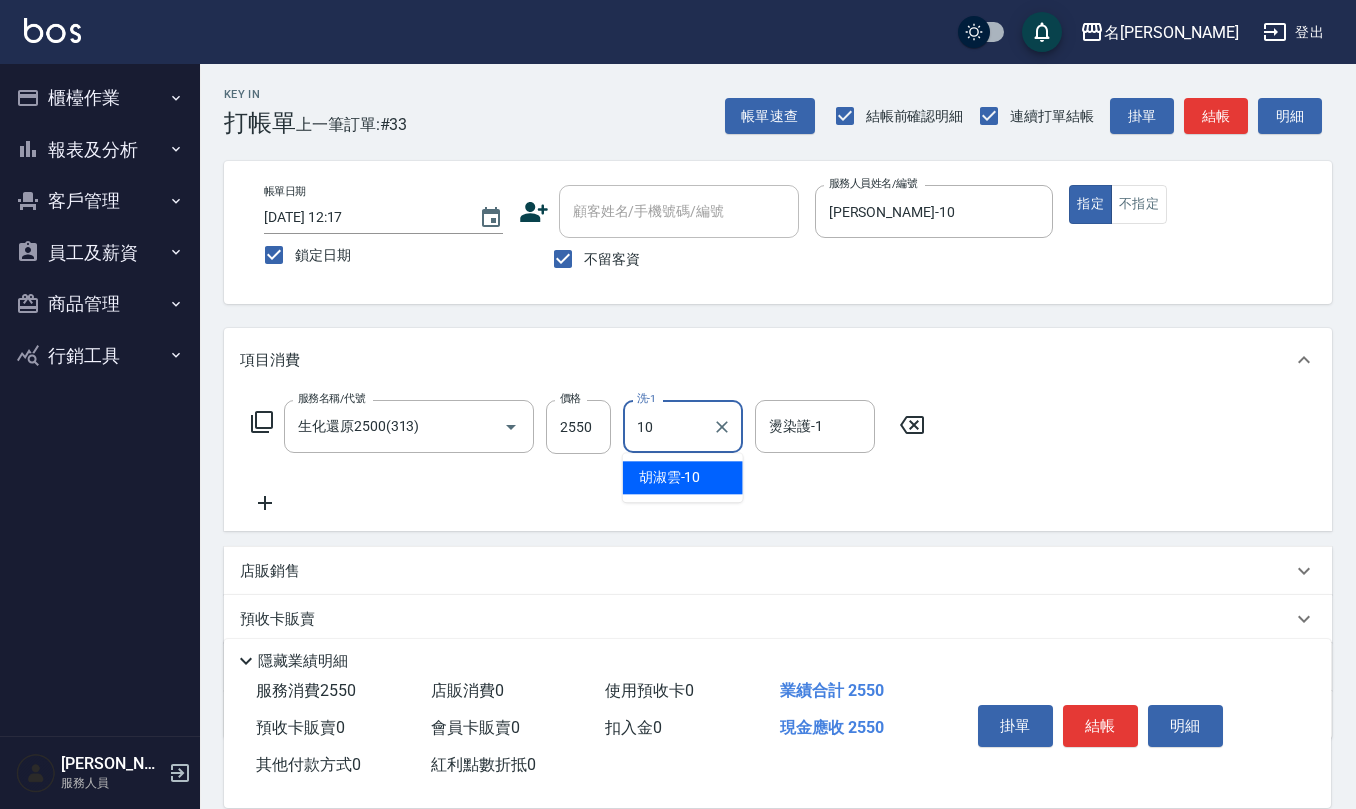 type on "[PERSON_NAME]-10" 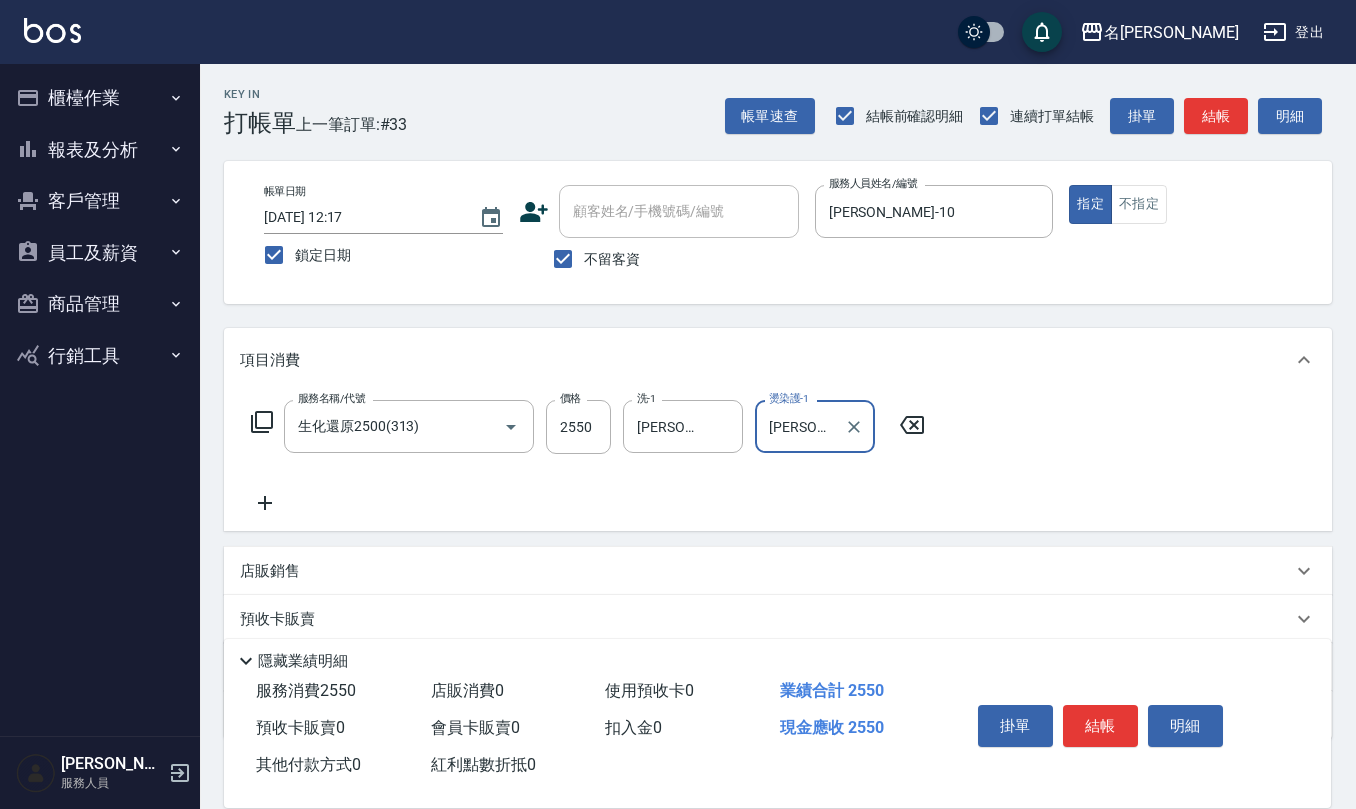 type on "[PERSON_NAME]-30" 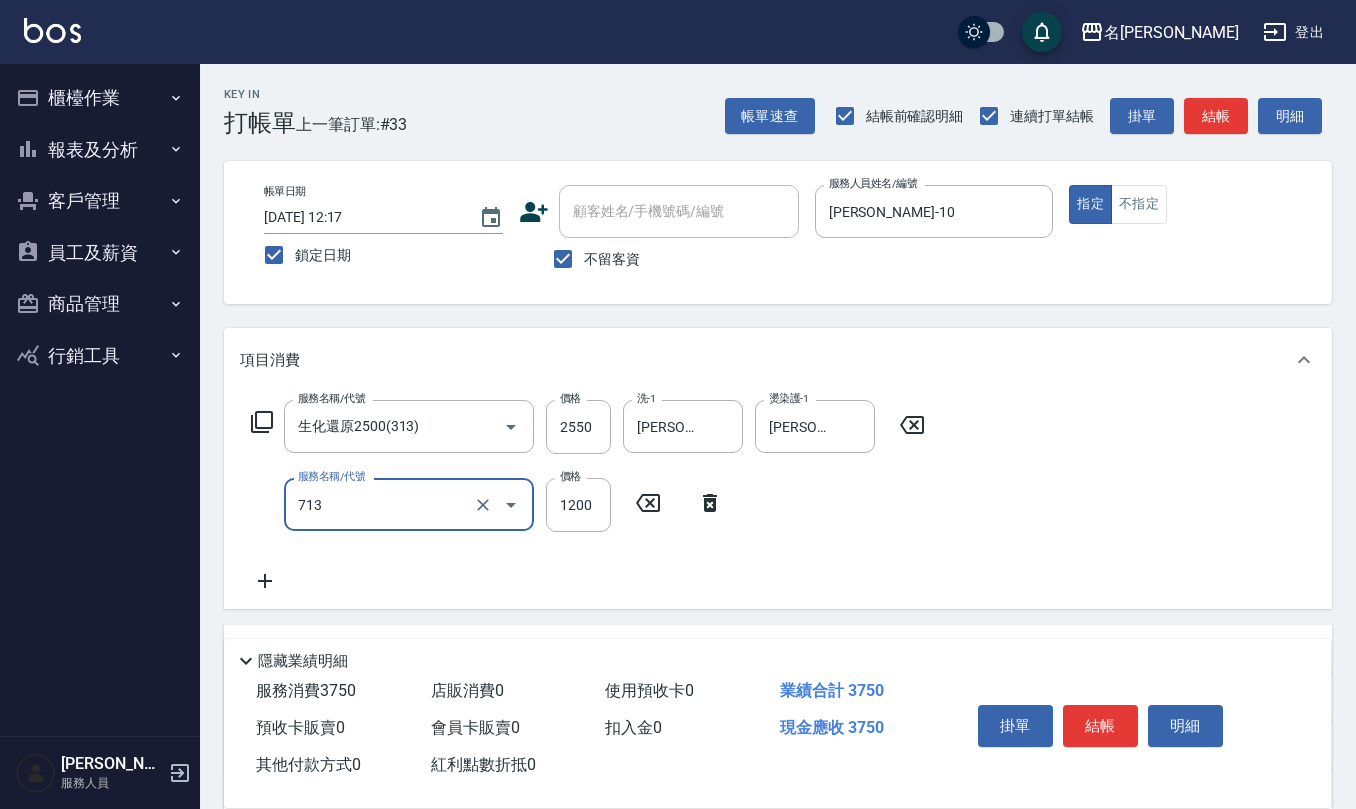 type on "水樣結構式1200(713)" 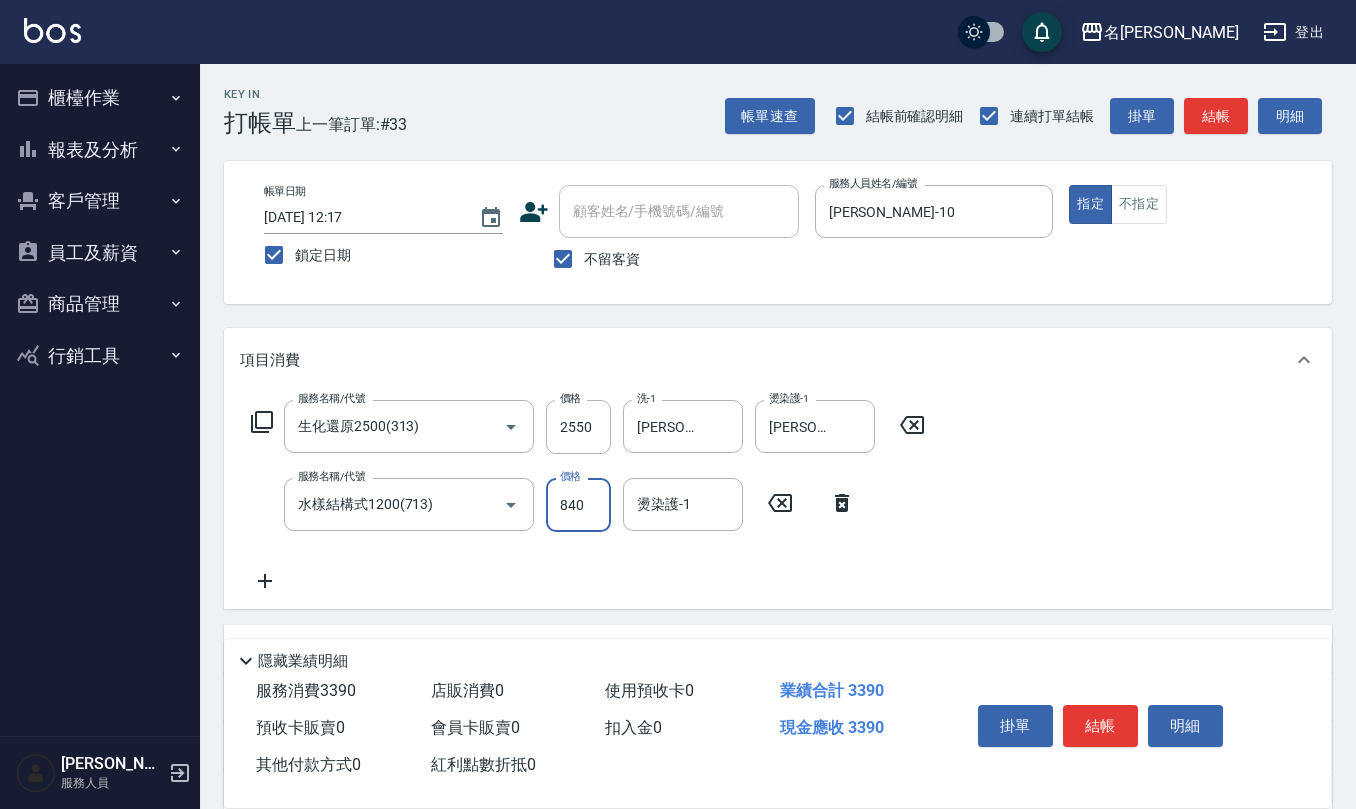 type on "840" 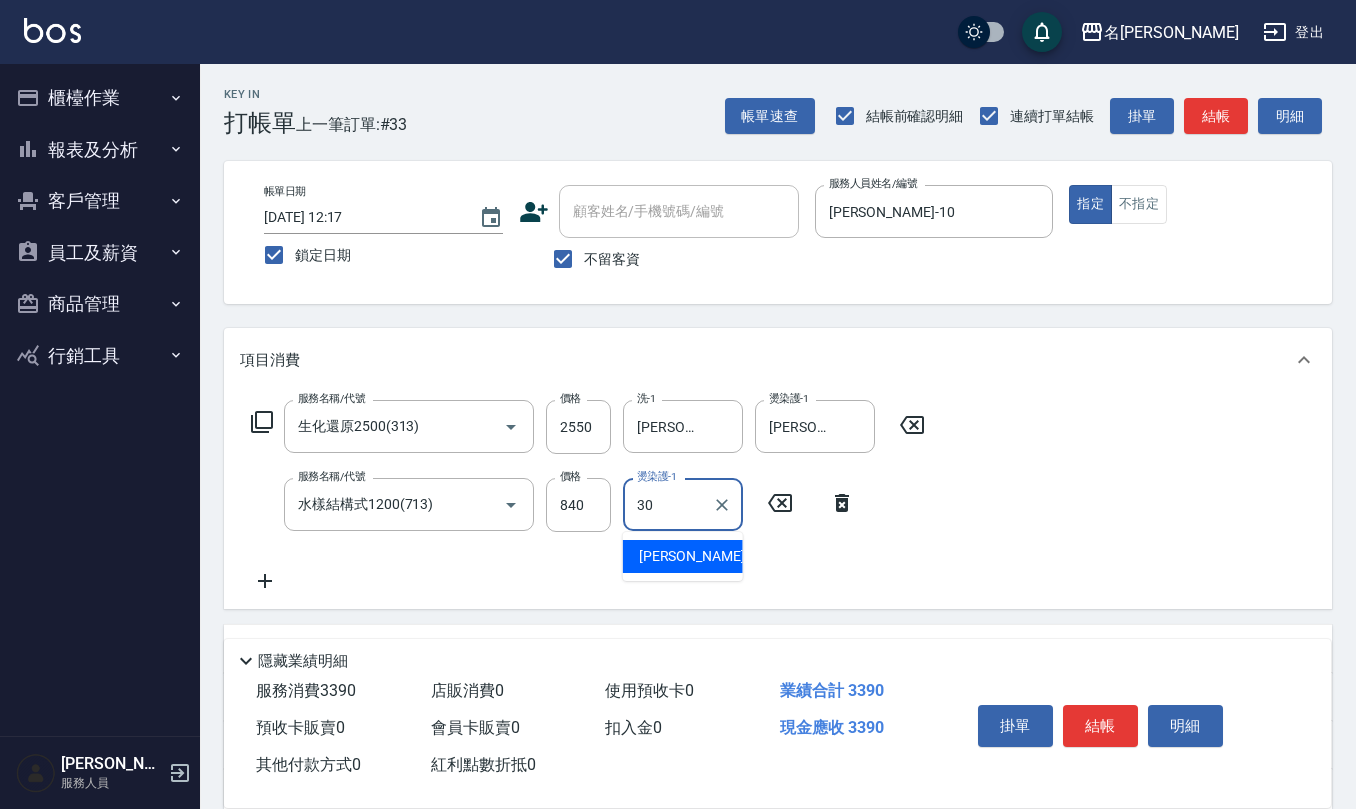 type on "[PERSON_NAME]-30" 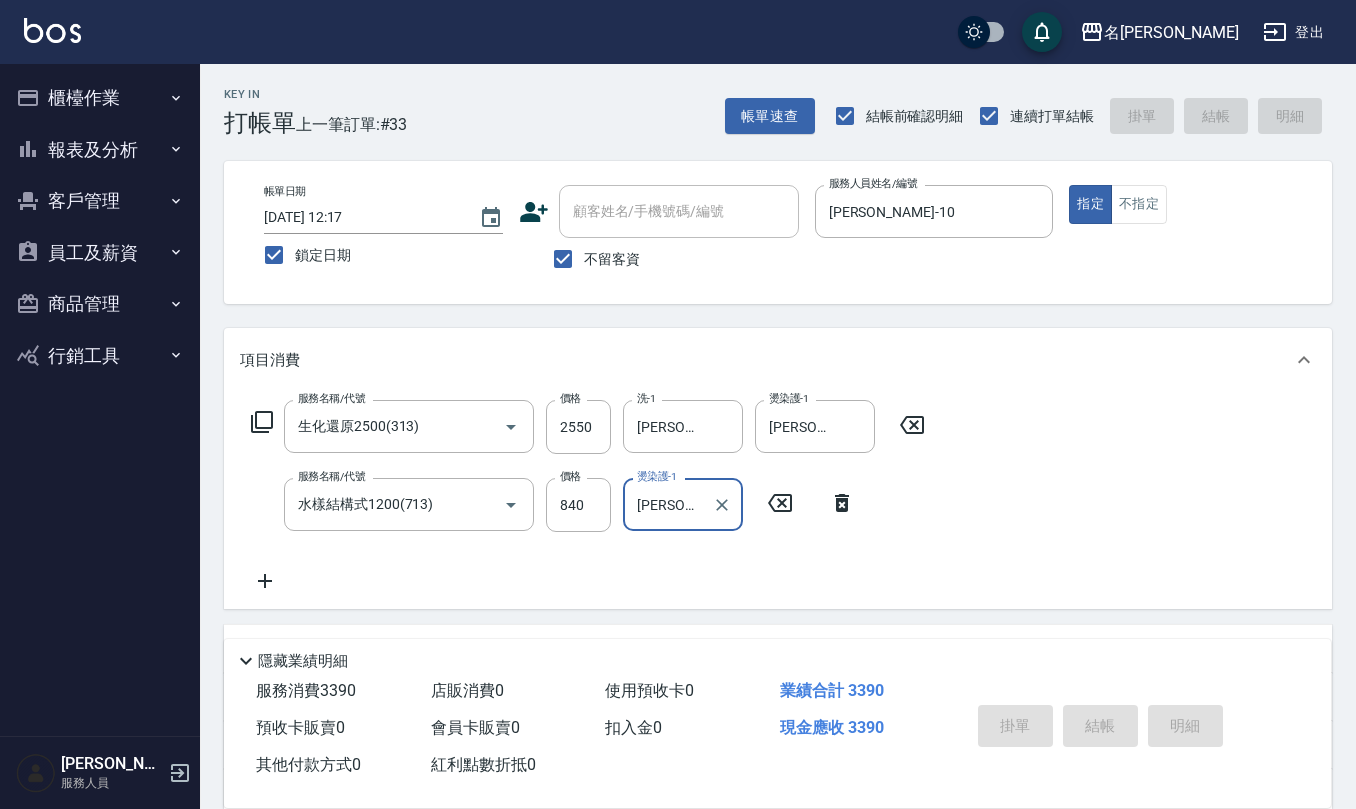 type 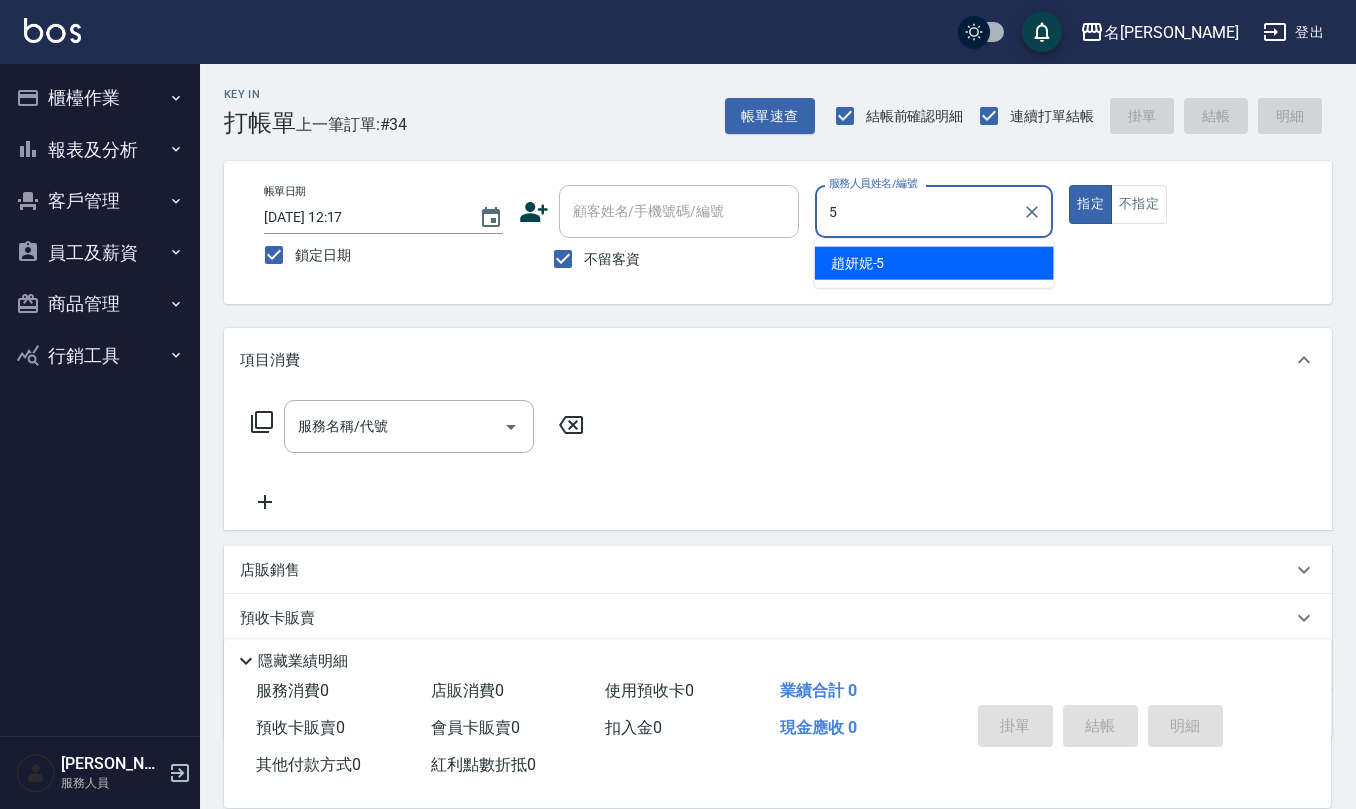 type on "[PERSON_NAME]5" 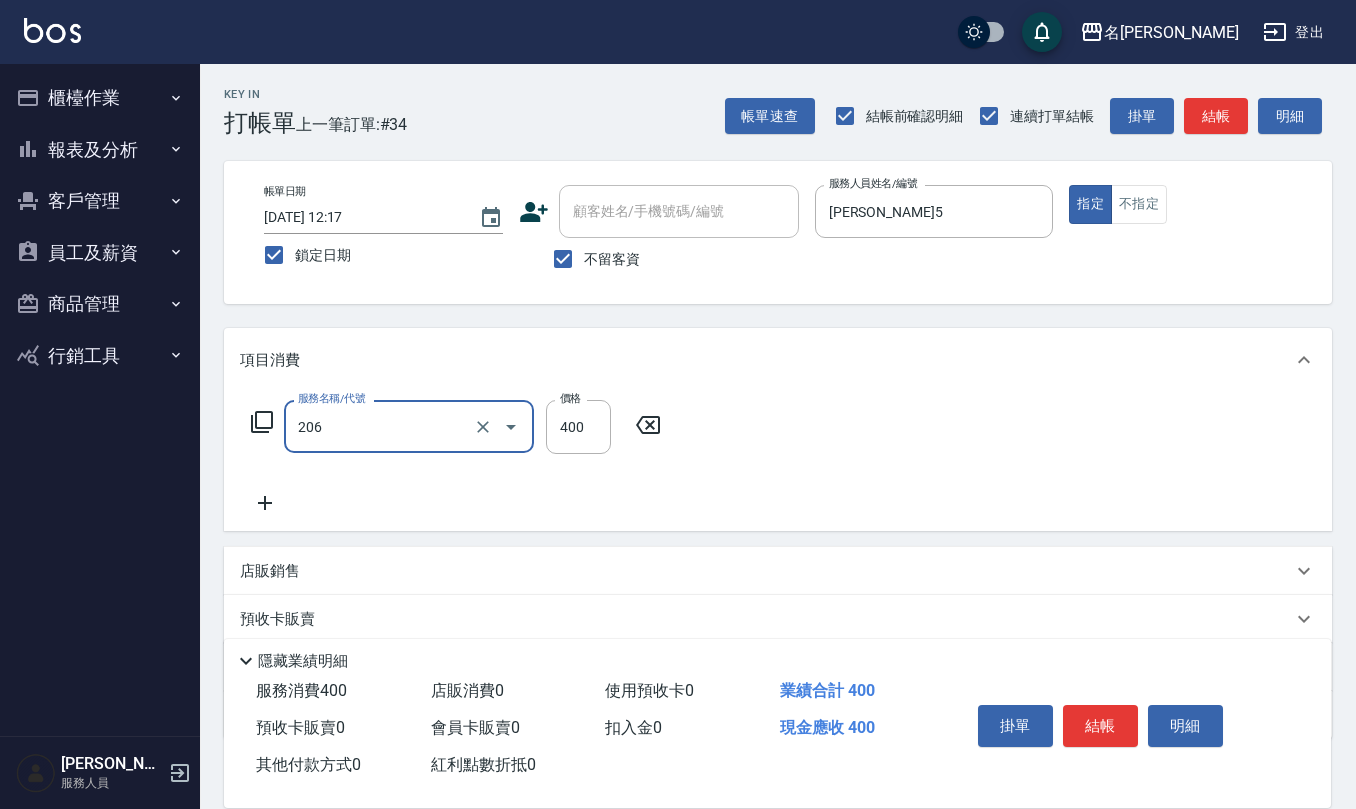 type on "健康洗(206)" 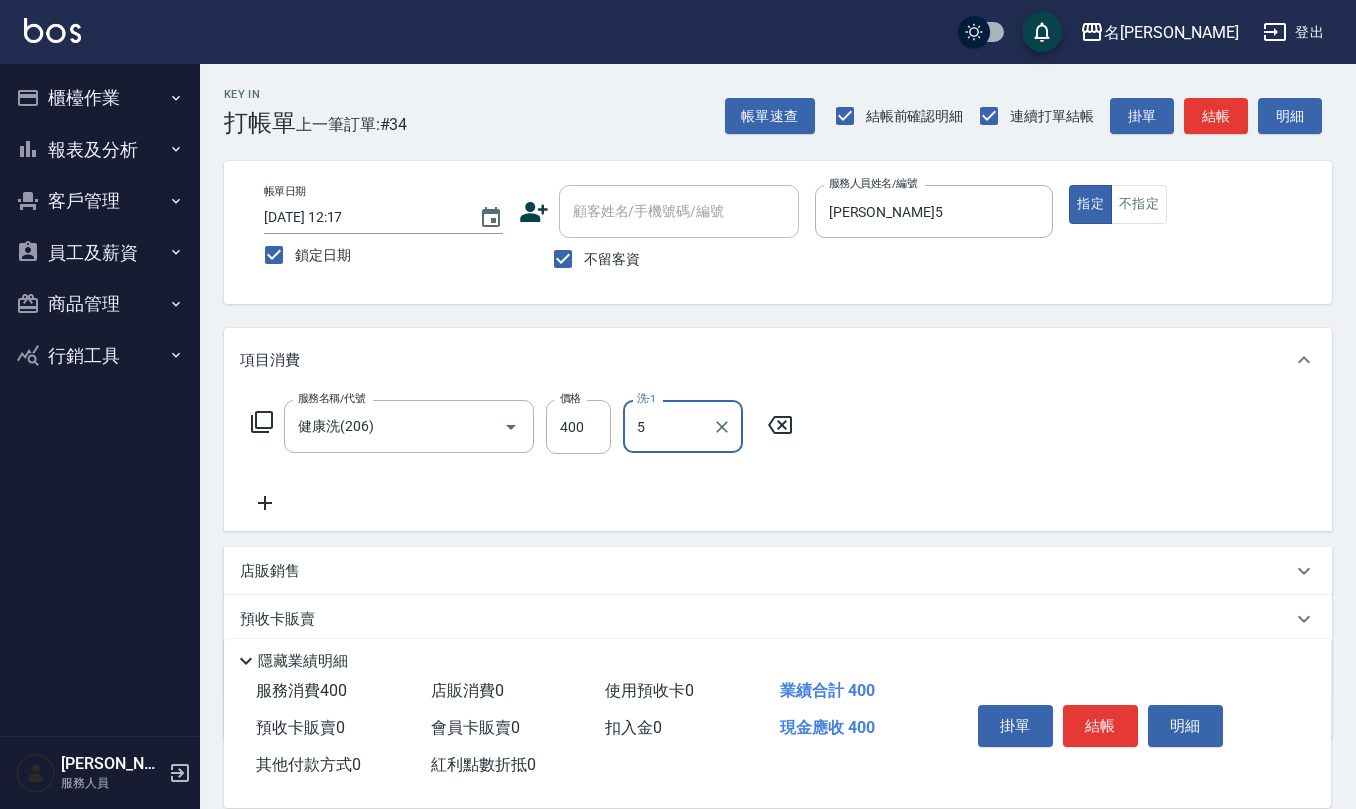 type on "[PERSON_NAME]5" 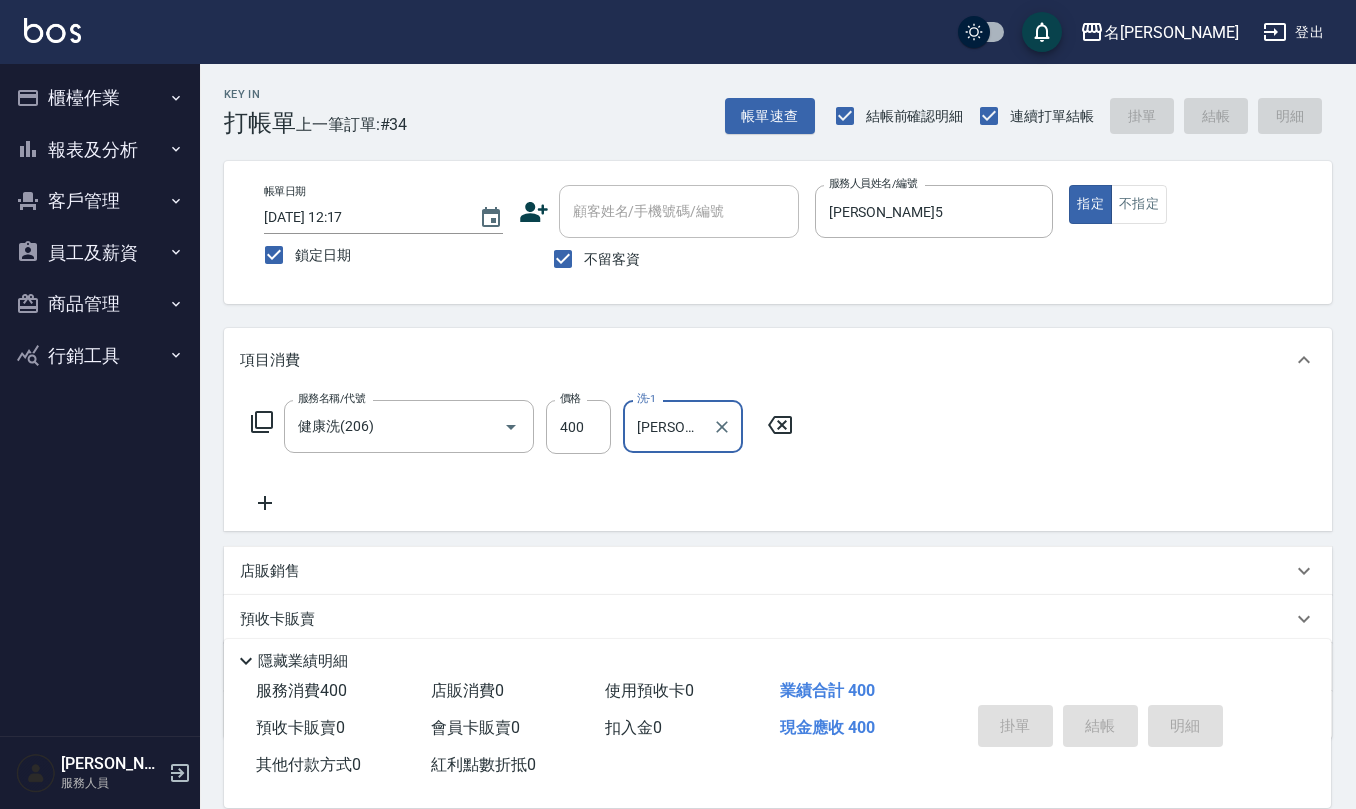 type 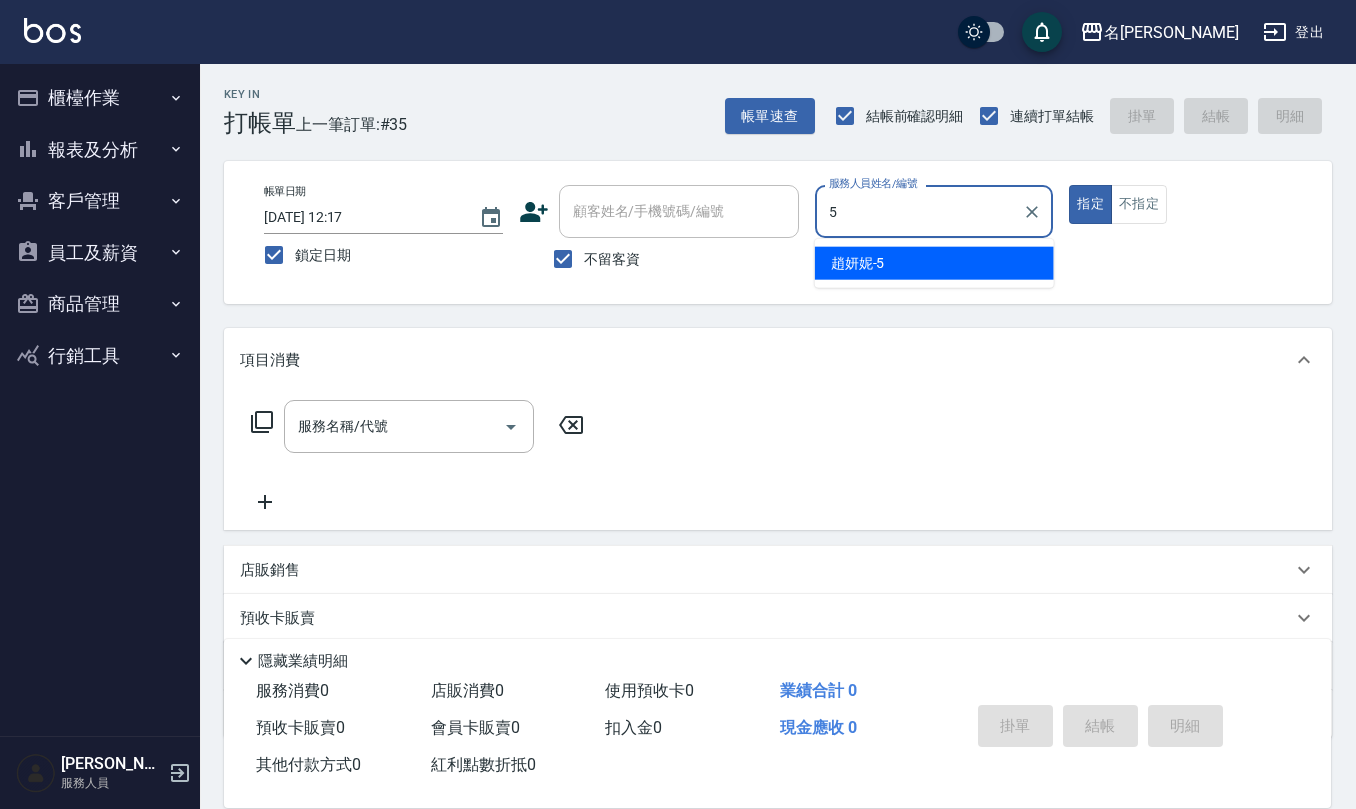 type on "[PERSON_NAME]5" 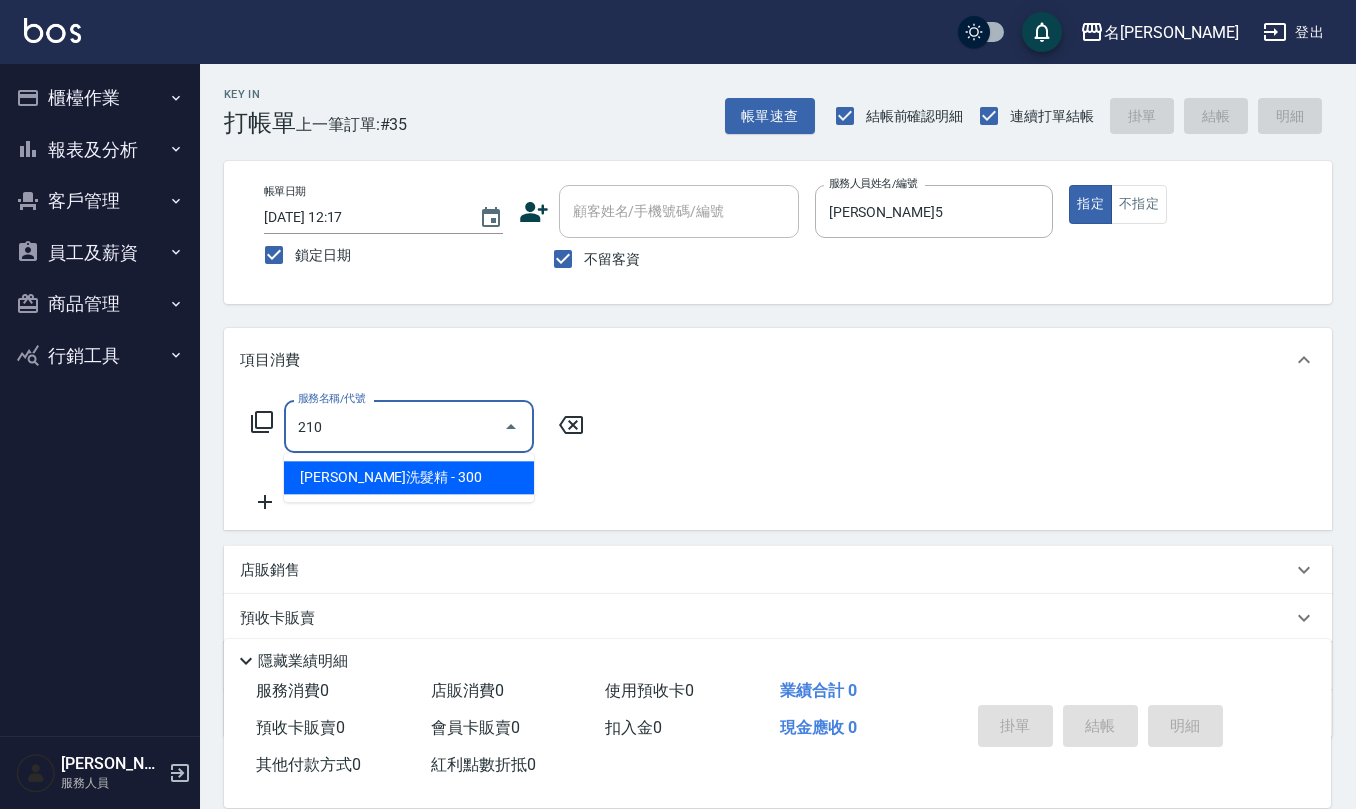 type on "[PERSON_NAME]洗髮精(210)" 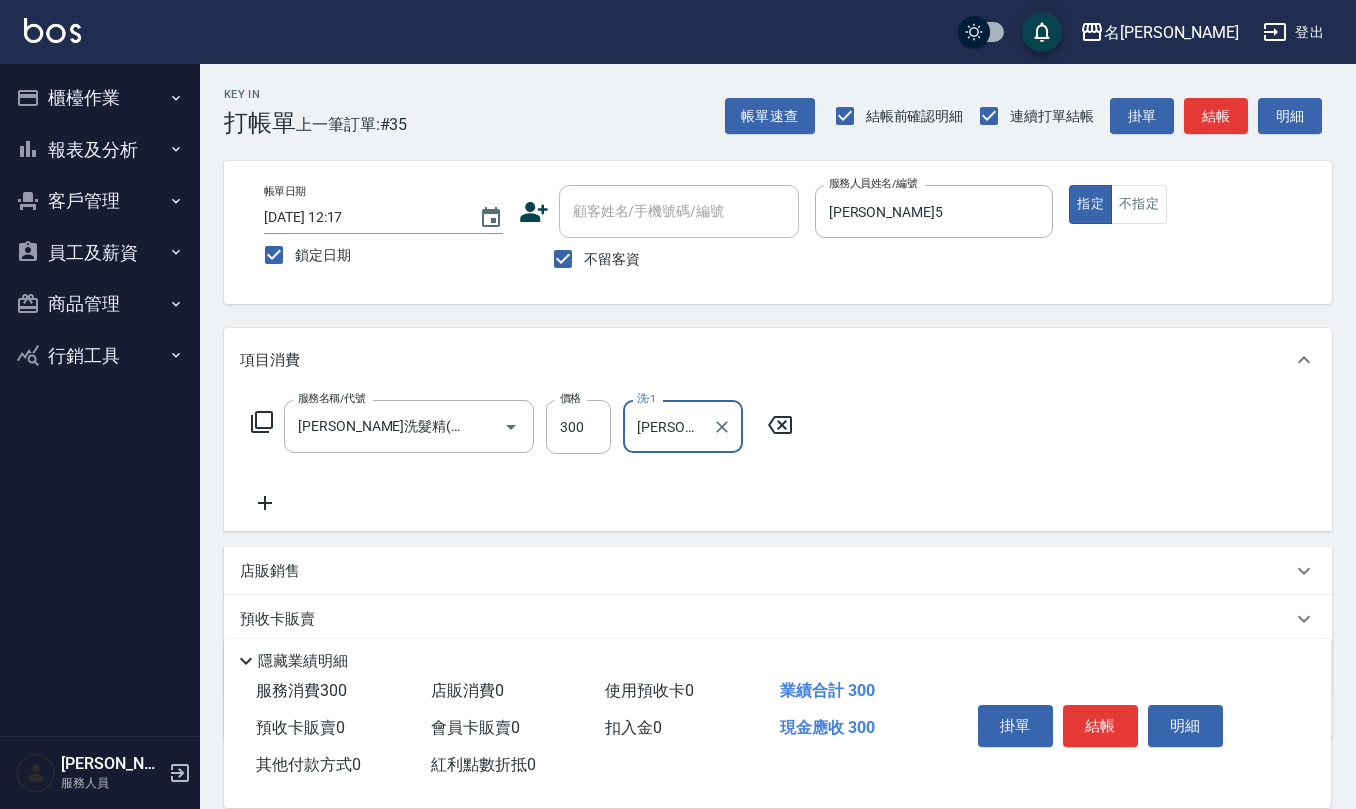 type on "[PERSON_NAME]5" 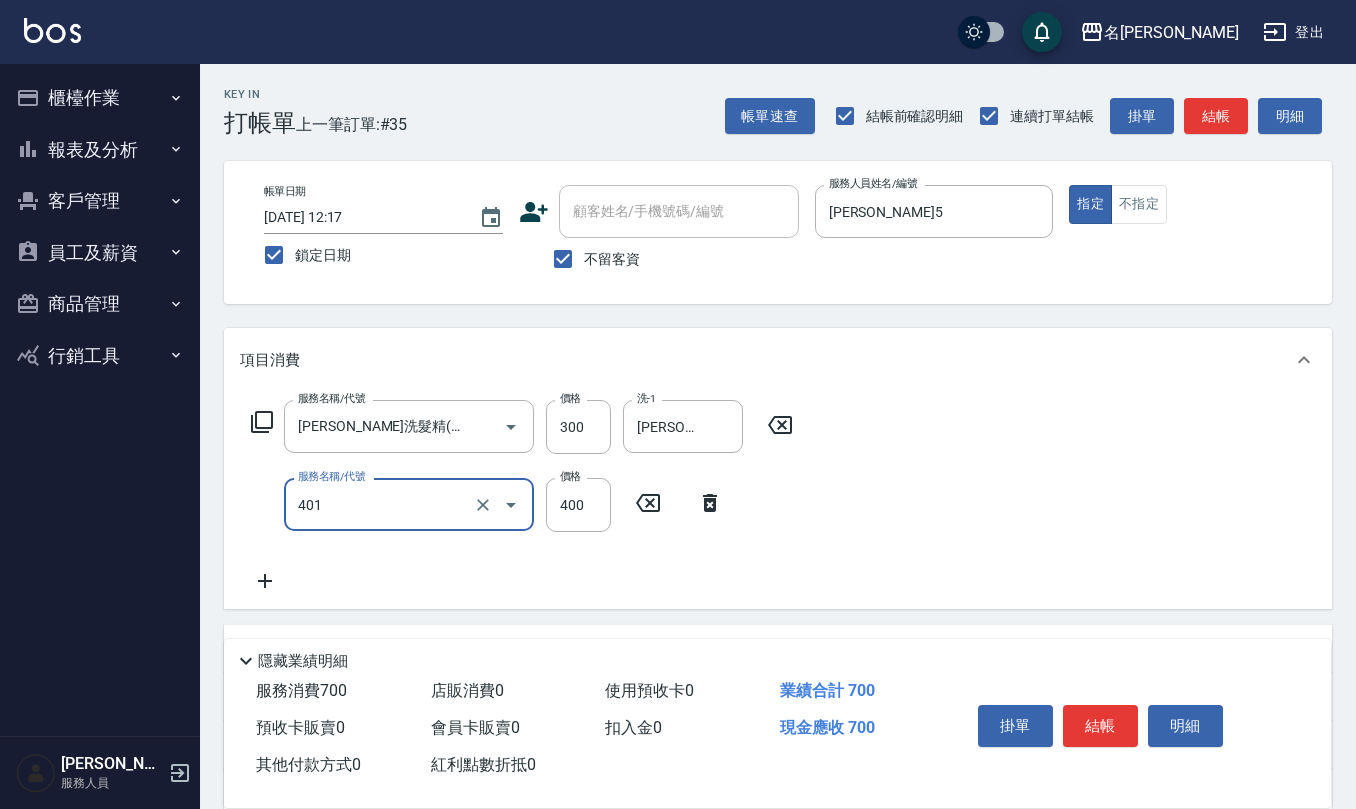 type on "剪髮(401)" 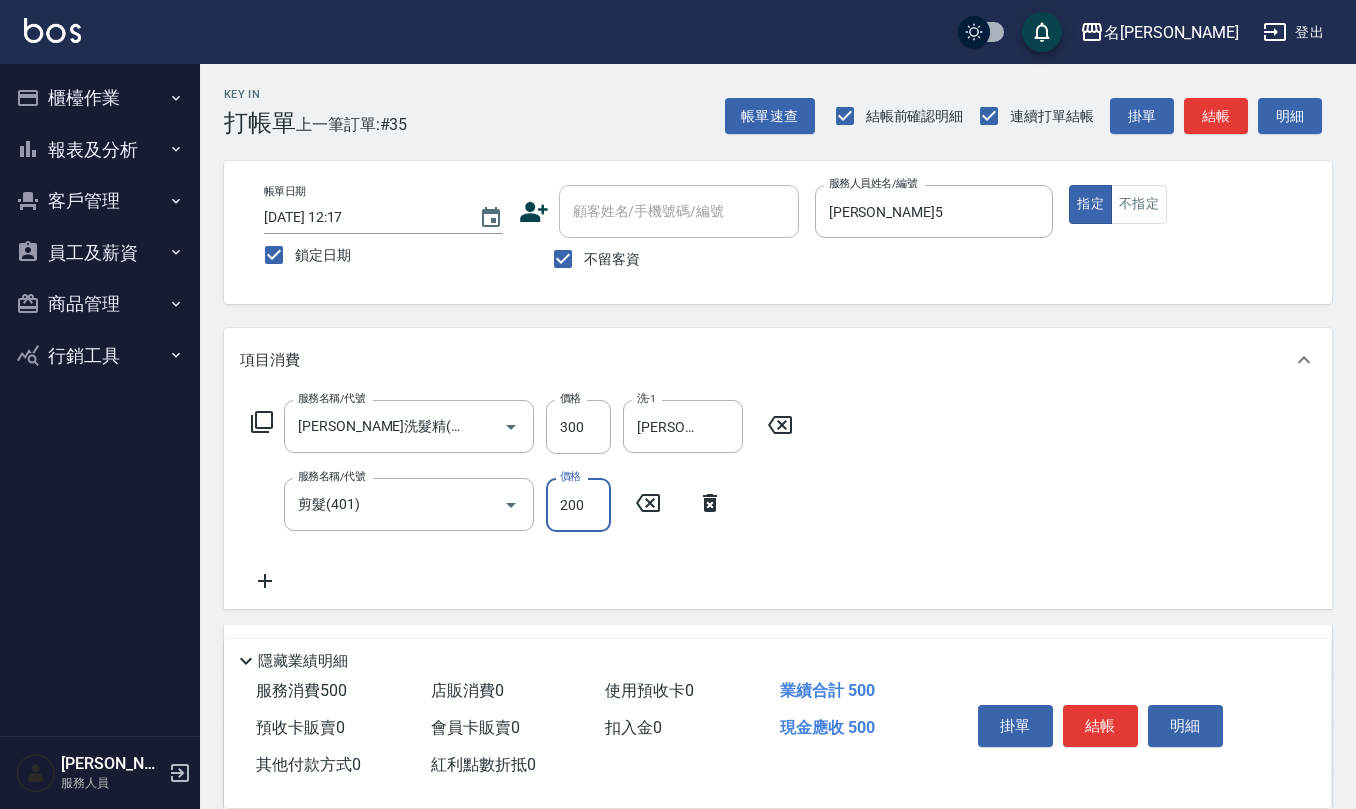 type on "200" 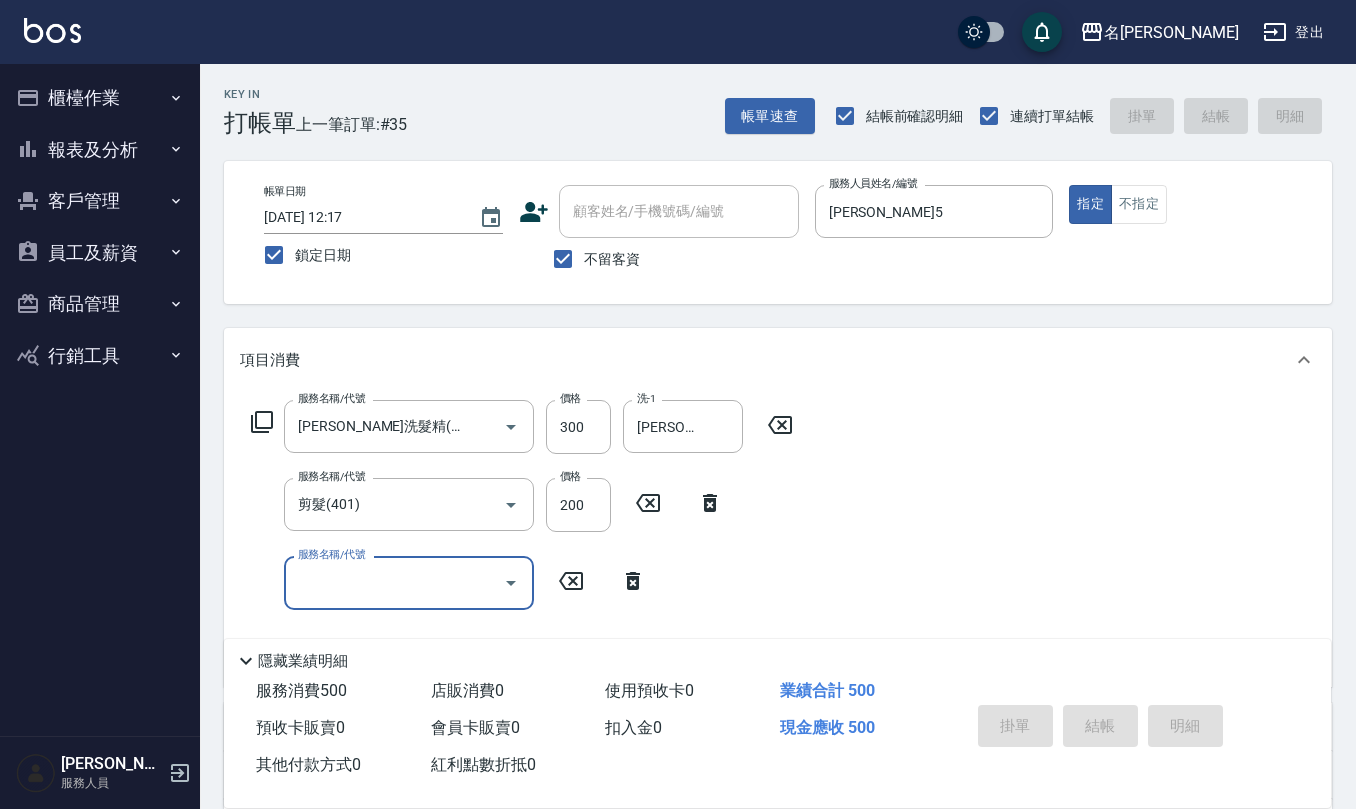 type 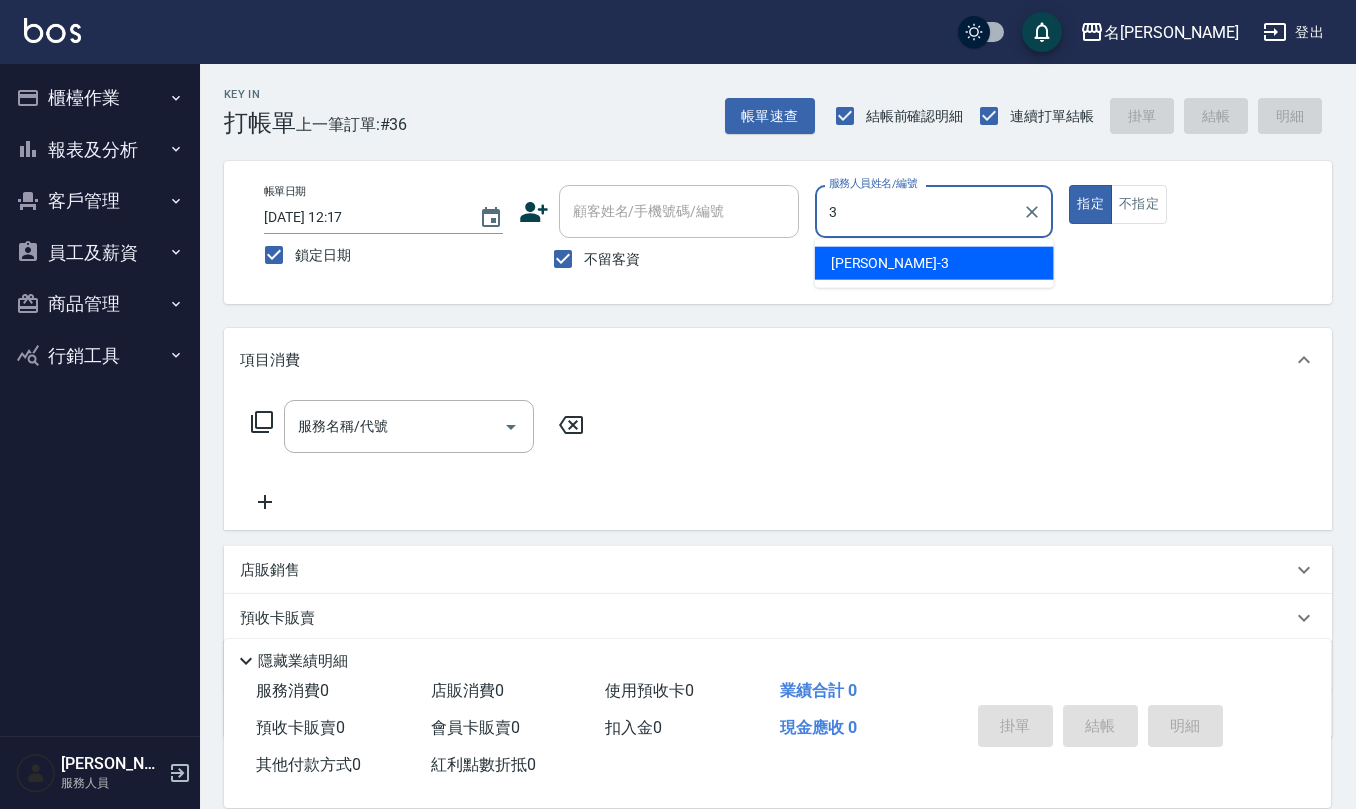 type on "[PERSON_NAME]-3" 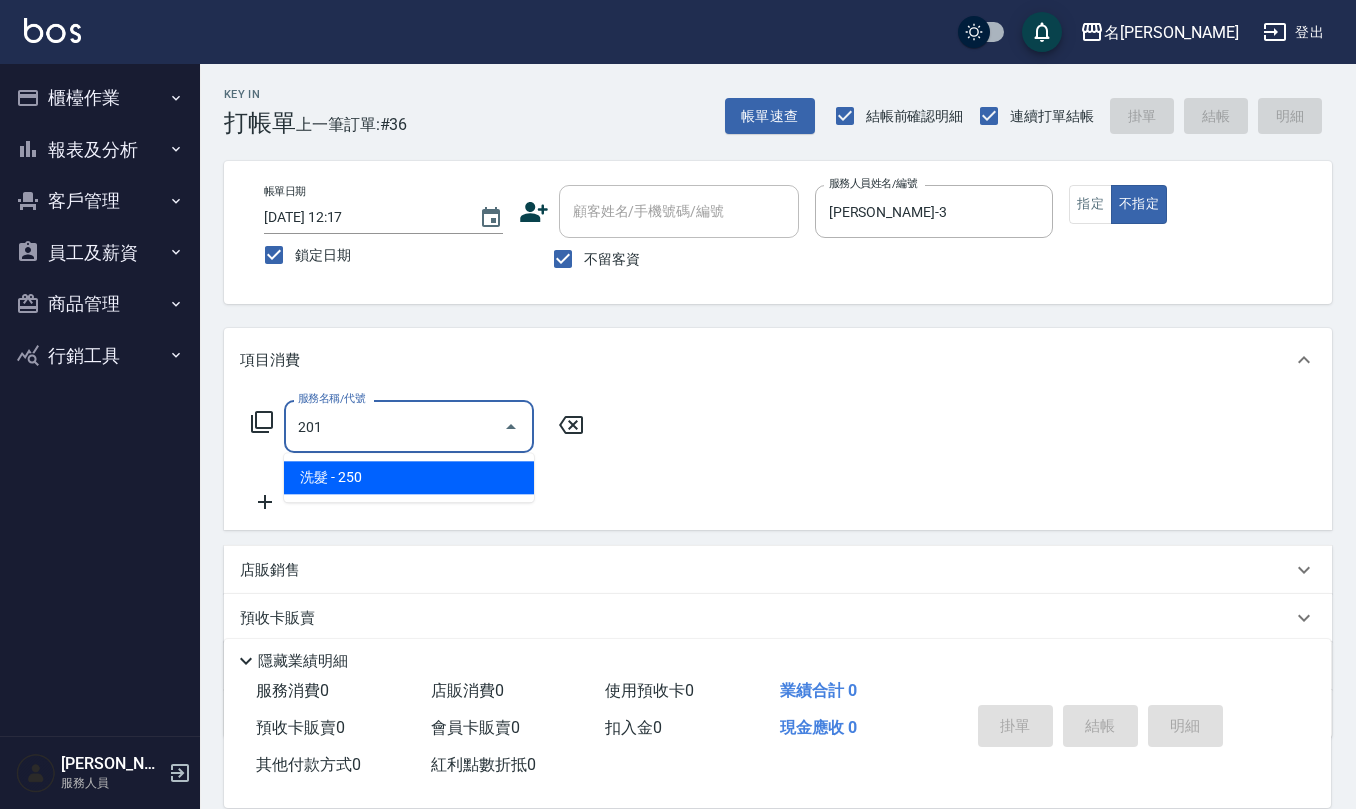 type on "洗髮(201)" 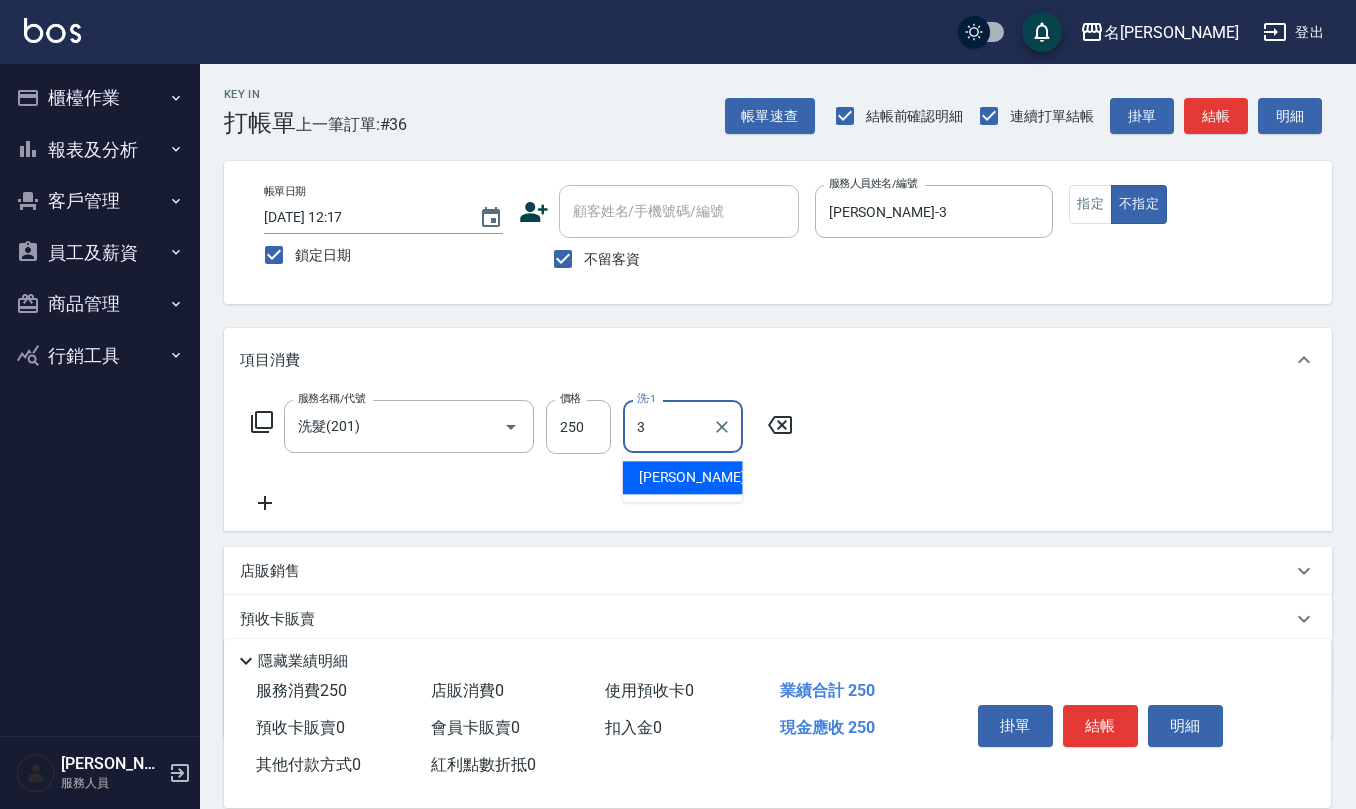 type on "[PERSON_NAME]-3" 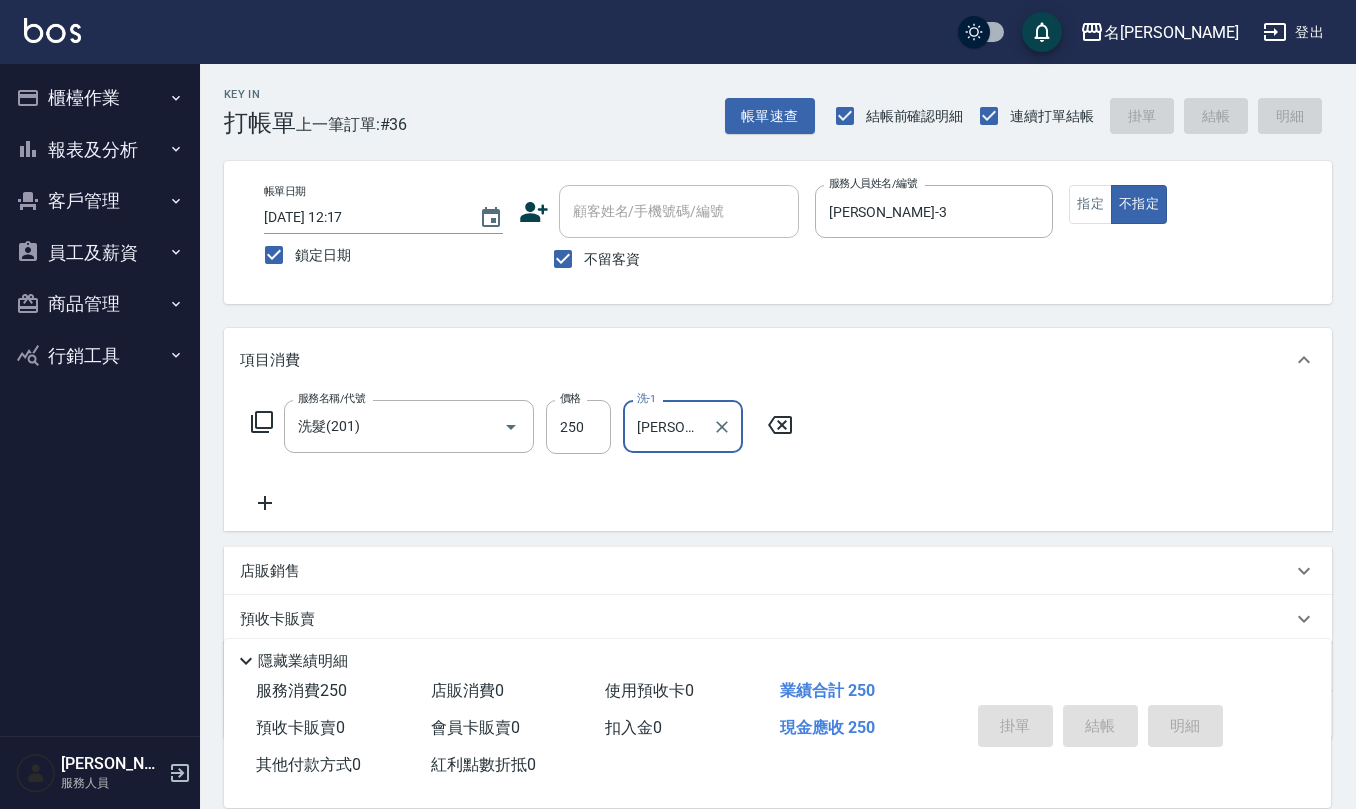 type 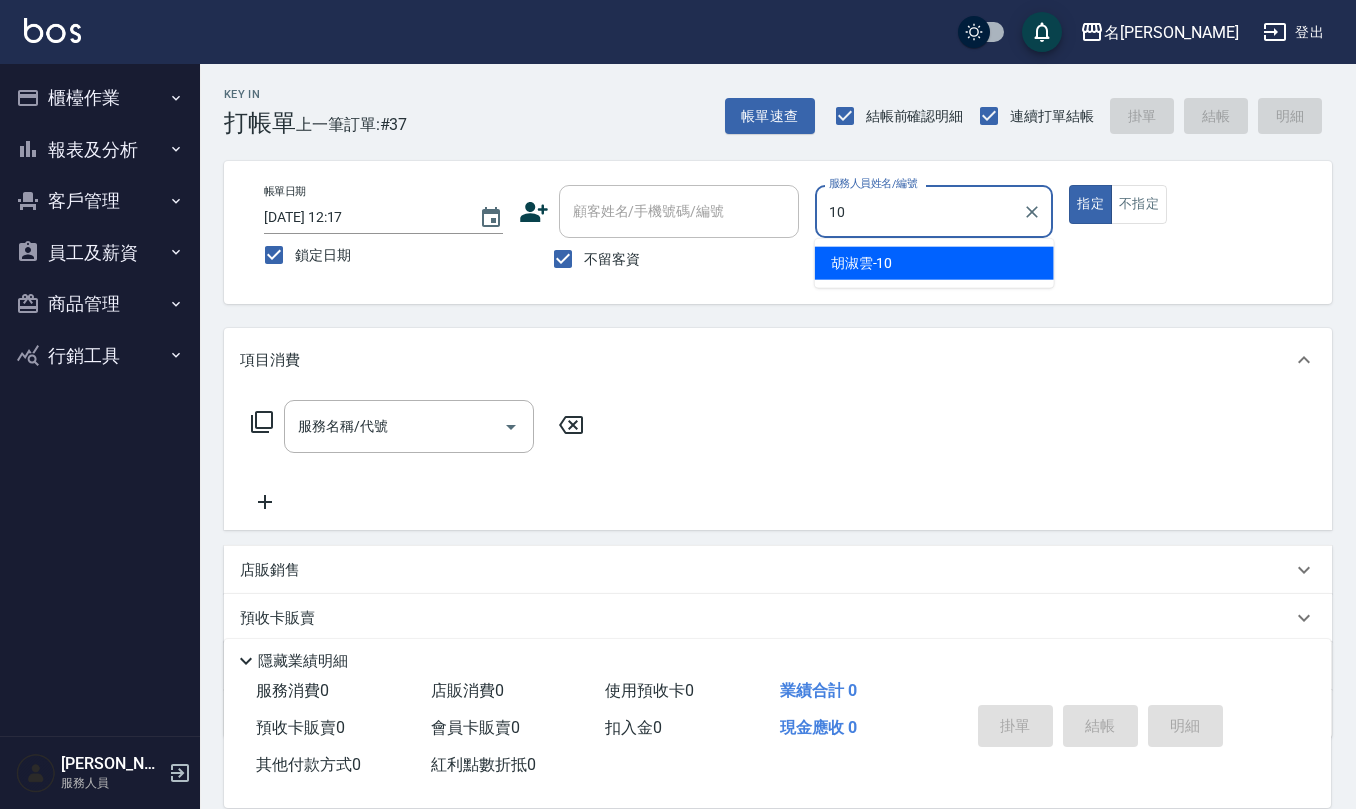 type on "[PERSON_NAME]-10" 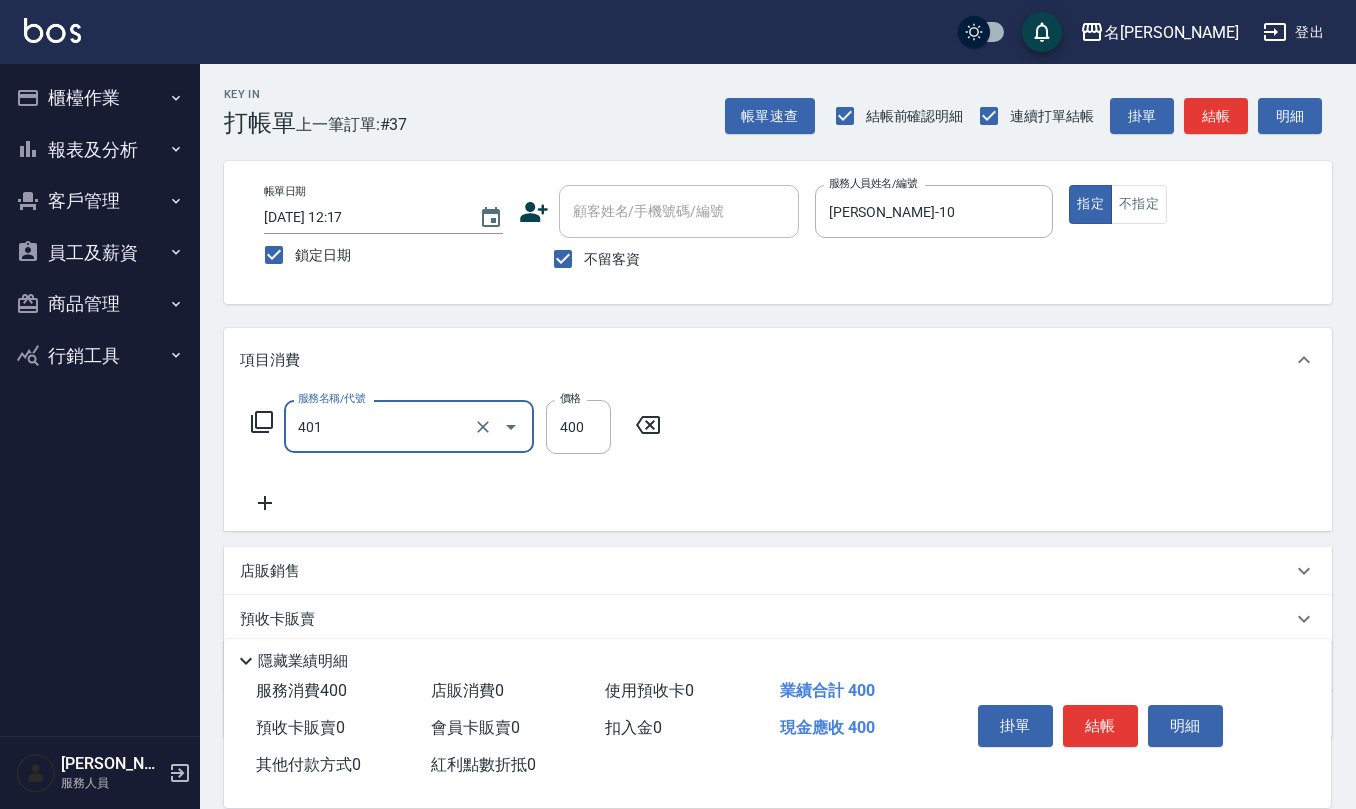 type on "剪髮(401)" 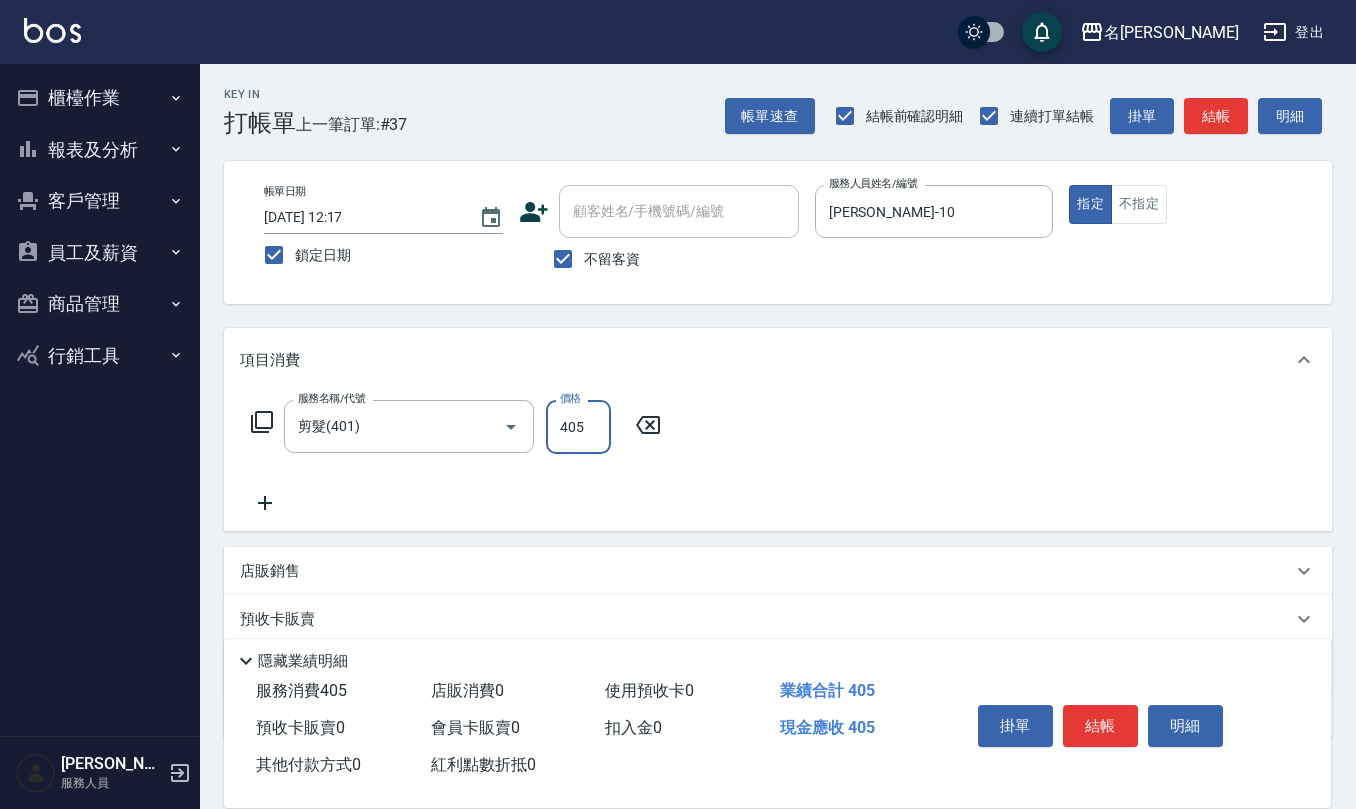 type on "405" 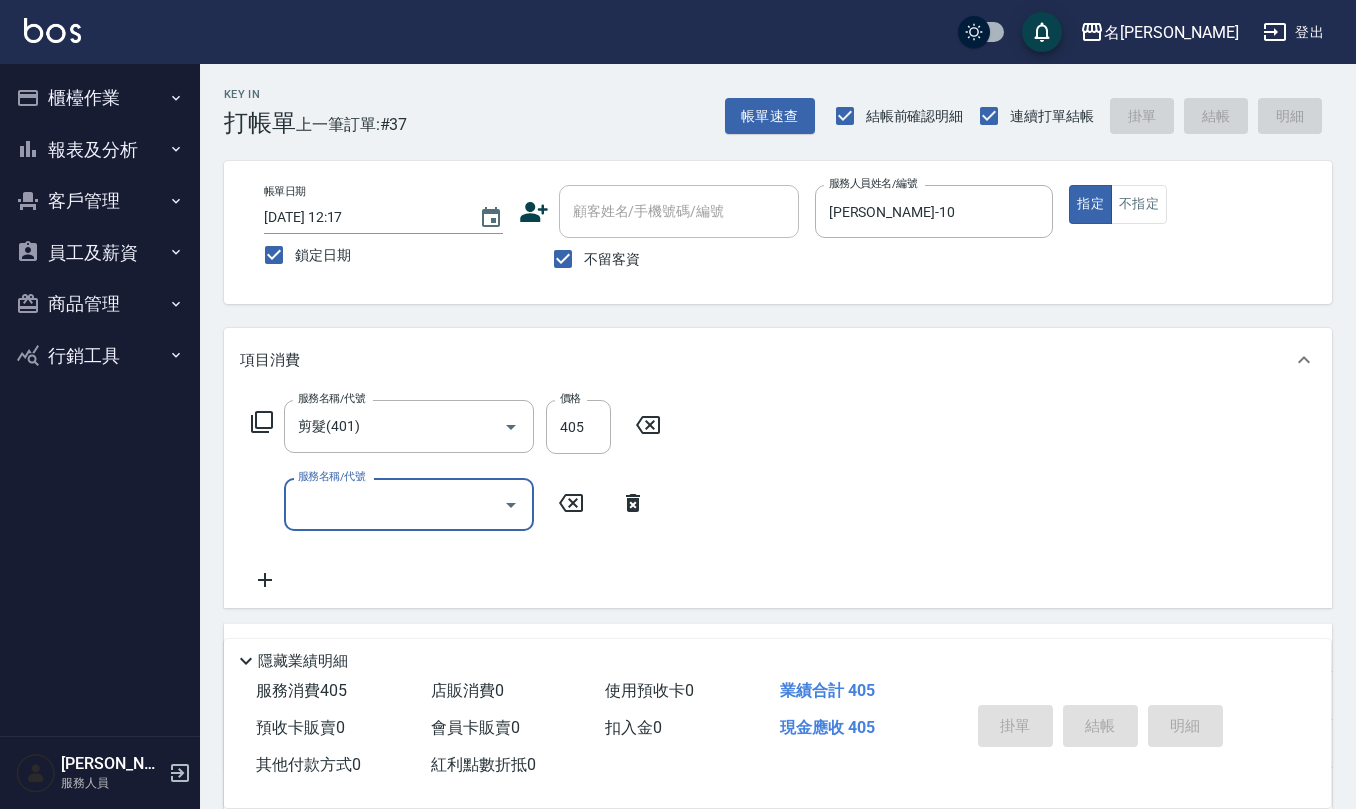 type 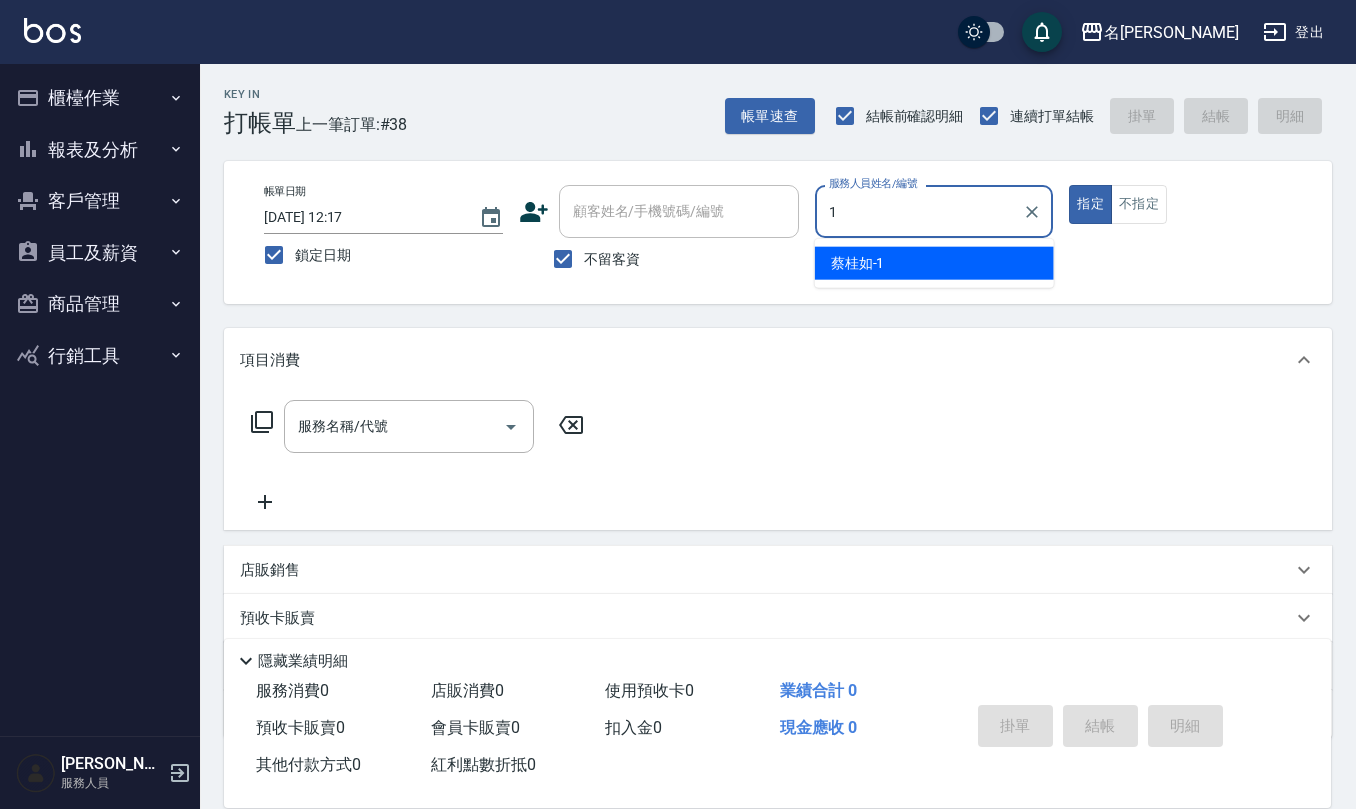type on "[PERSON_NAME]1" 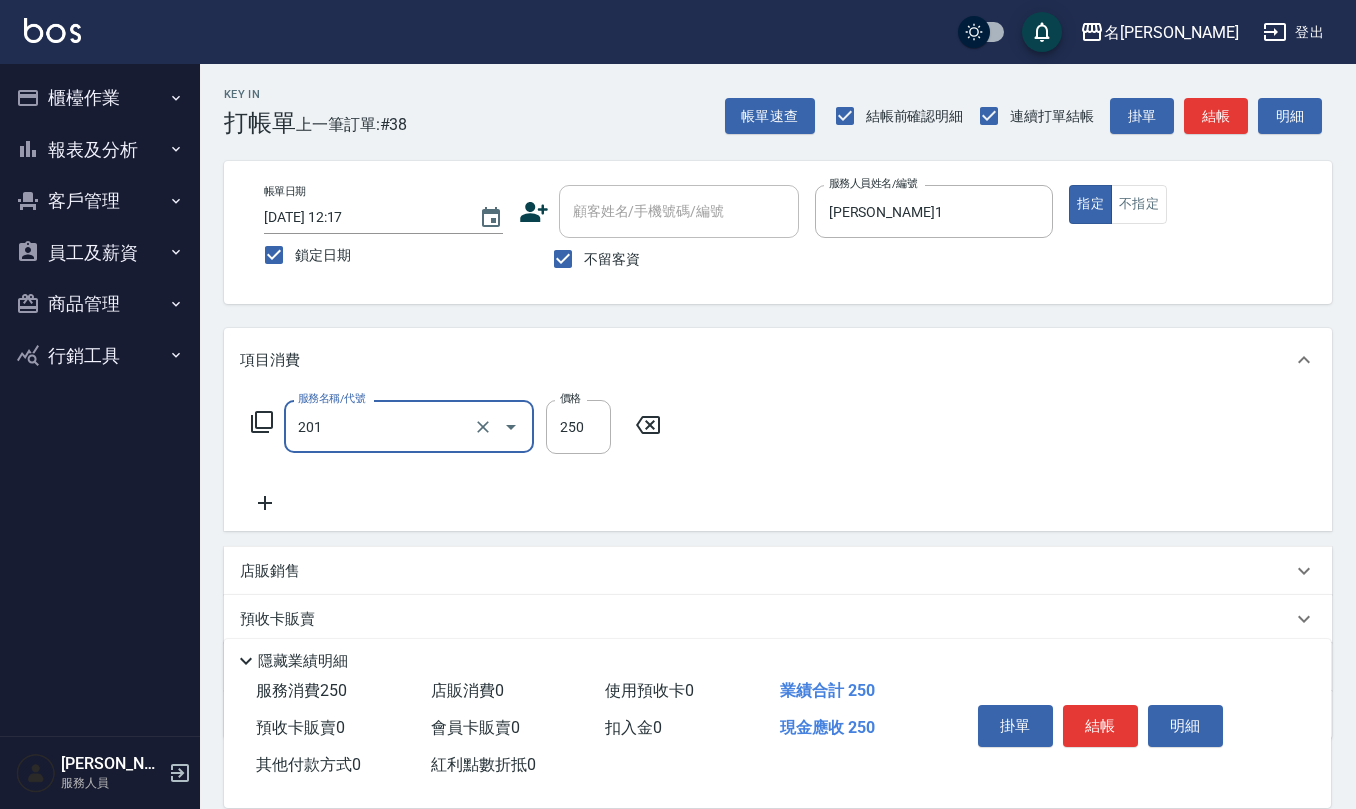 type on "洗髮(201)" 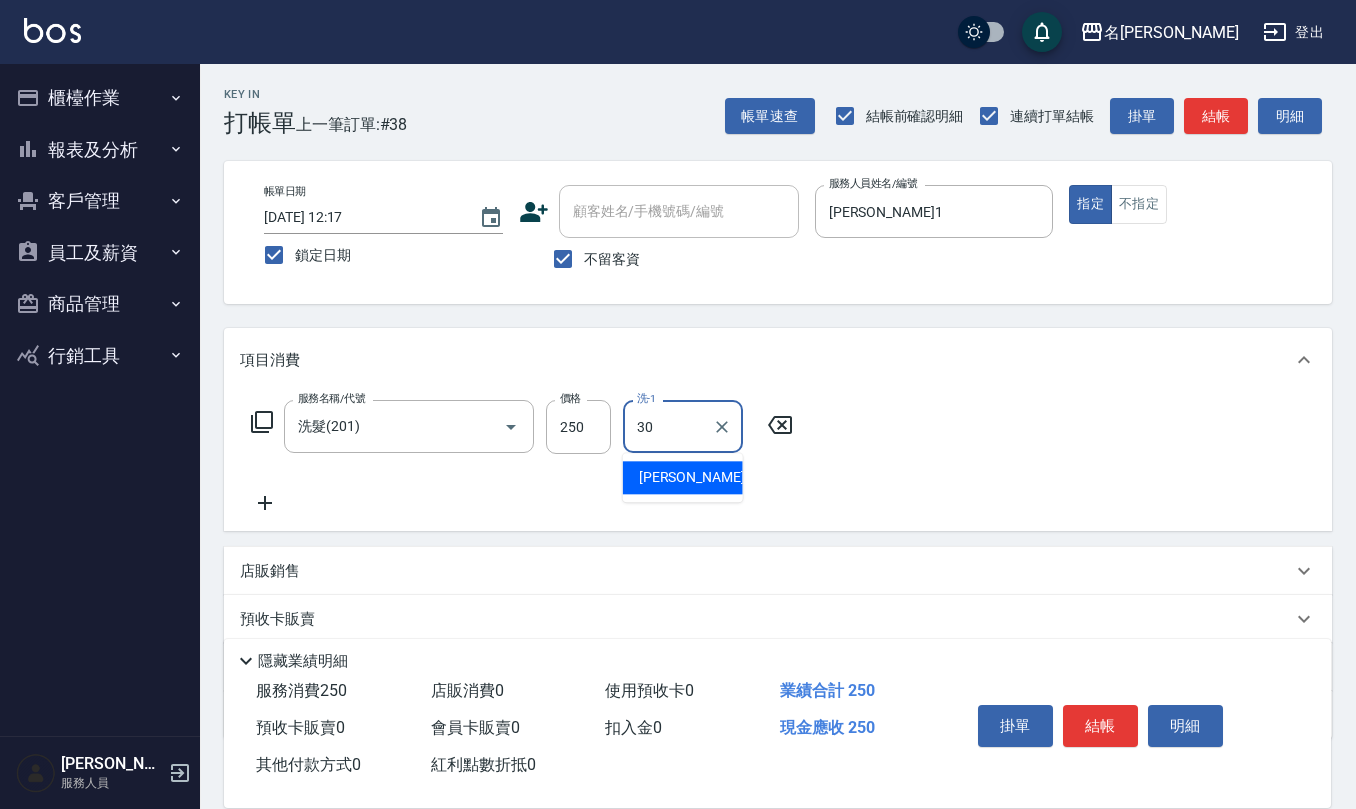 type on "[PERSON_NAME]-30" 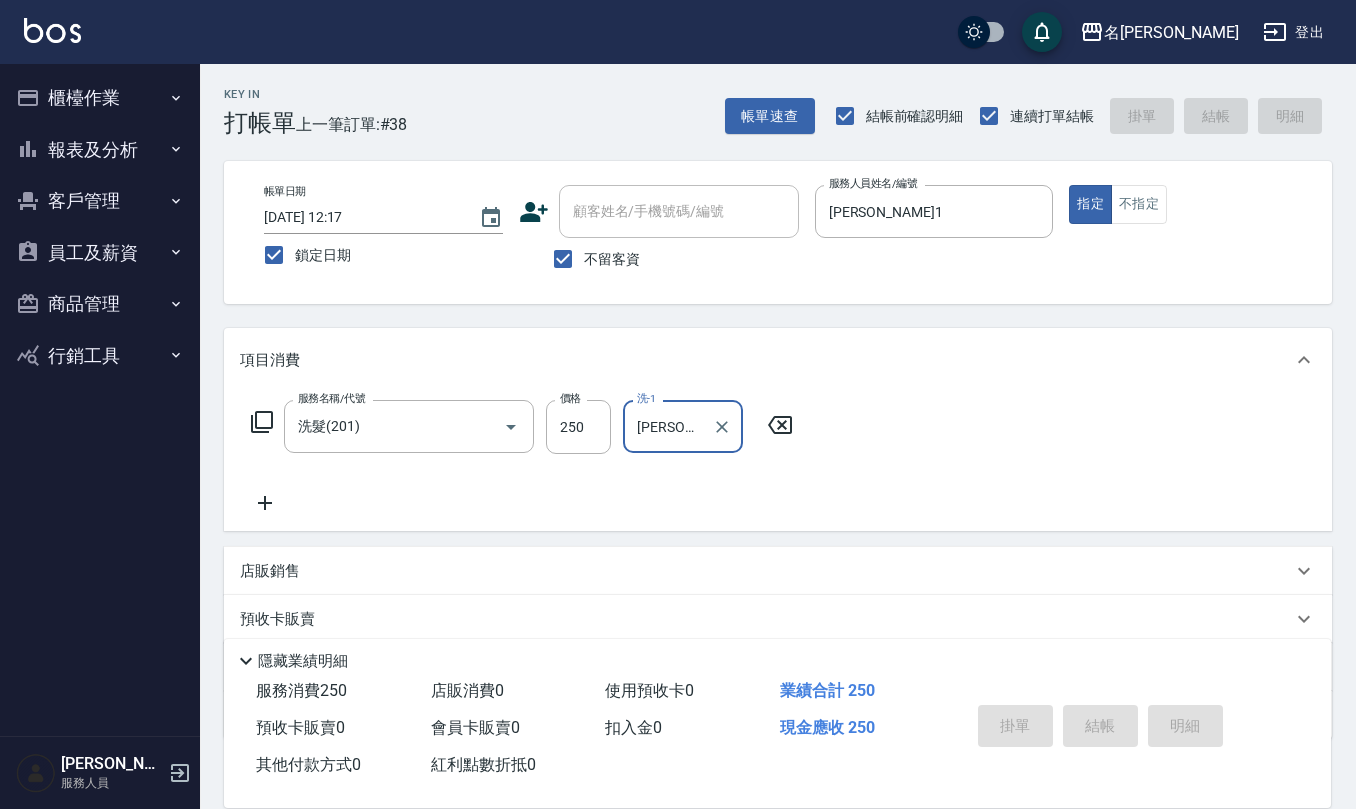 type 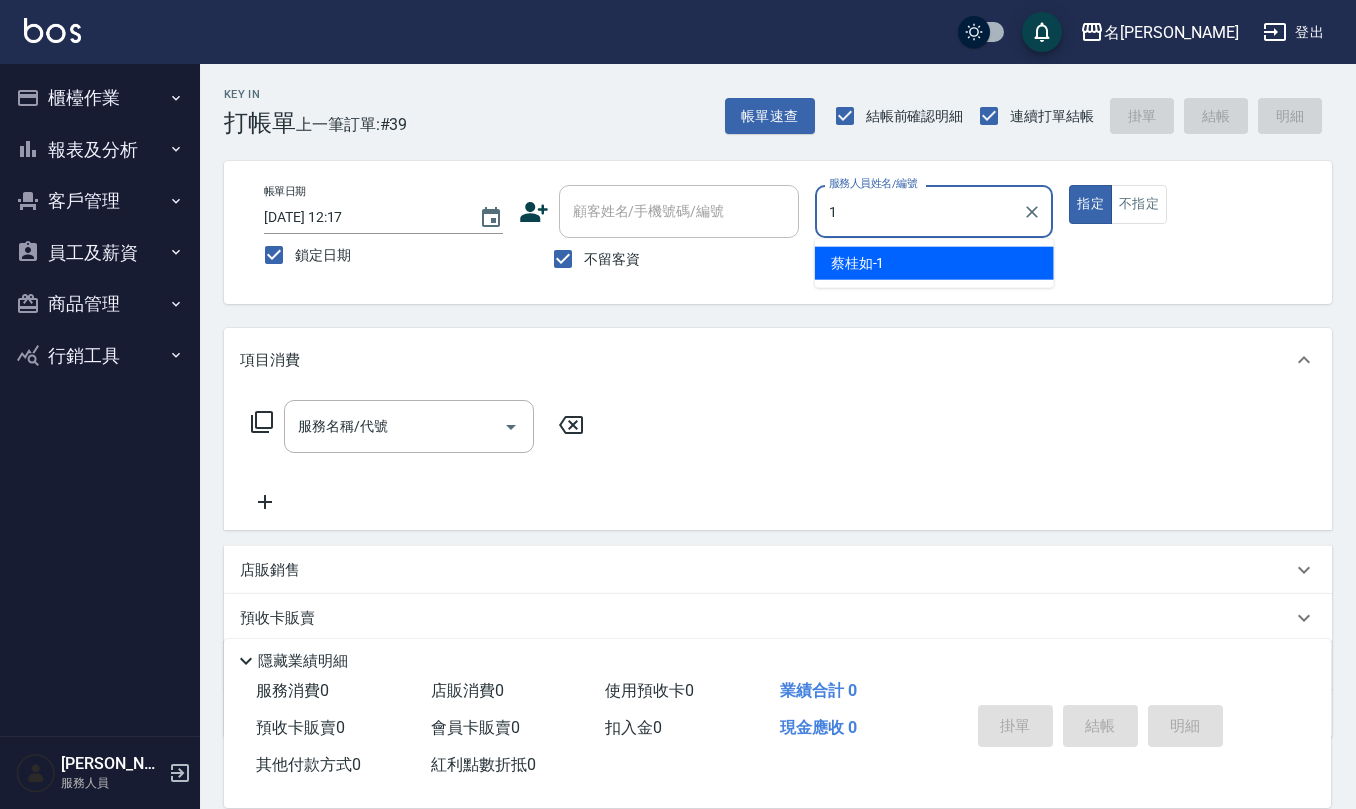 type on "[PERSON_NAME]1" 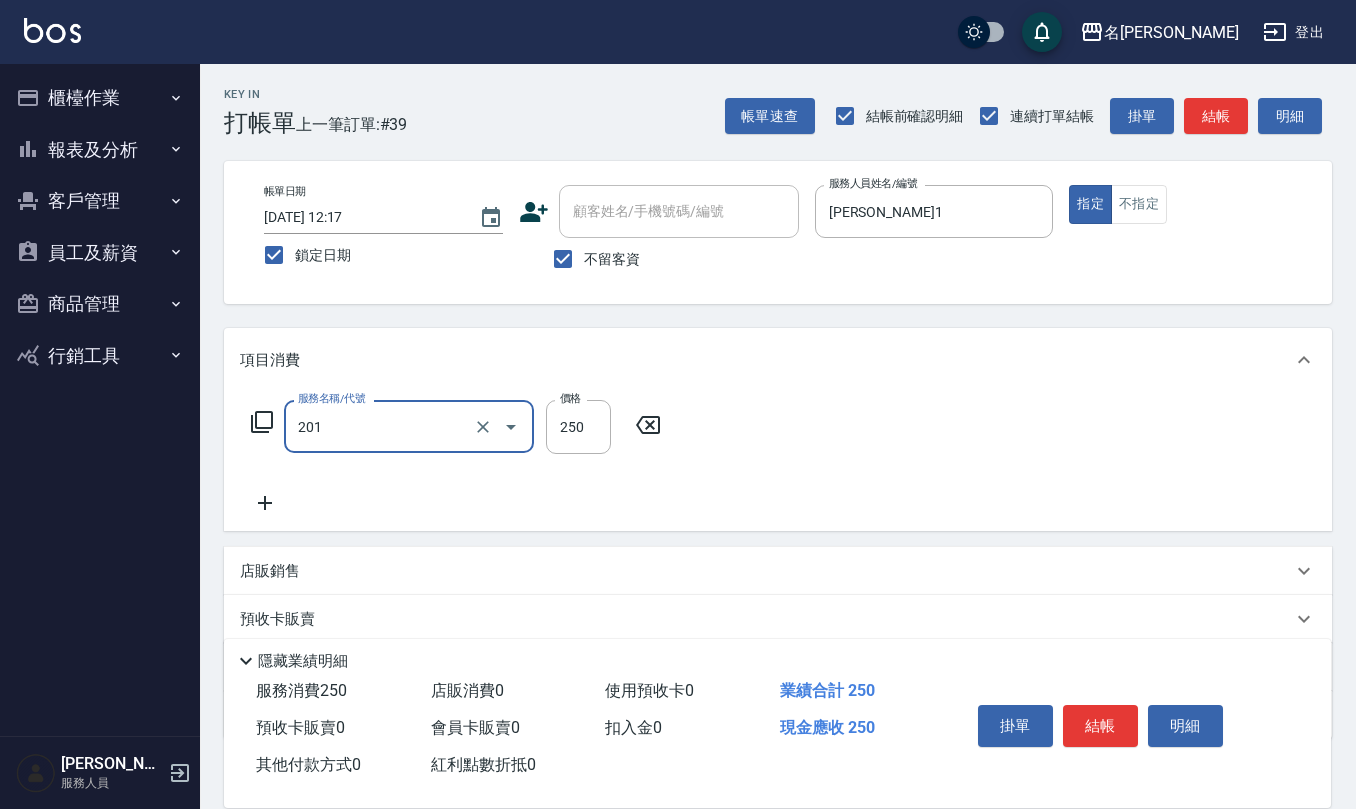 type on "洗髮(201)" 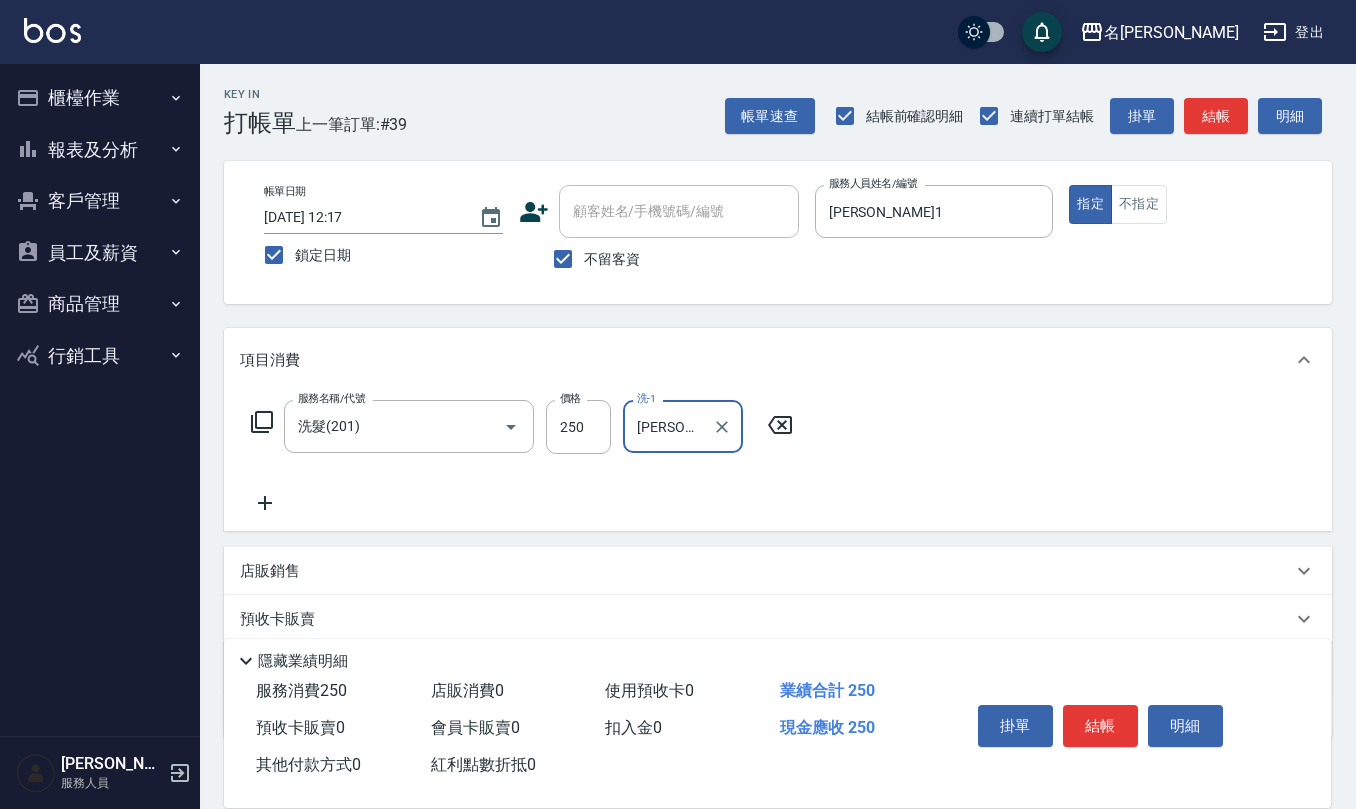 type on "[PERSON_NAME]-24" 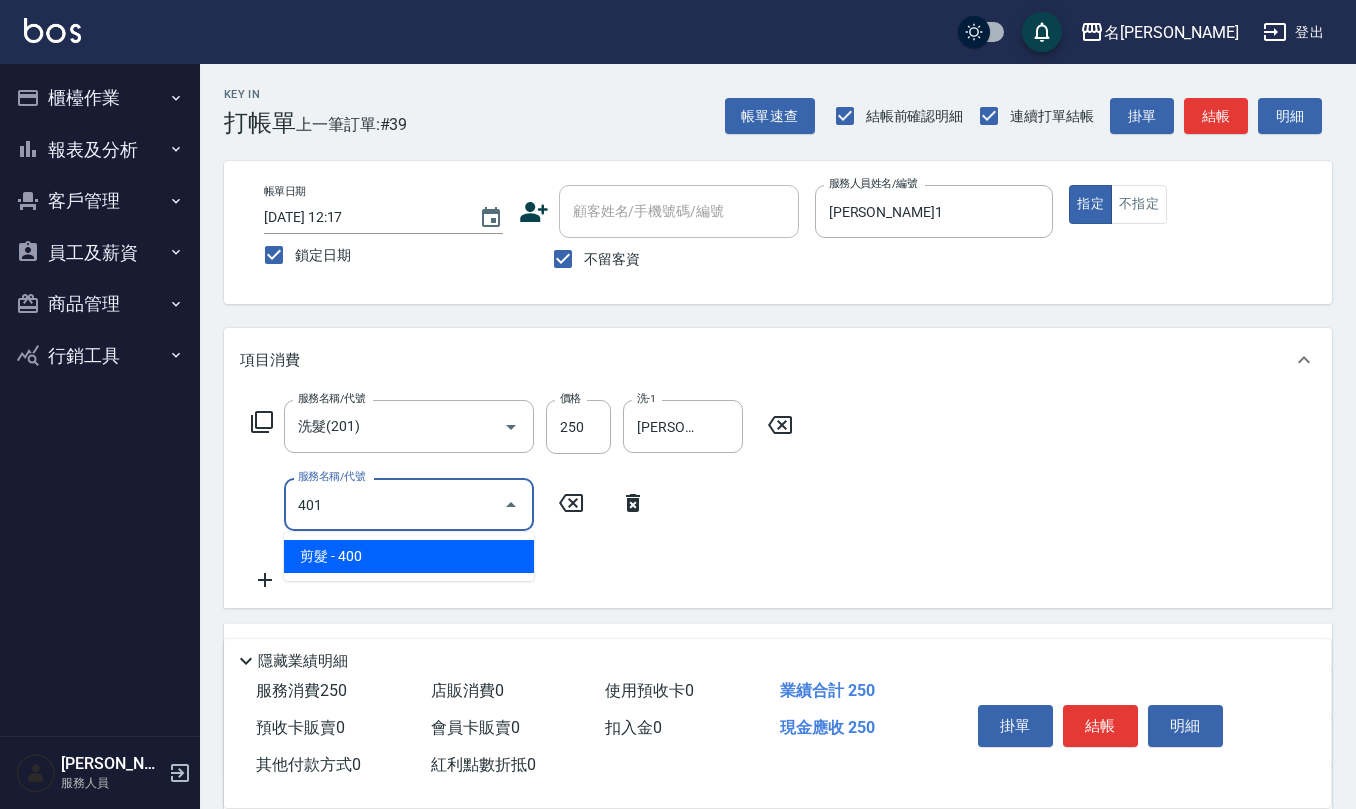 type on "剪髮(401)" 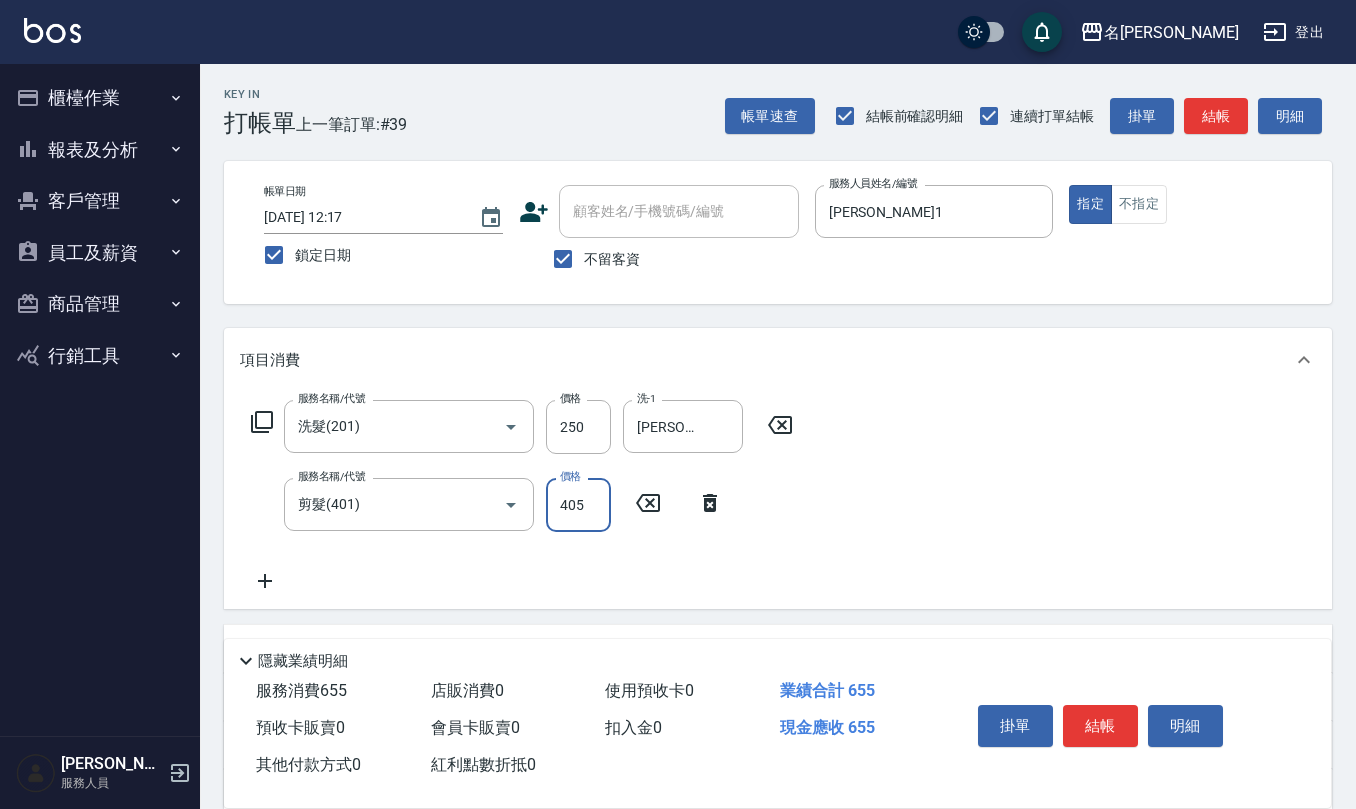 type on "405" 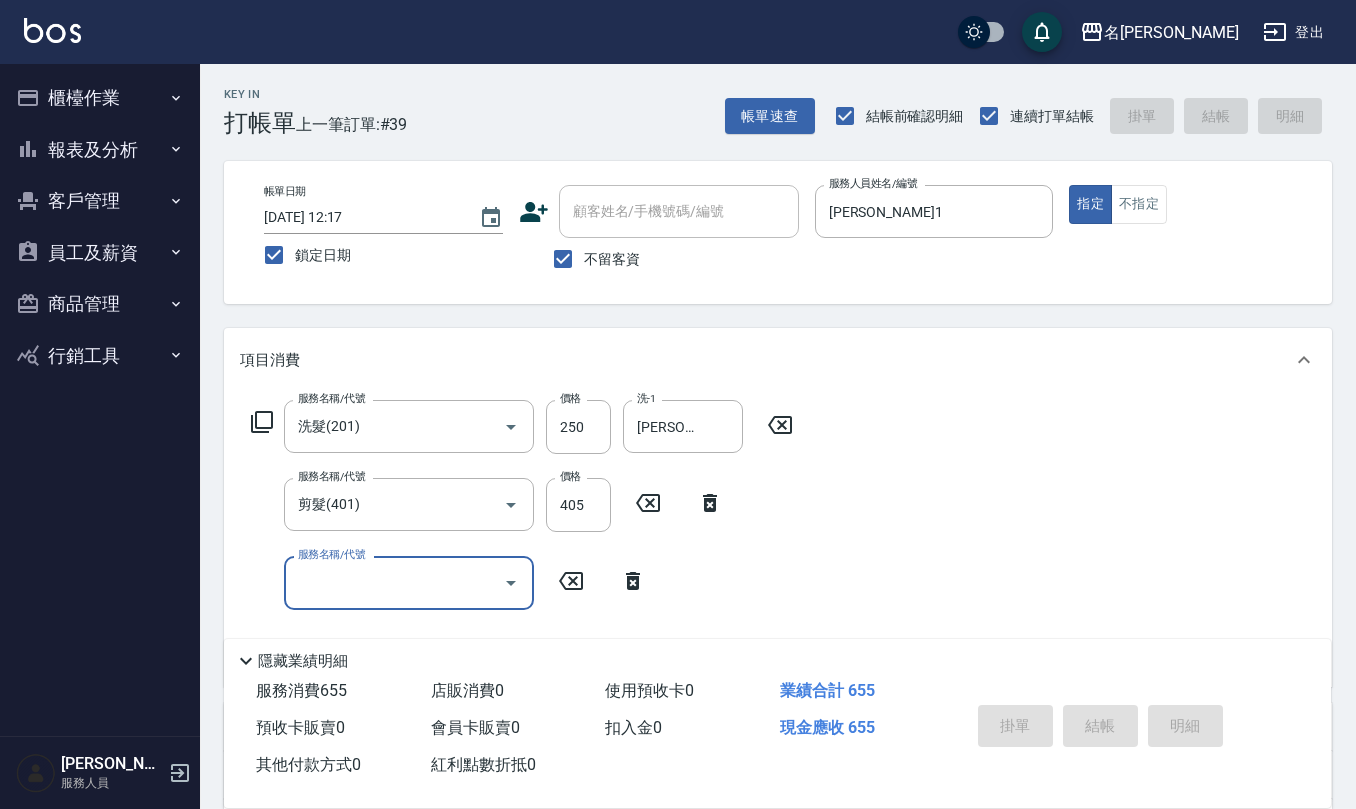 type 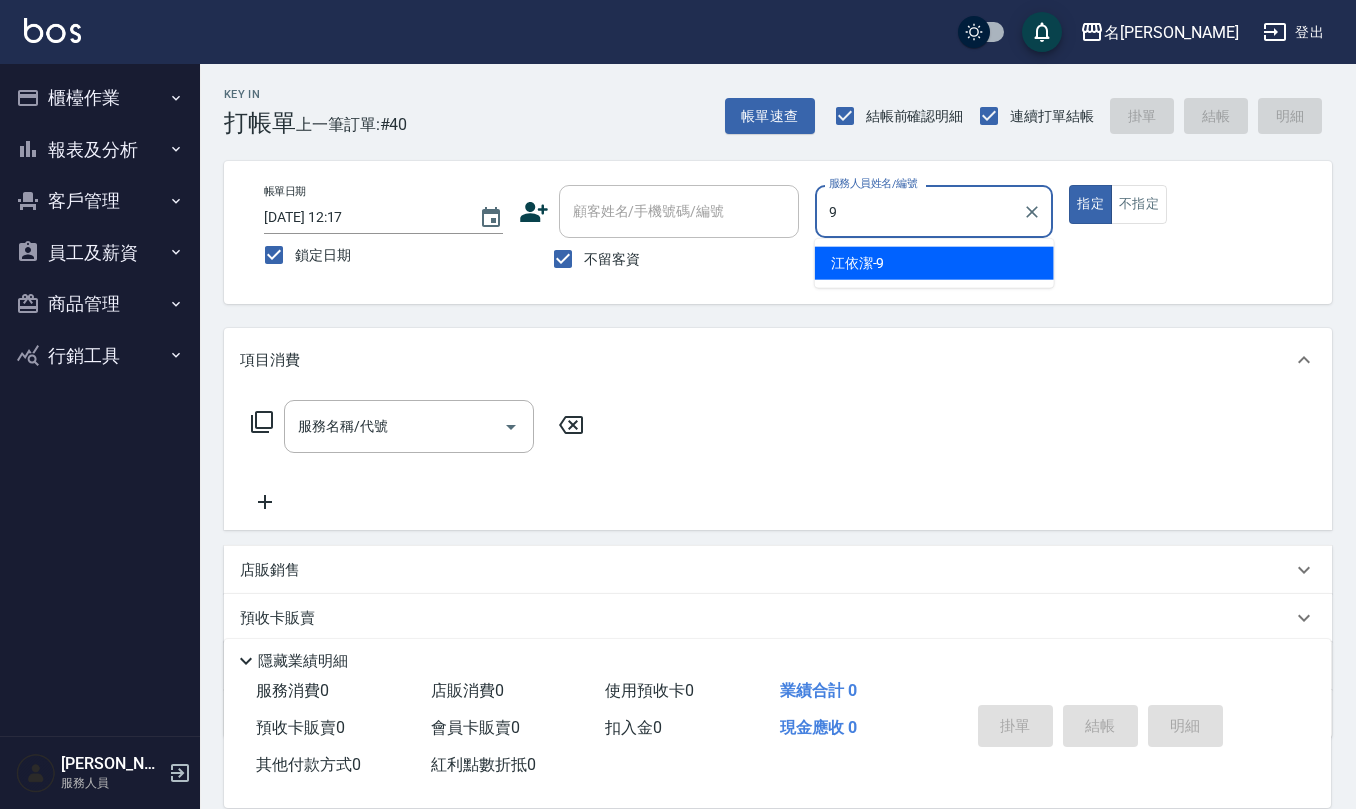 type on "[PERSON_NAME]-9" 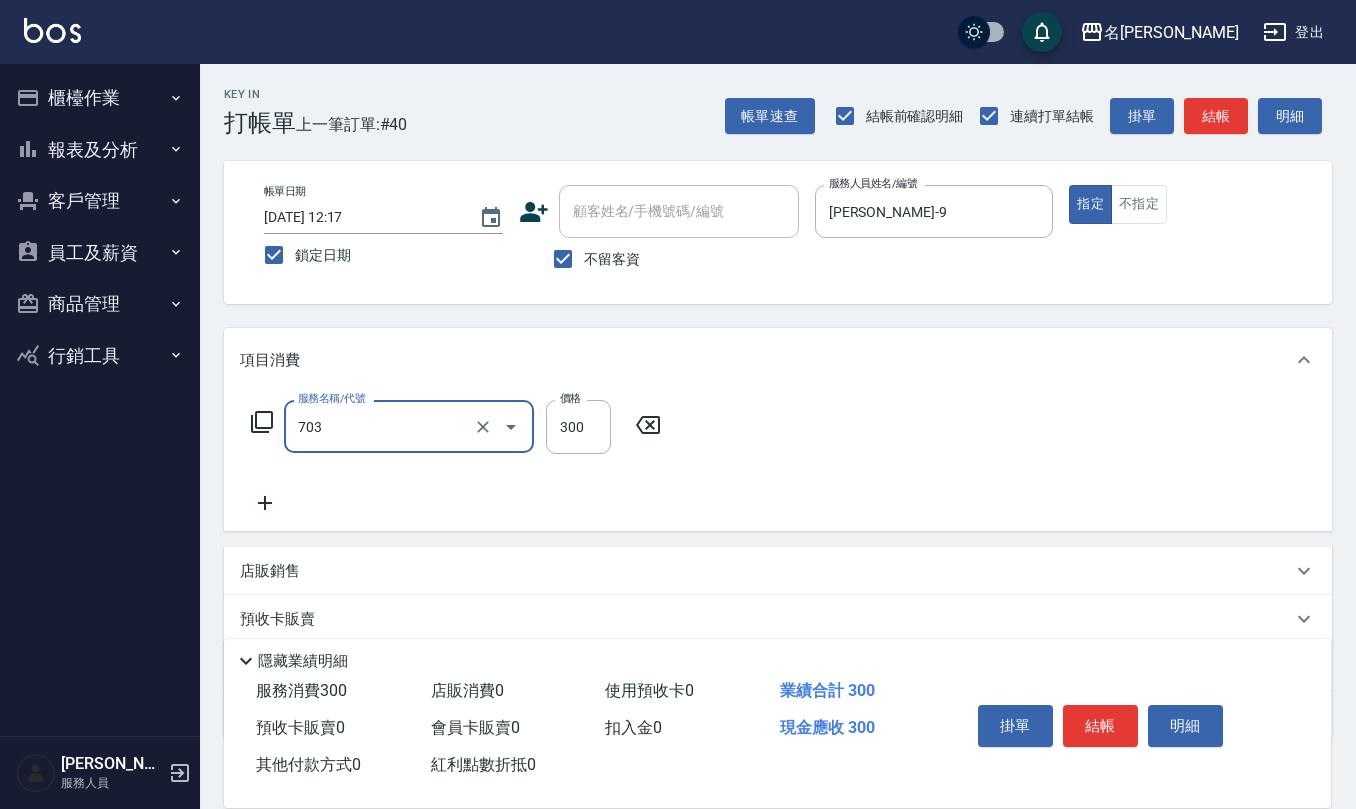 type on "(1236)設計師(703)" 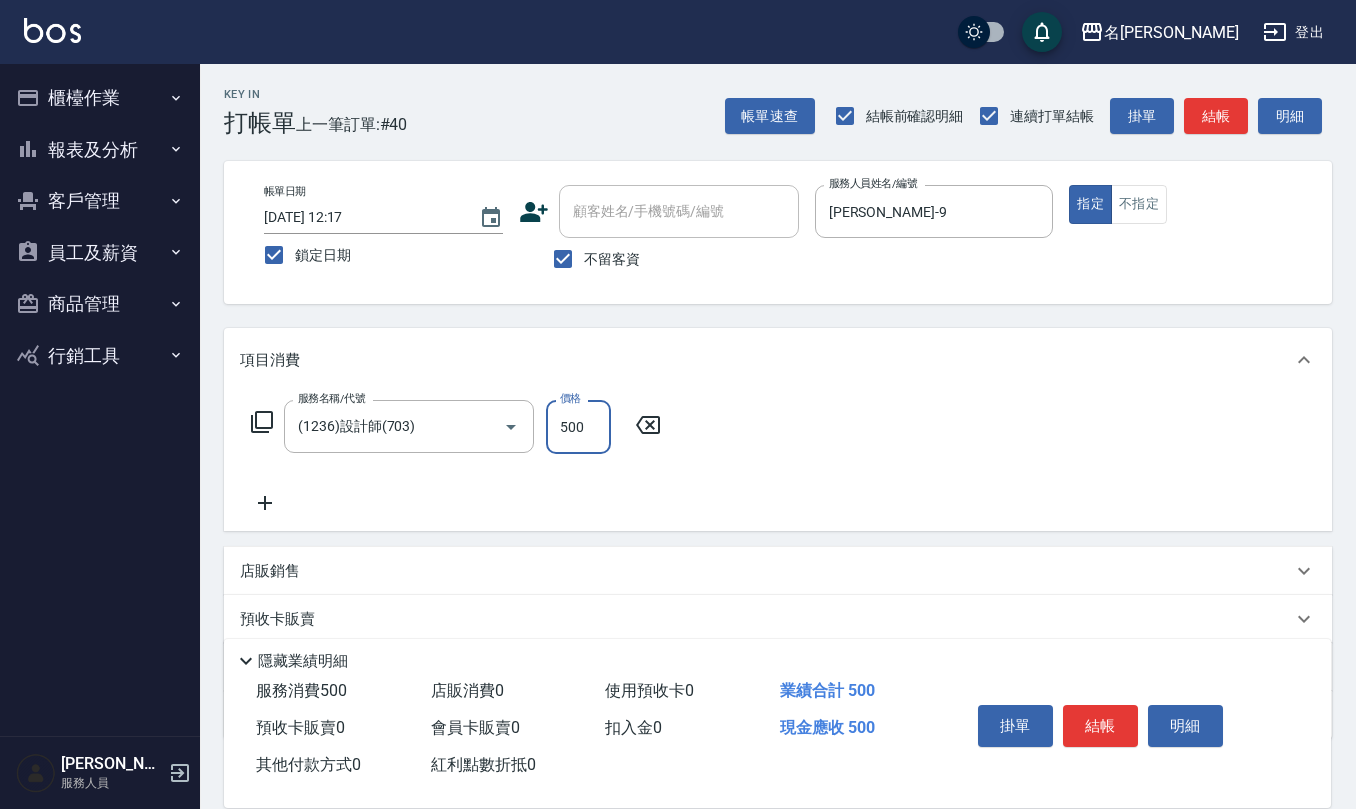 type on "500" 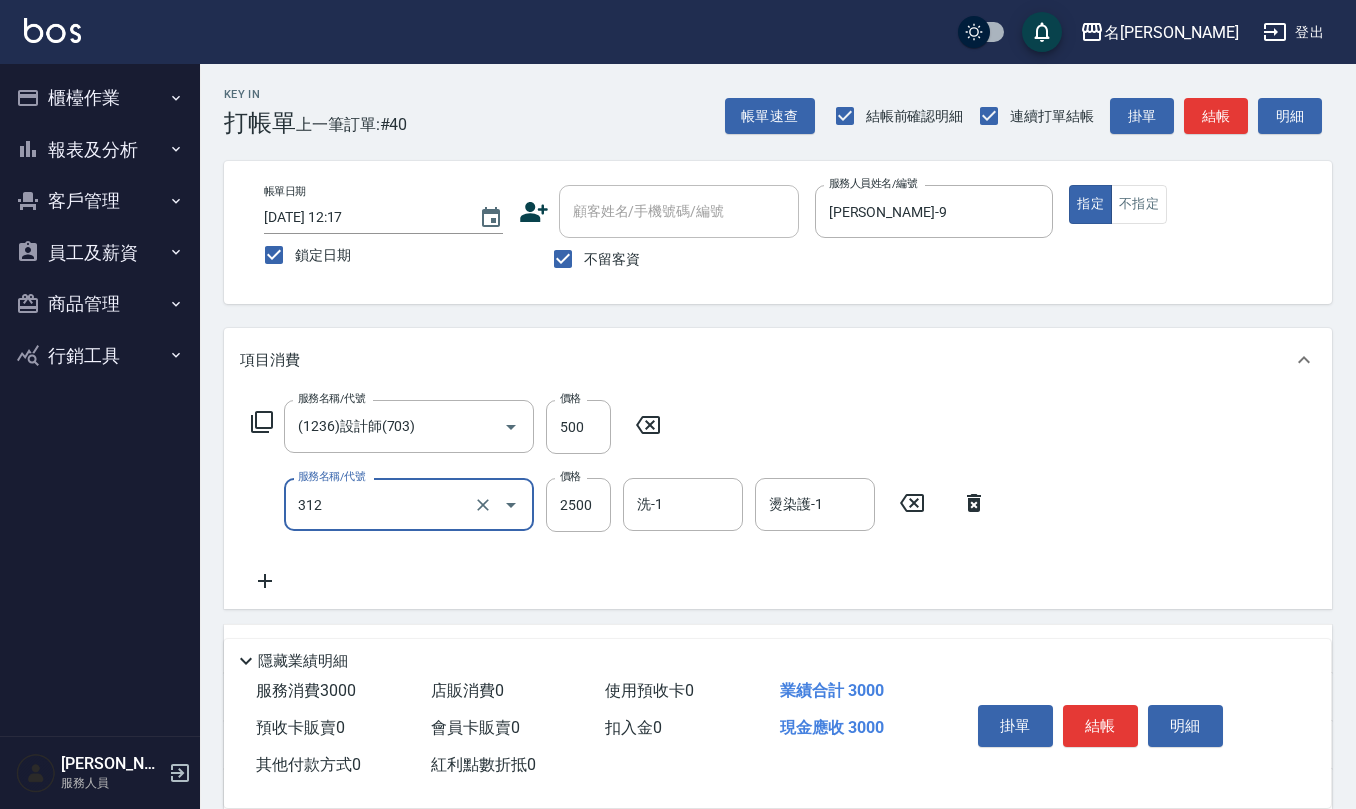 type on "有氧水離子燙2500(312)" 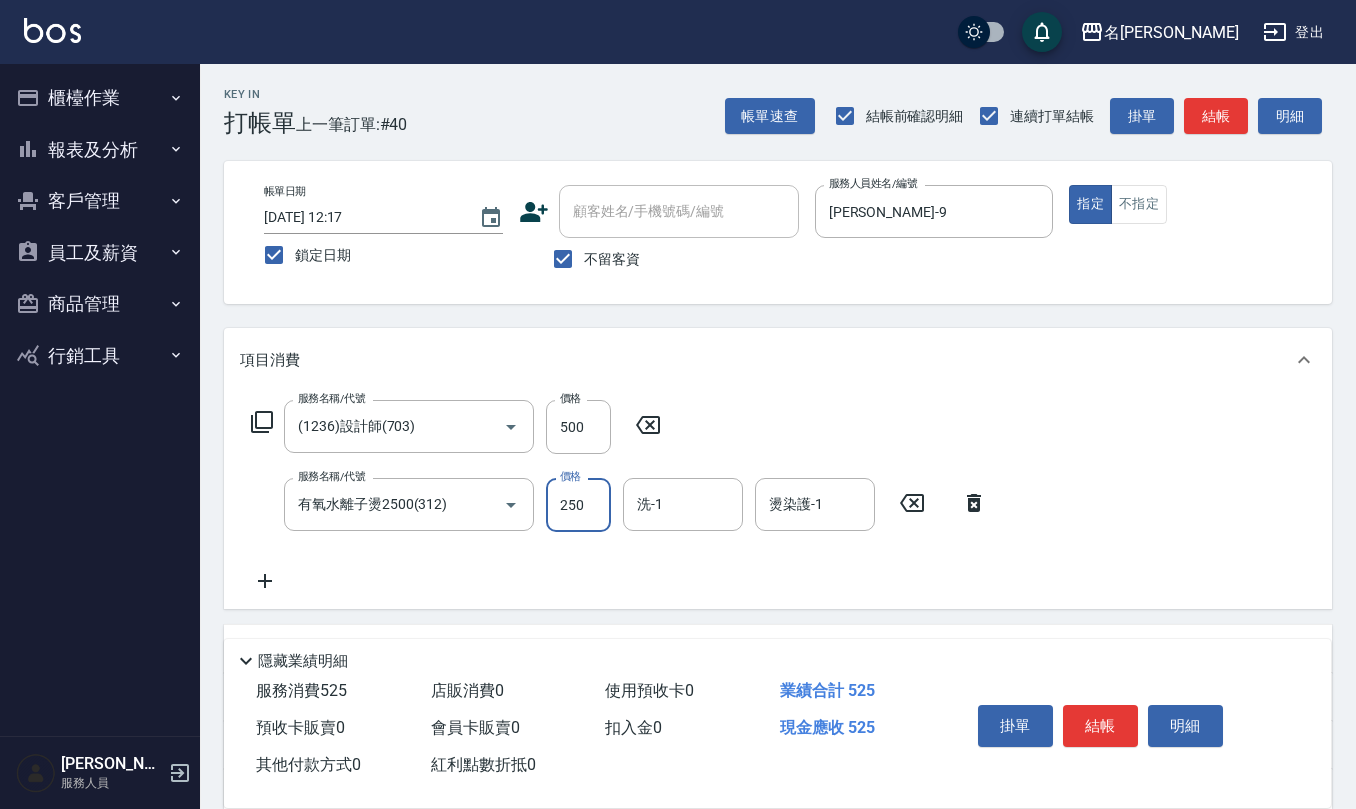 type on "2500" 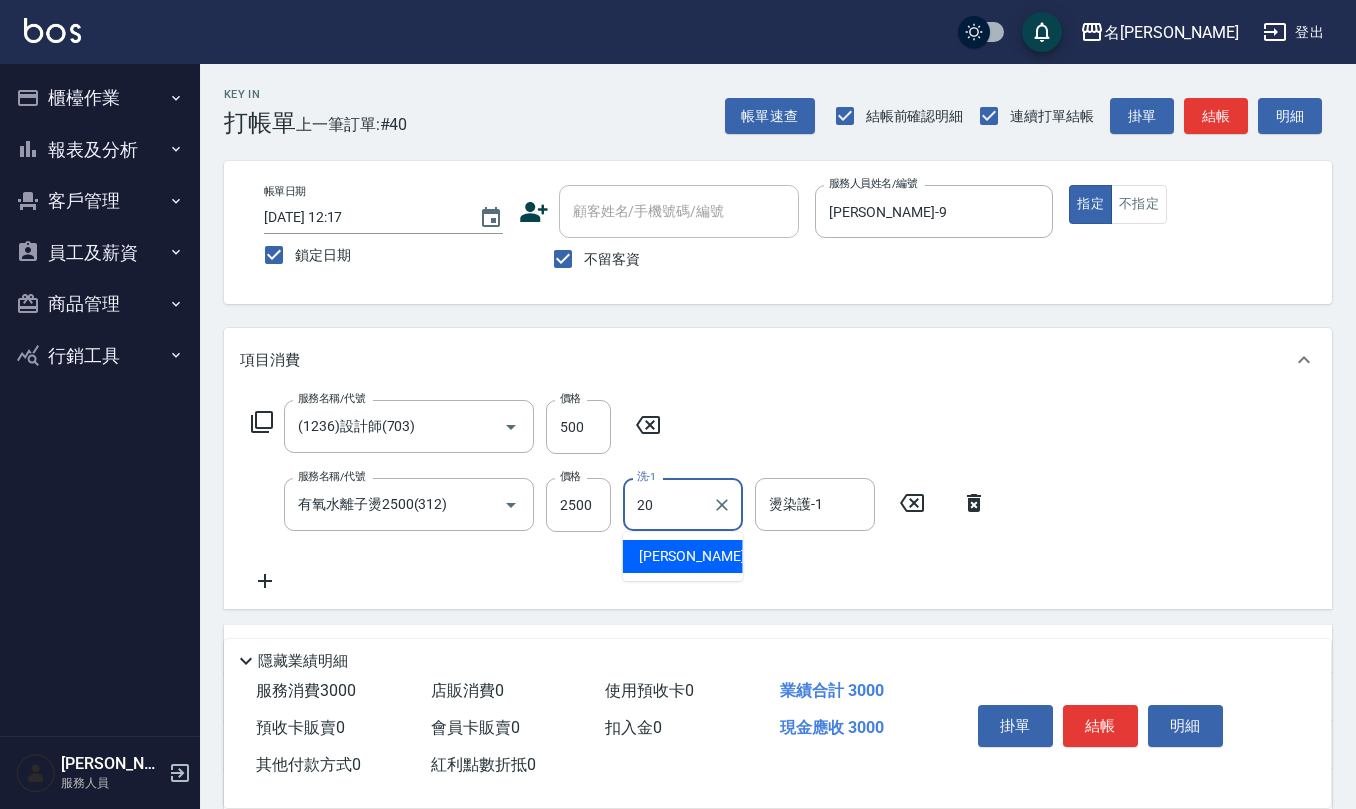 type on "[PERSON_NAME]-20" 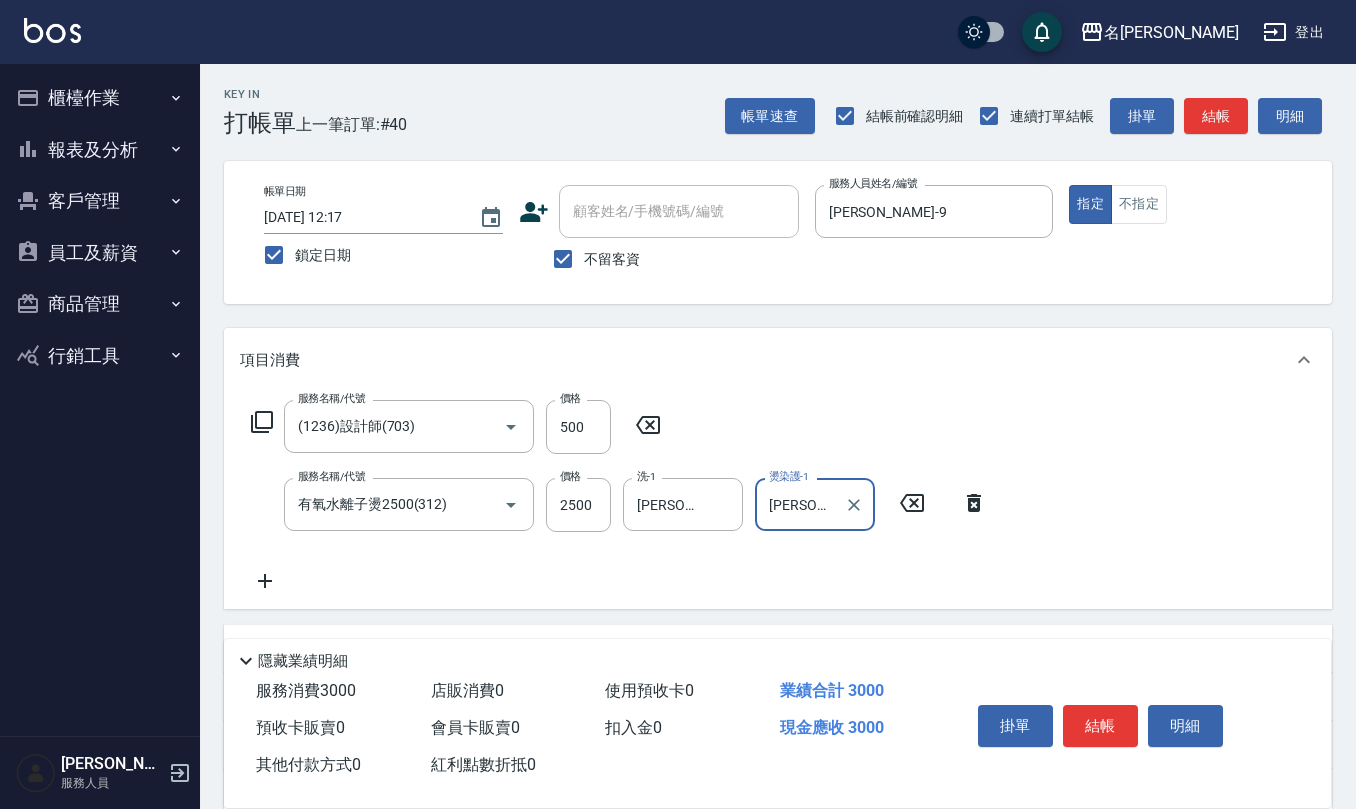type on "[PERSON_NAME]-20" 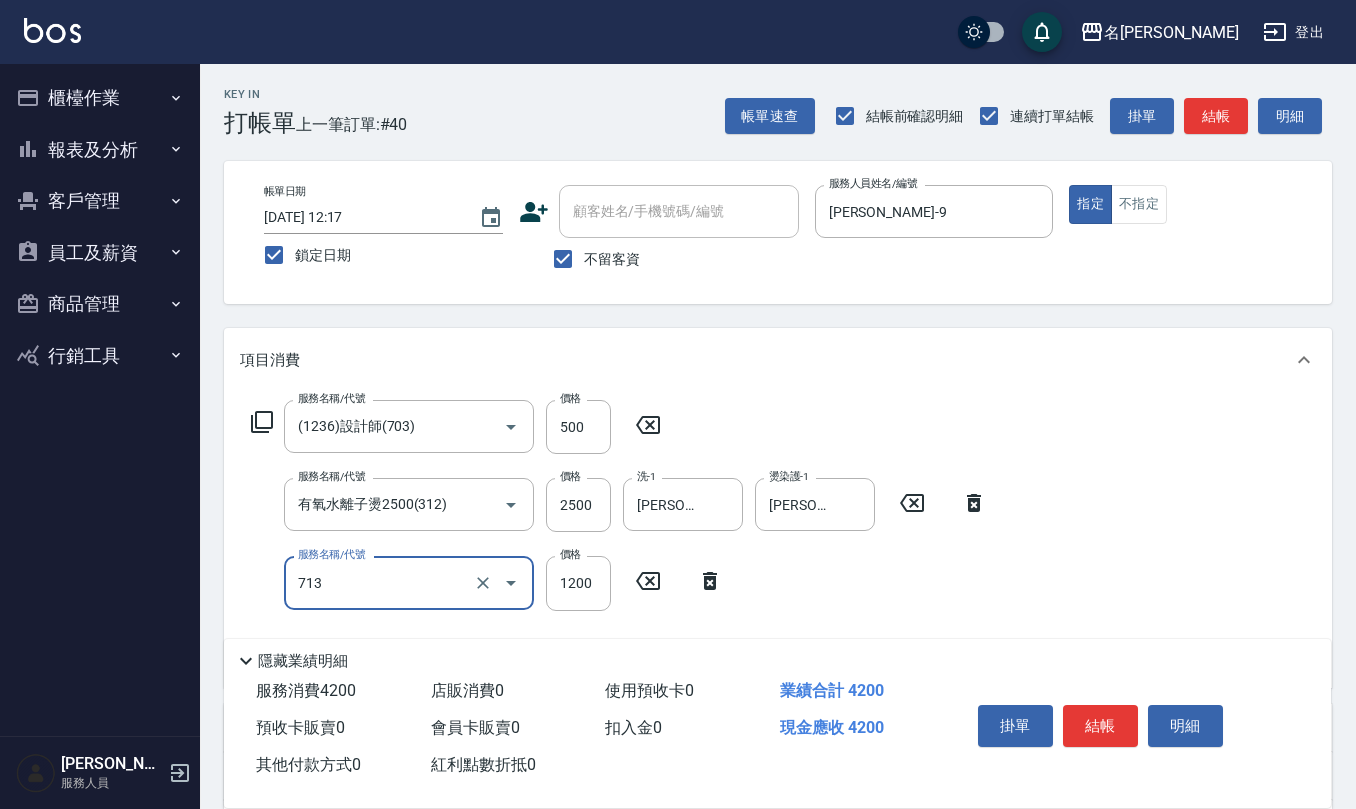 type on "水樣結構式1200(713)" 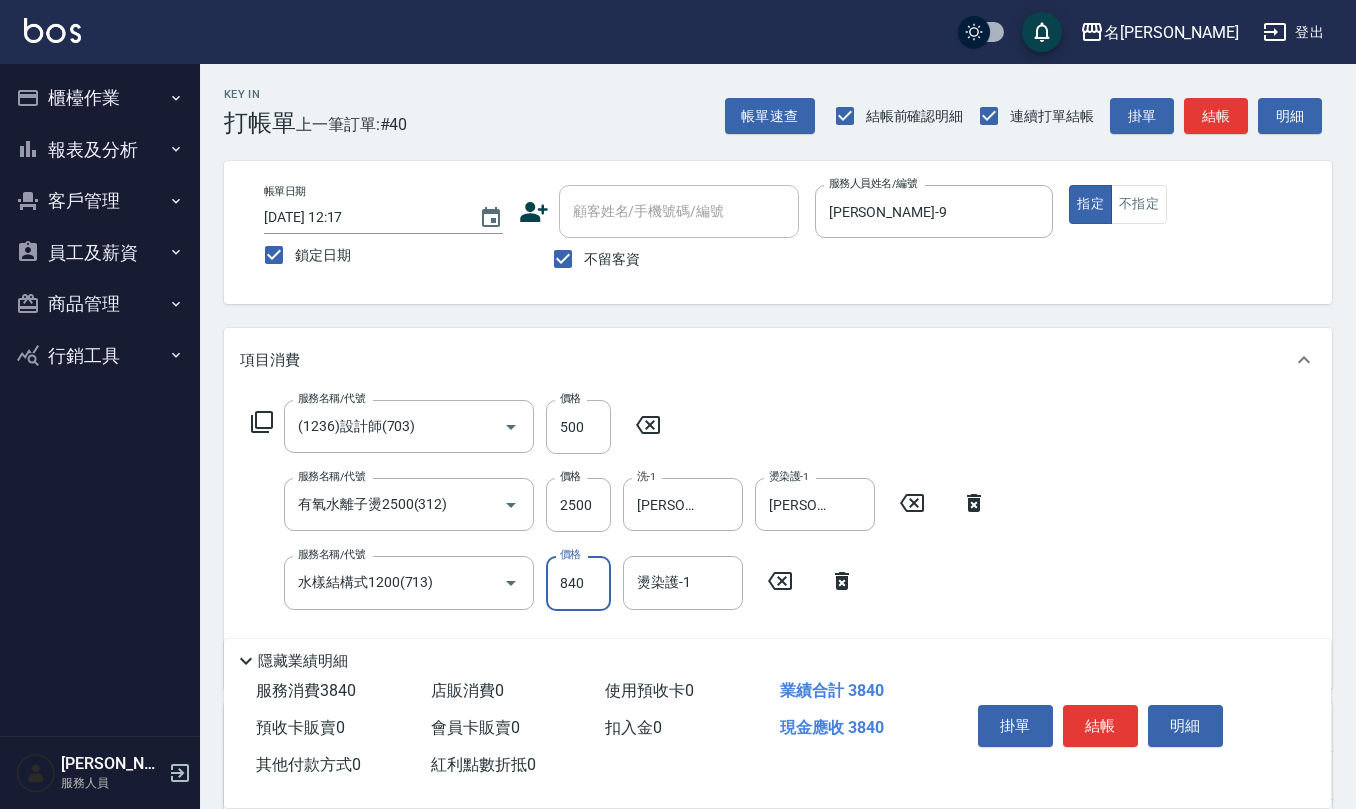 type on "840" 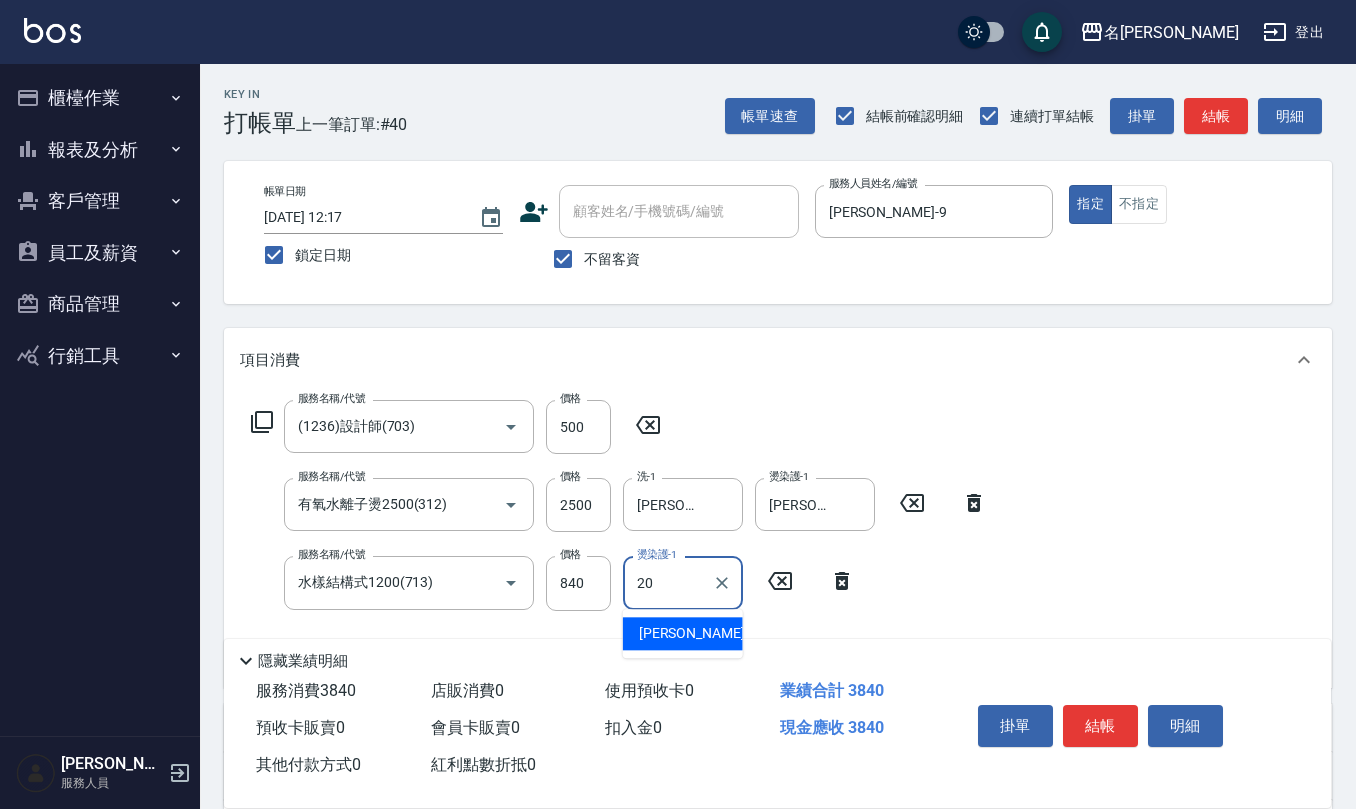 type on "[PERSON_NAME]-20" 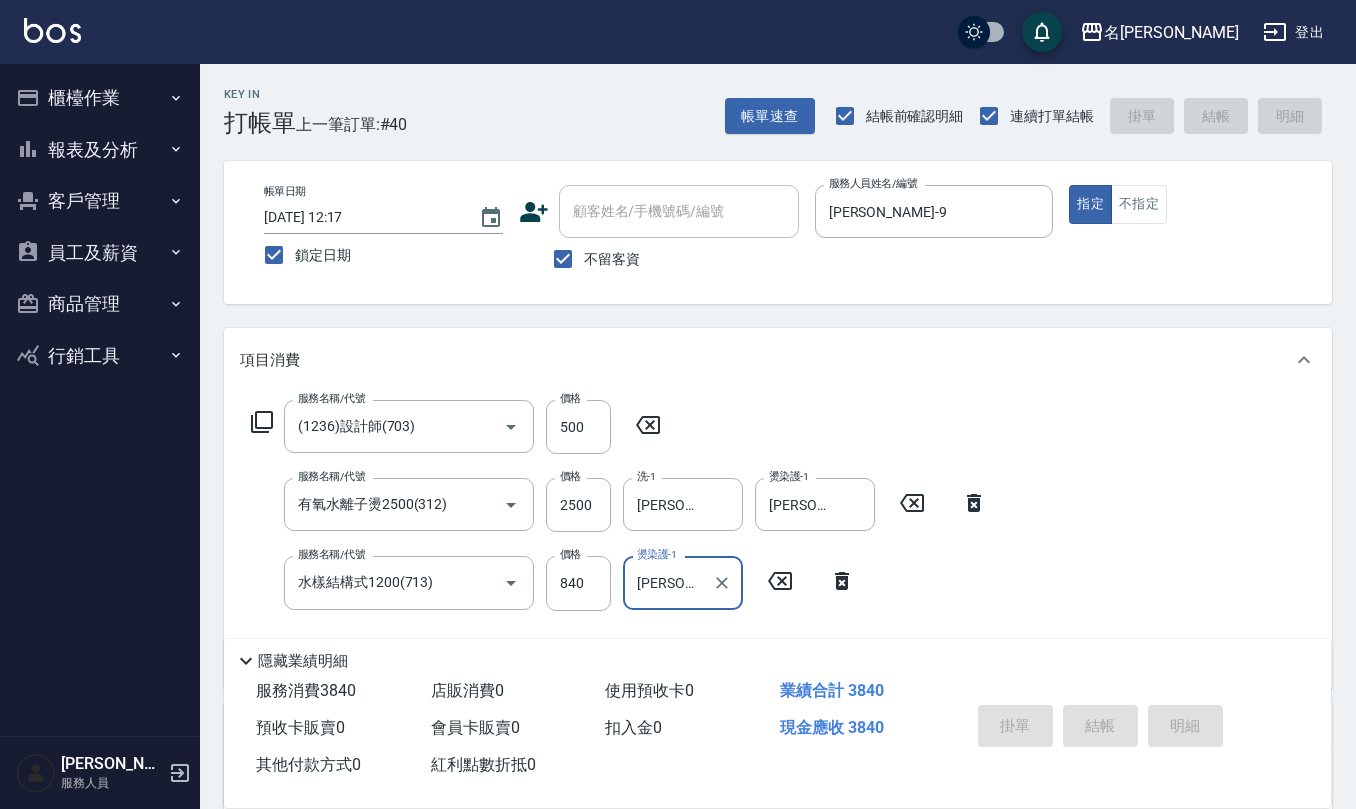 type 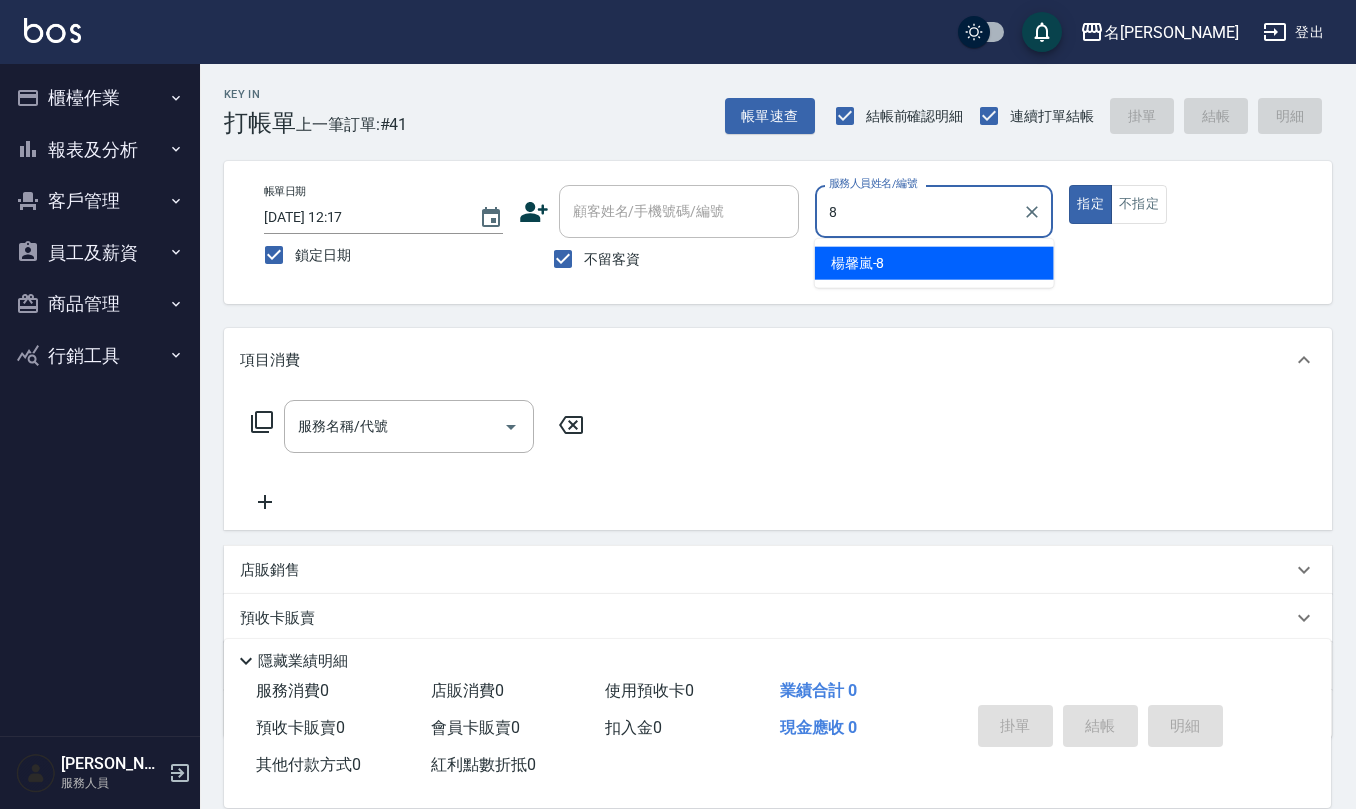 type on "[PERSON_NAME]-8" 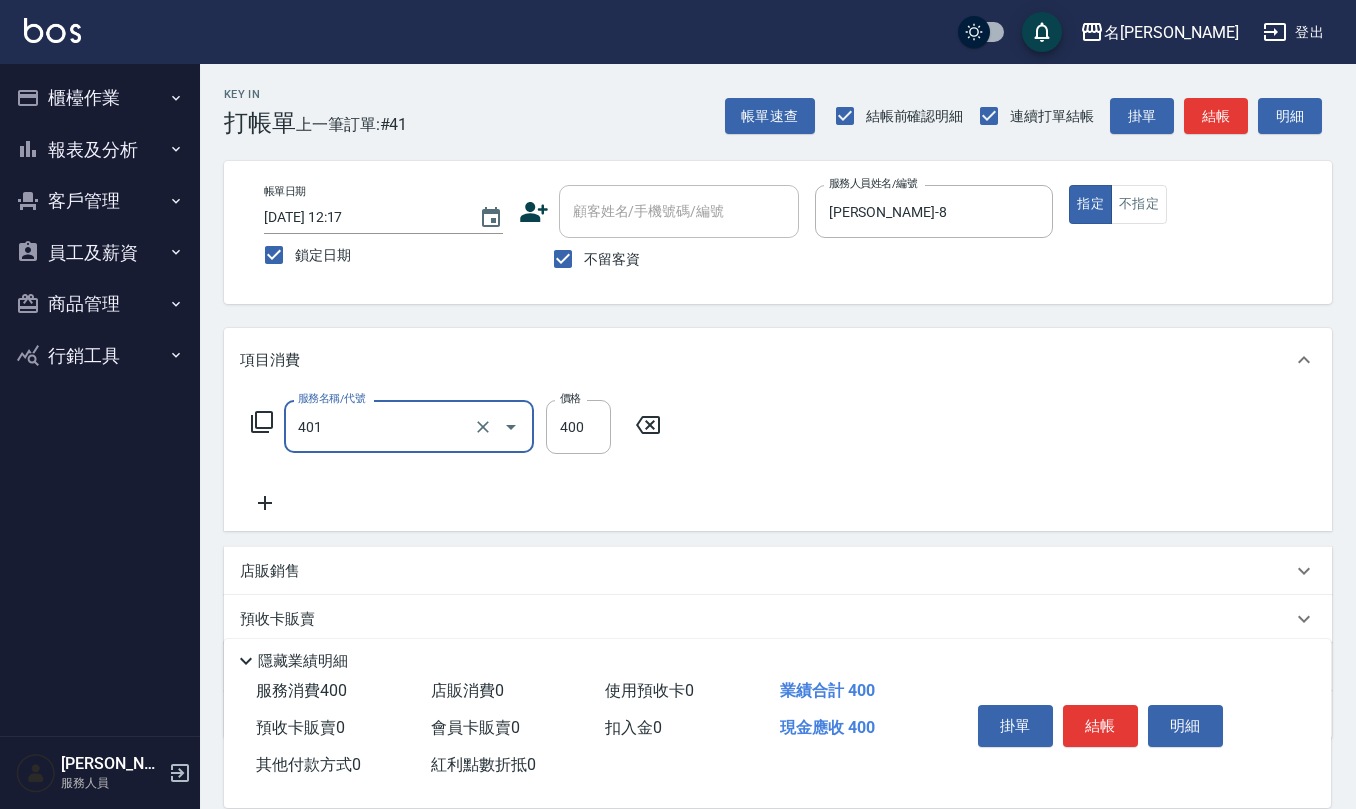 type on "剪髮(401)" 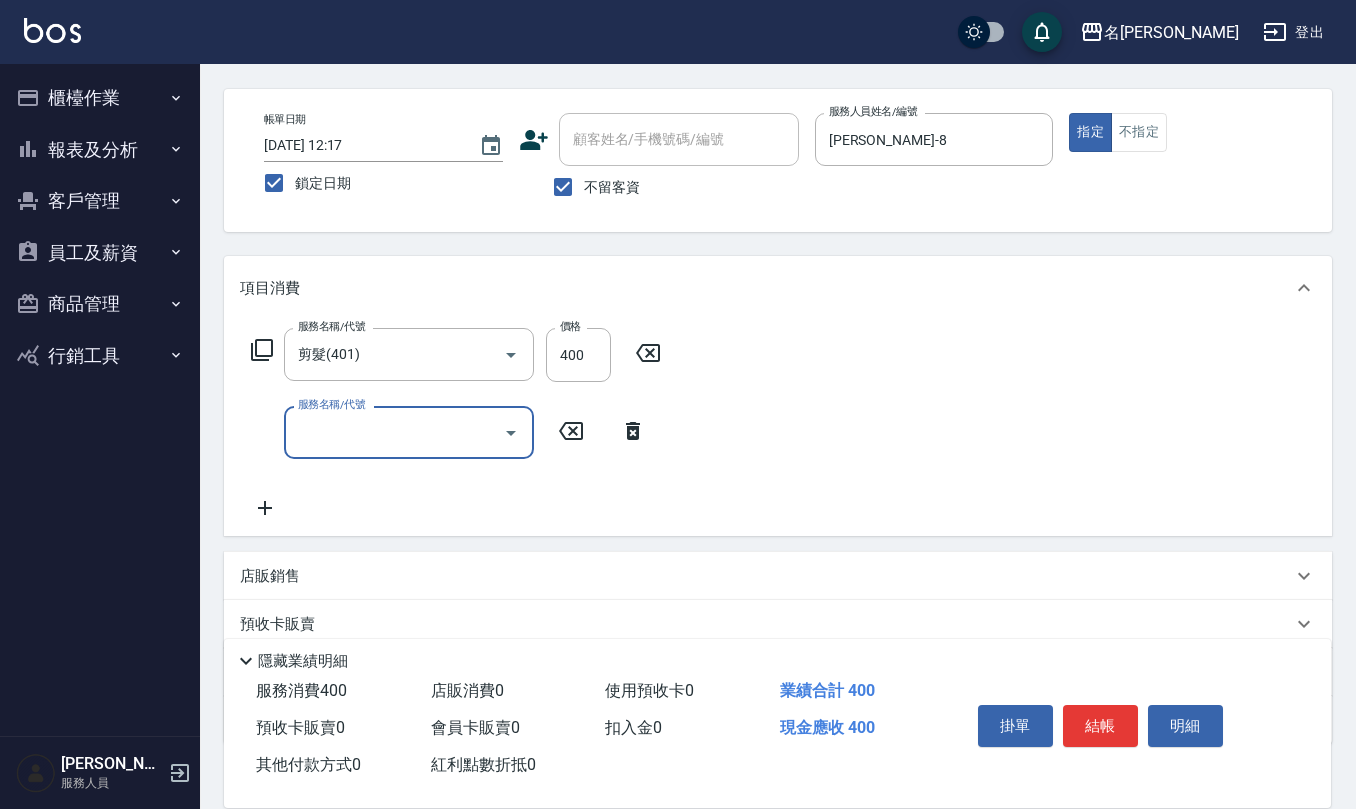 scroll, scrollTop: 133, scrollLeft: 0, axis: vertical 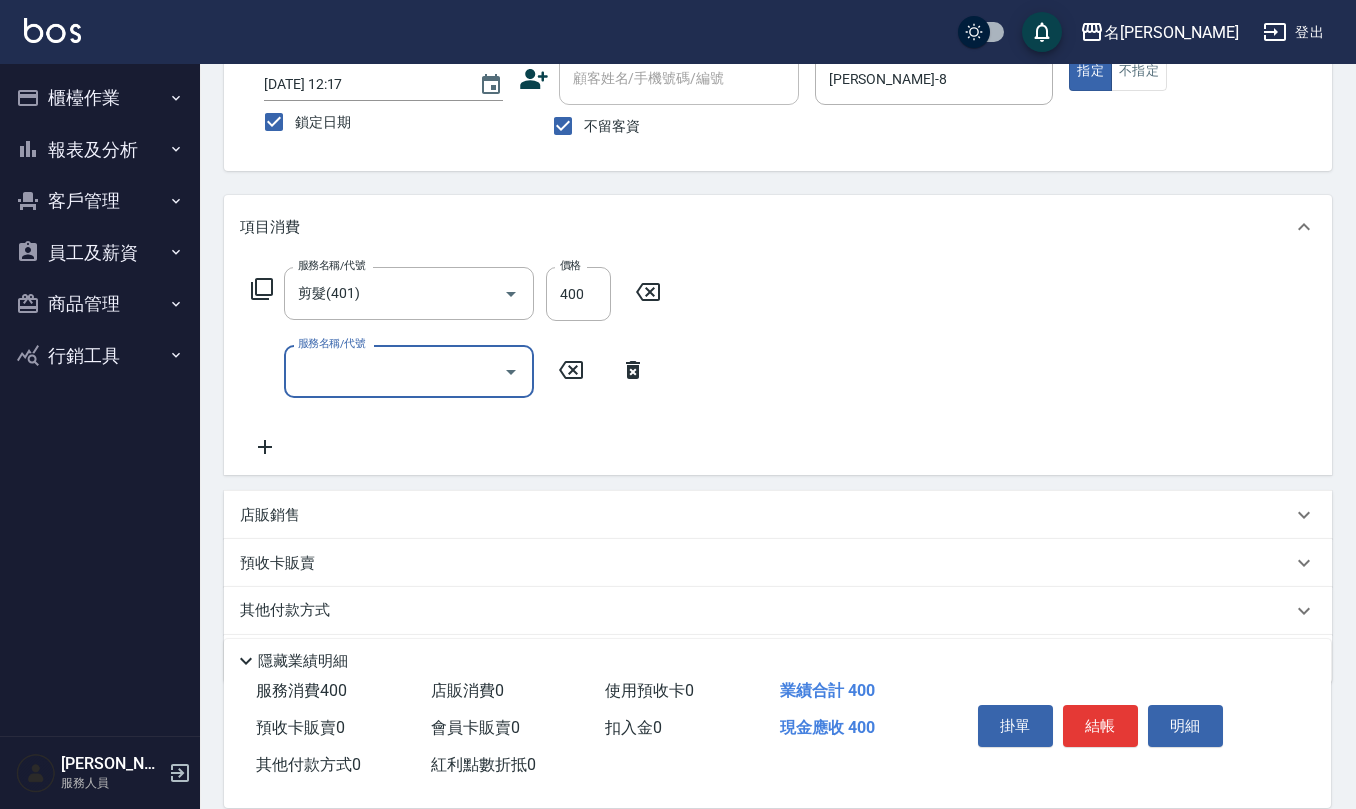 click on "店販銷售" at bounding box center (766, 515) 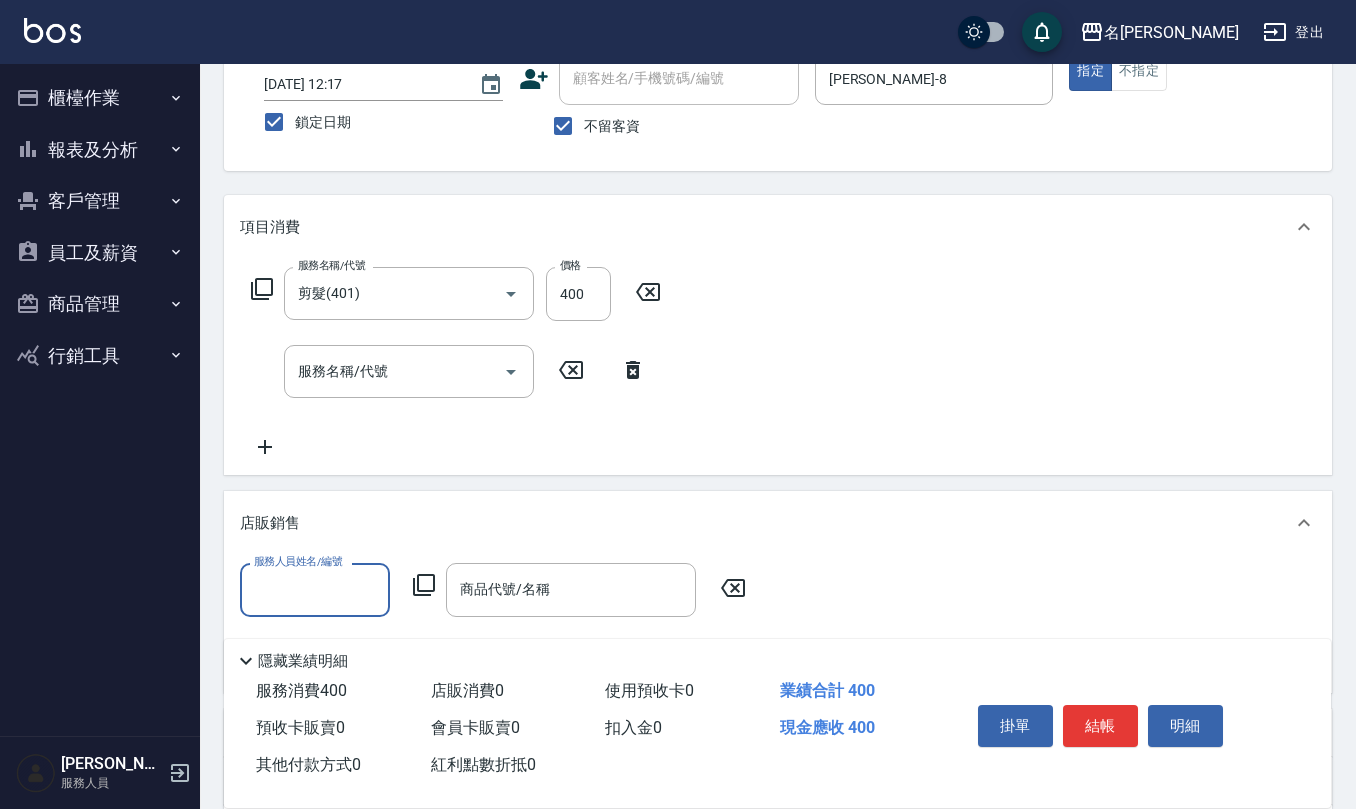 scroll, scrollTop: 0, scrollLeft: 0, axis: both 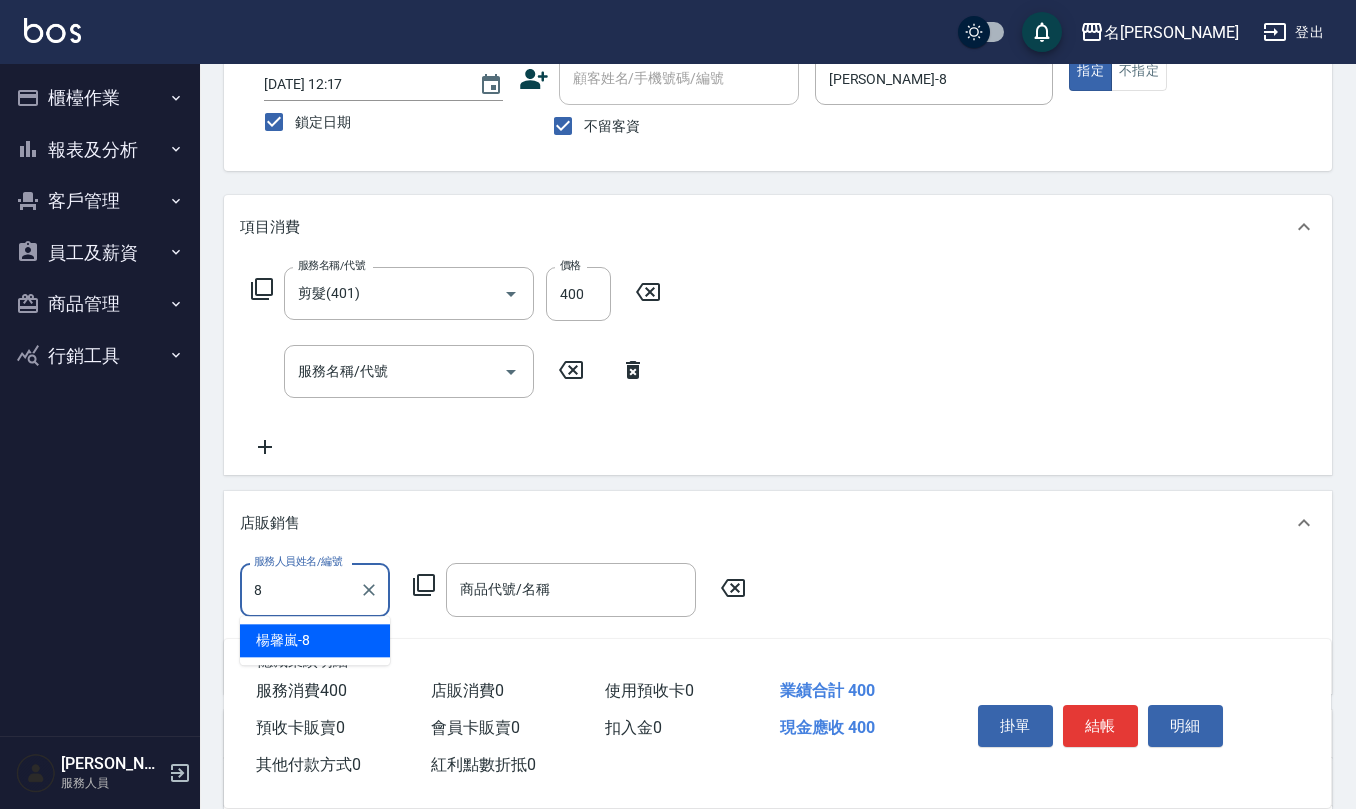 type on "[PERSON_NAME]-8" 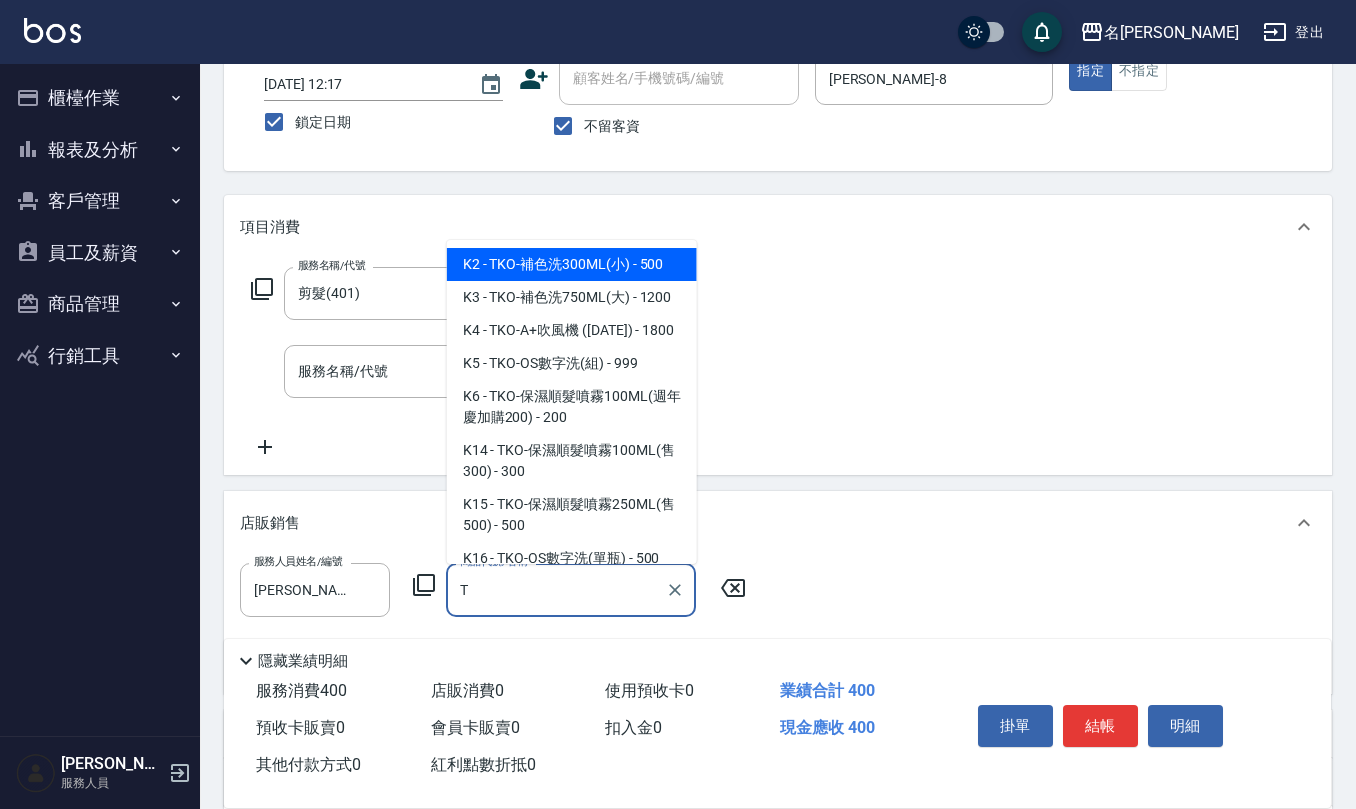 type on "TKO-補色洗300ML(小)" 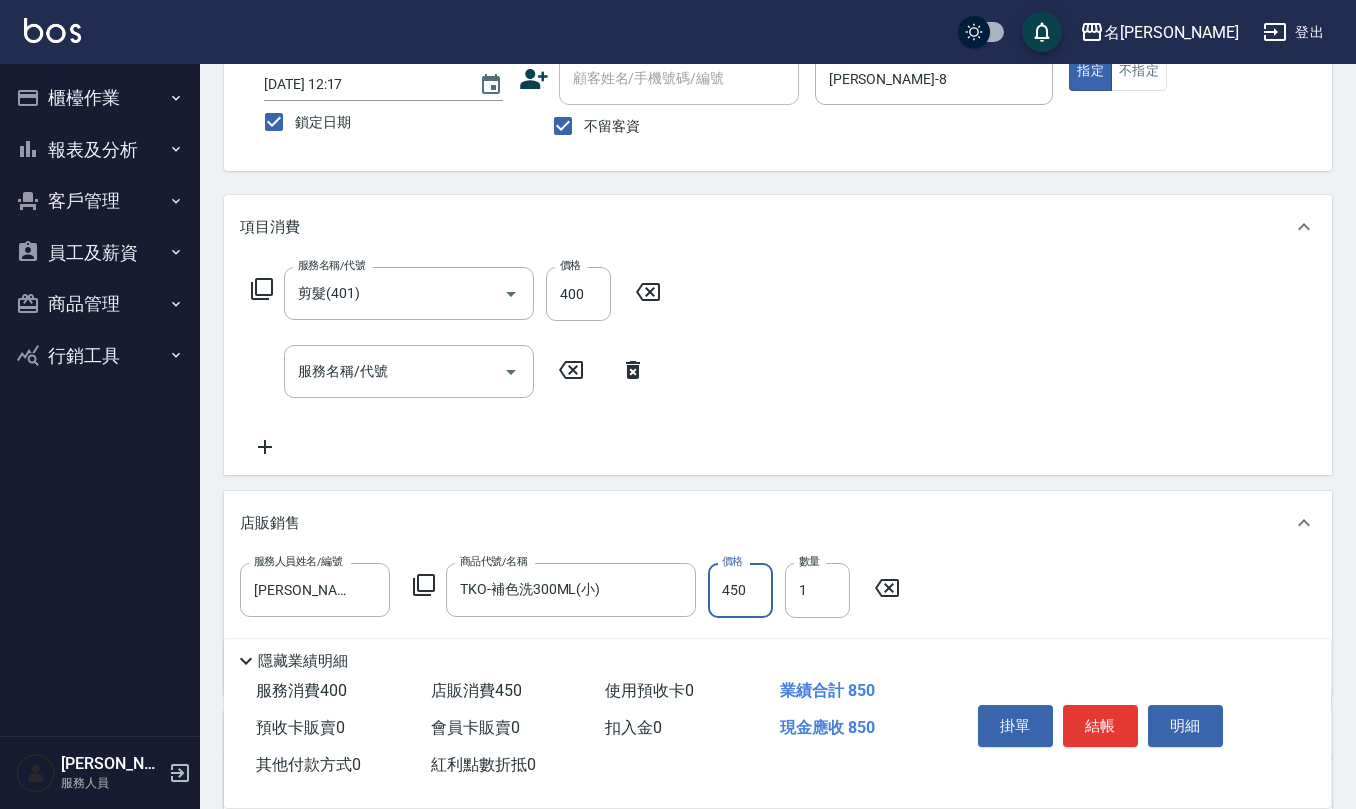type on "450" 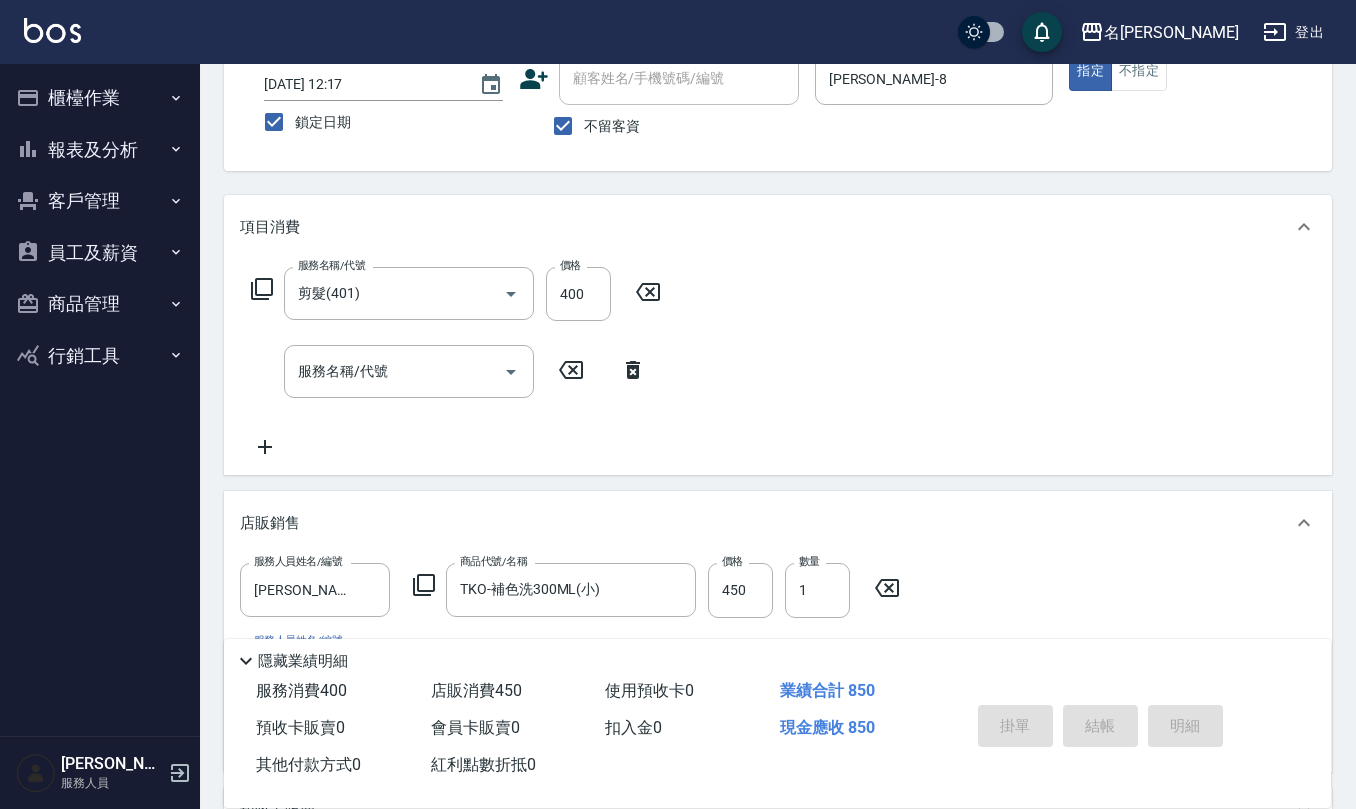 type 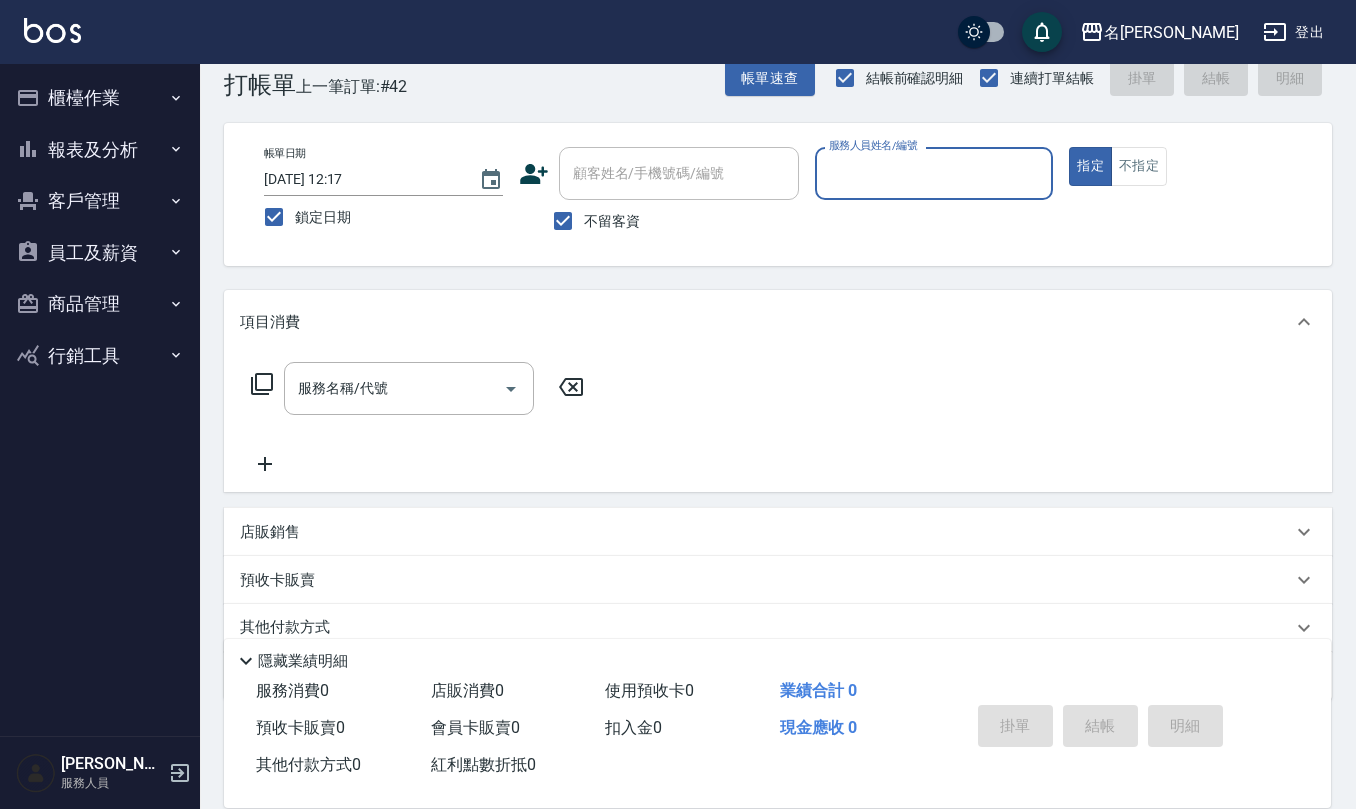 scroll, scrollTop: 0, scrollLeft: 0, axis: both 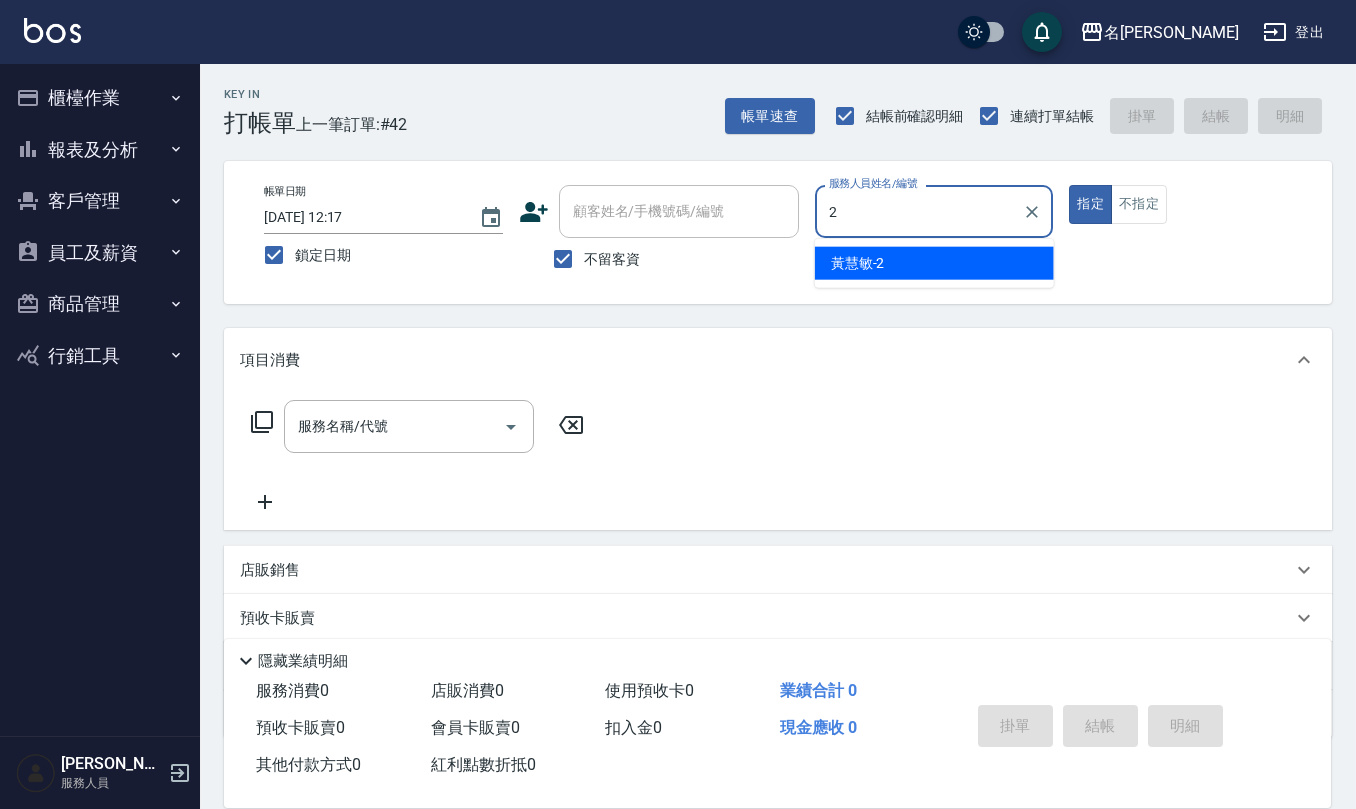 type on "[PERSON_NAME]-2" 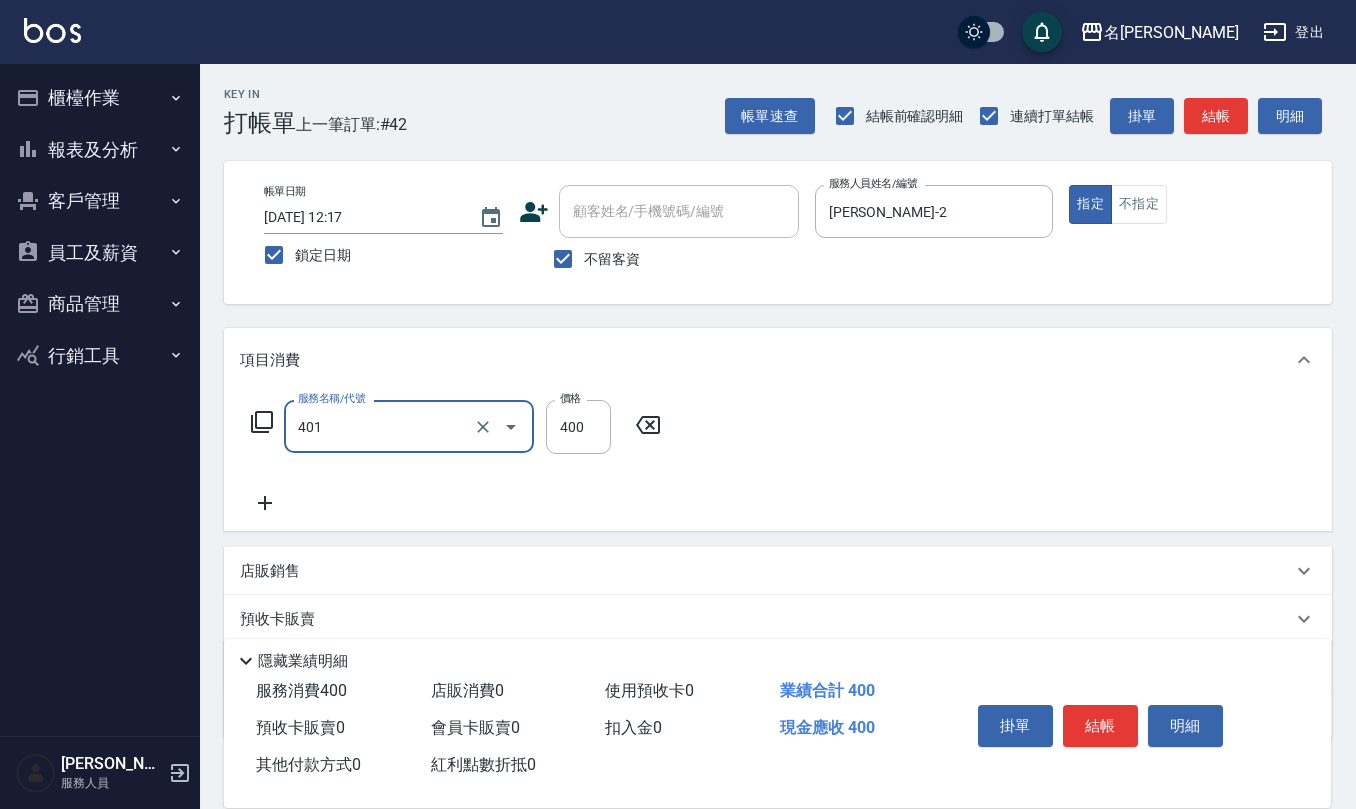 type on "剪髮(401)" 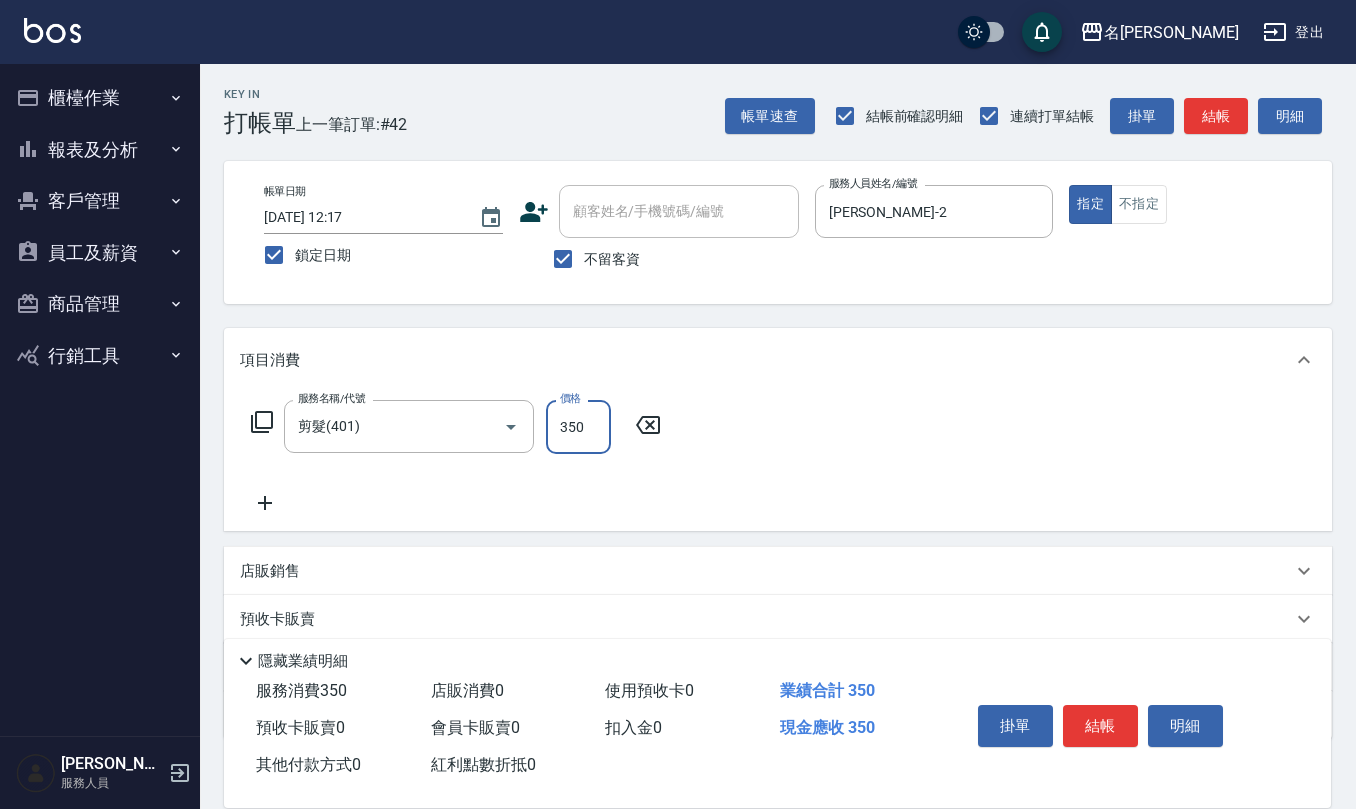 type on "350" 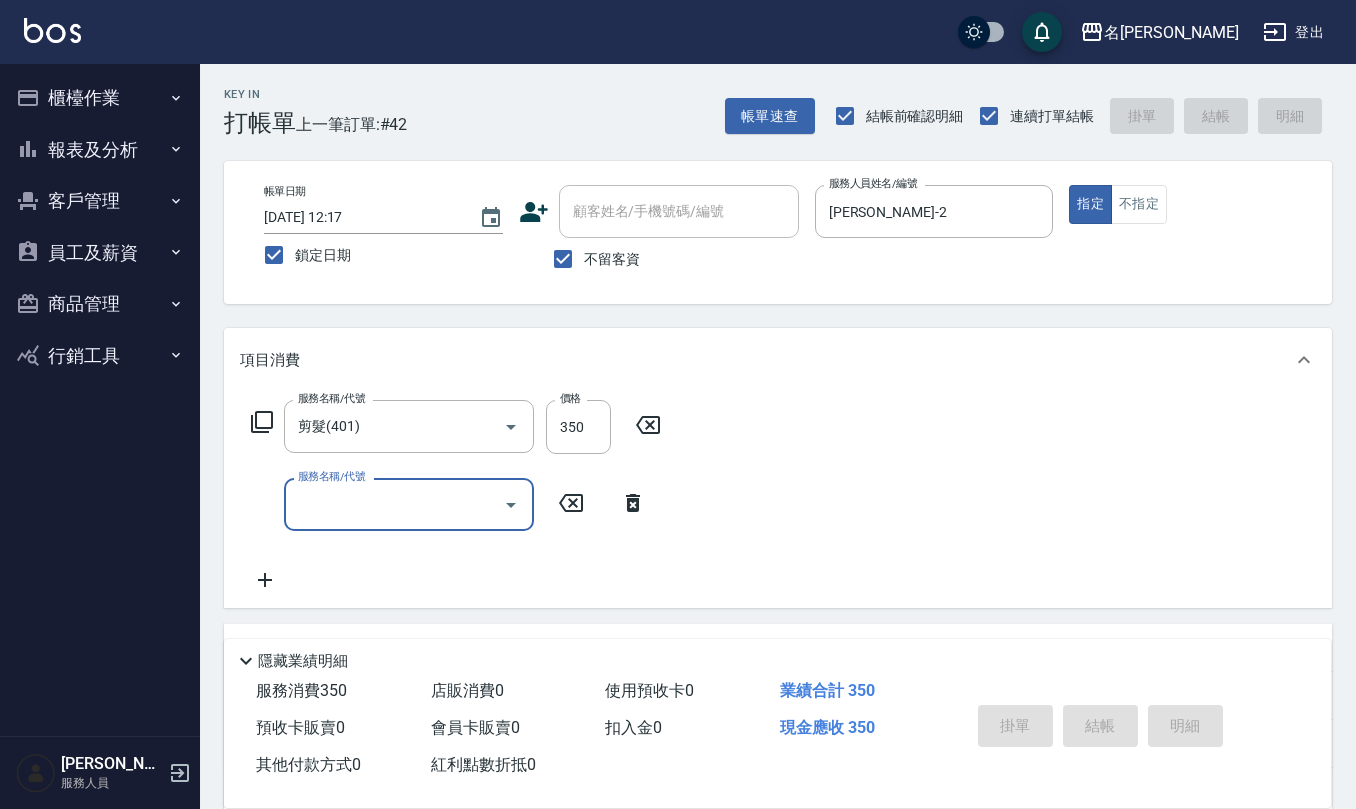 type 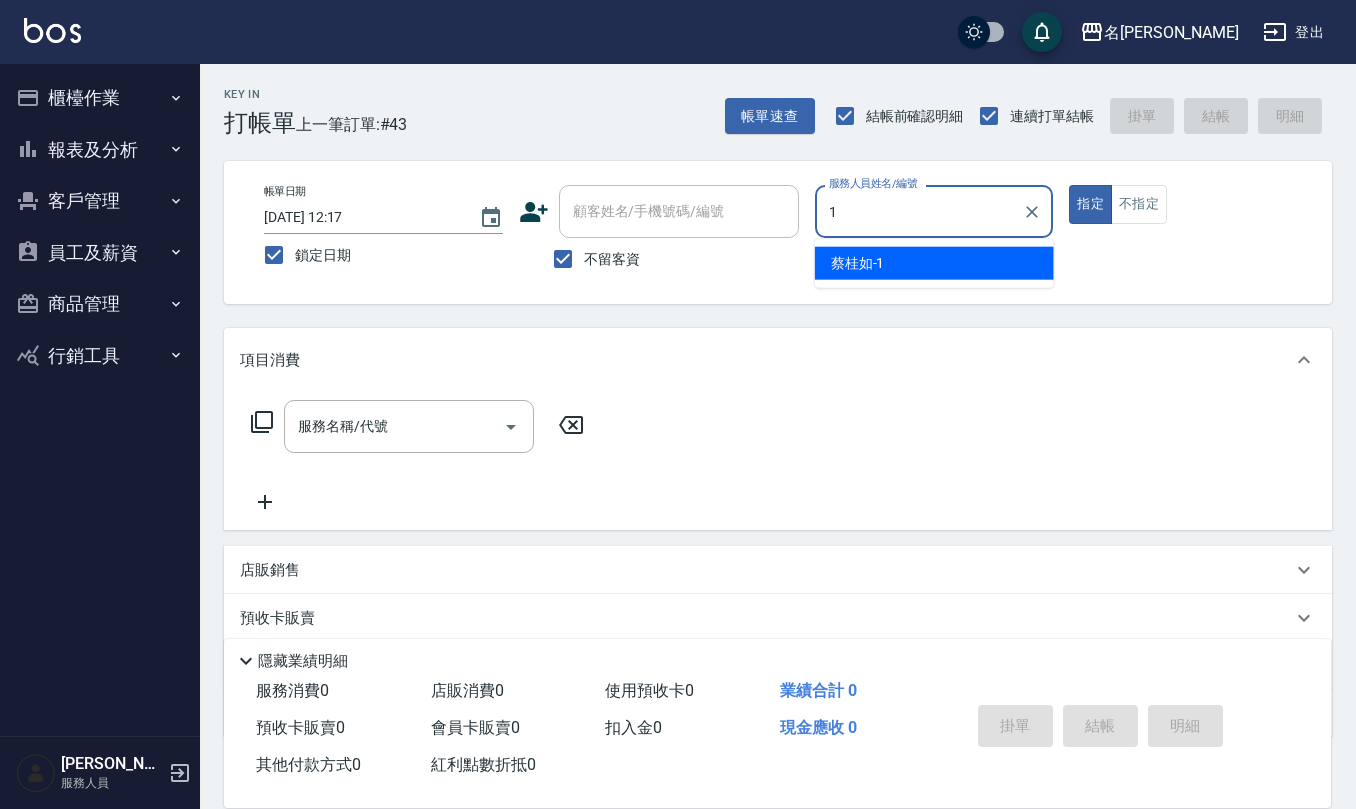 type on "[PERSON_NAME]1" 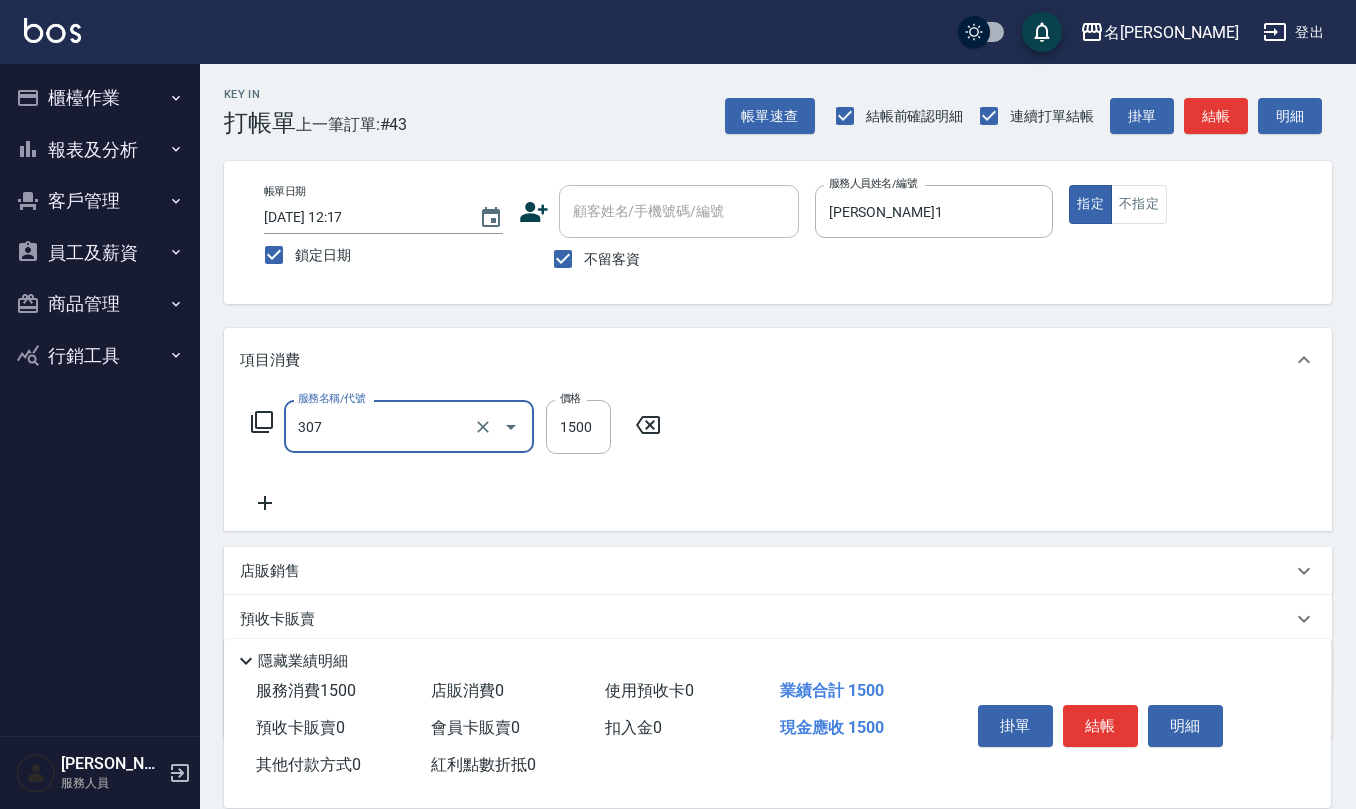 type on "EF麥拉寧燙髮1500(307)" 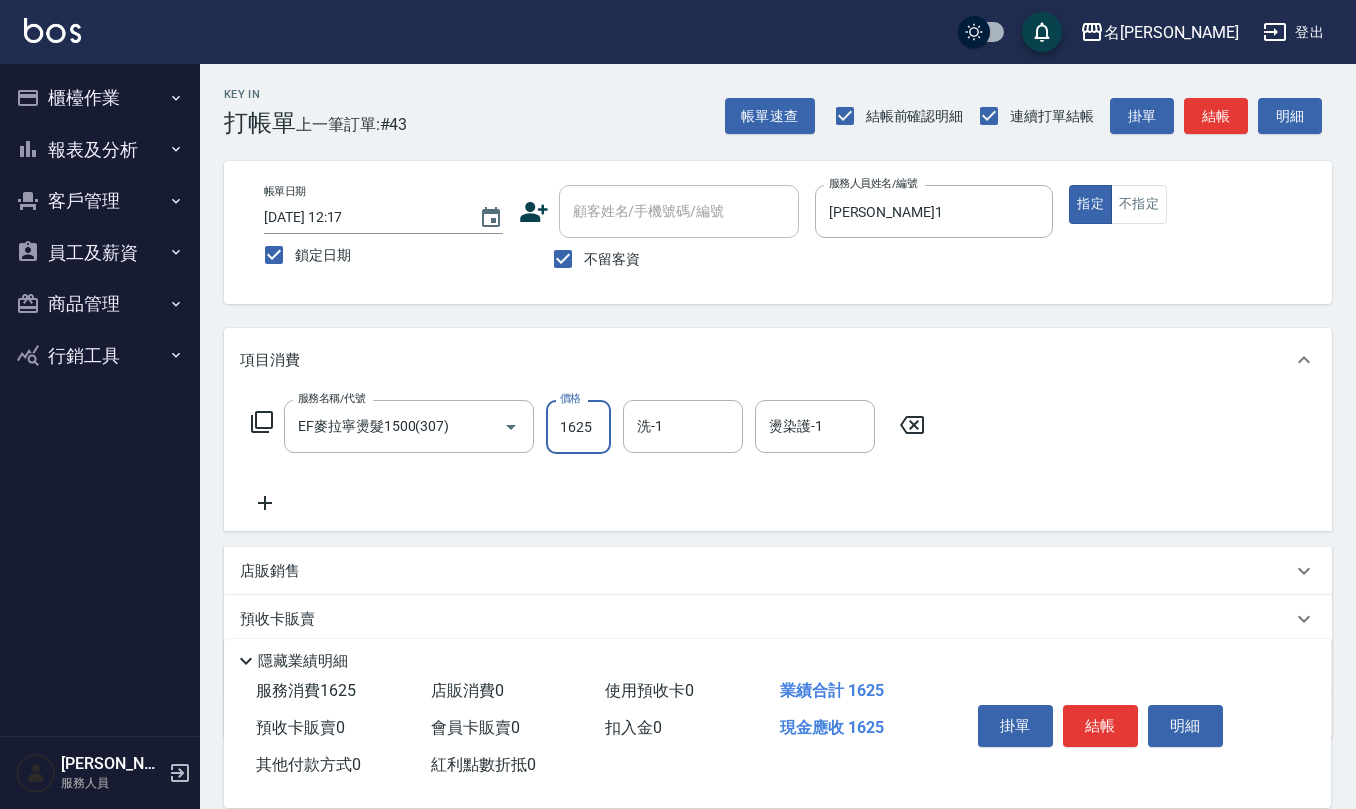 type on "1625" 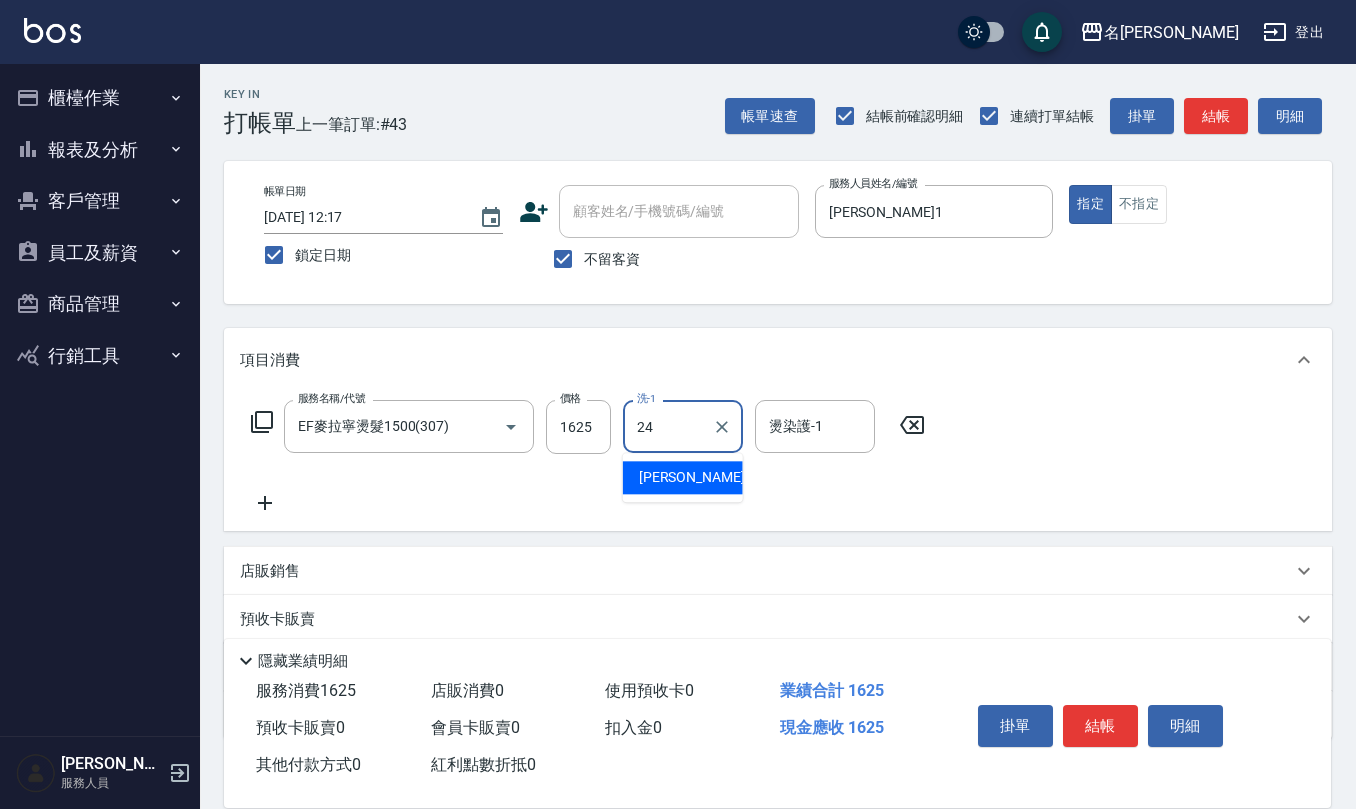 type on "[PERSON_NAME]-24" 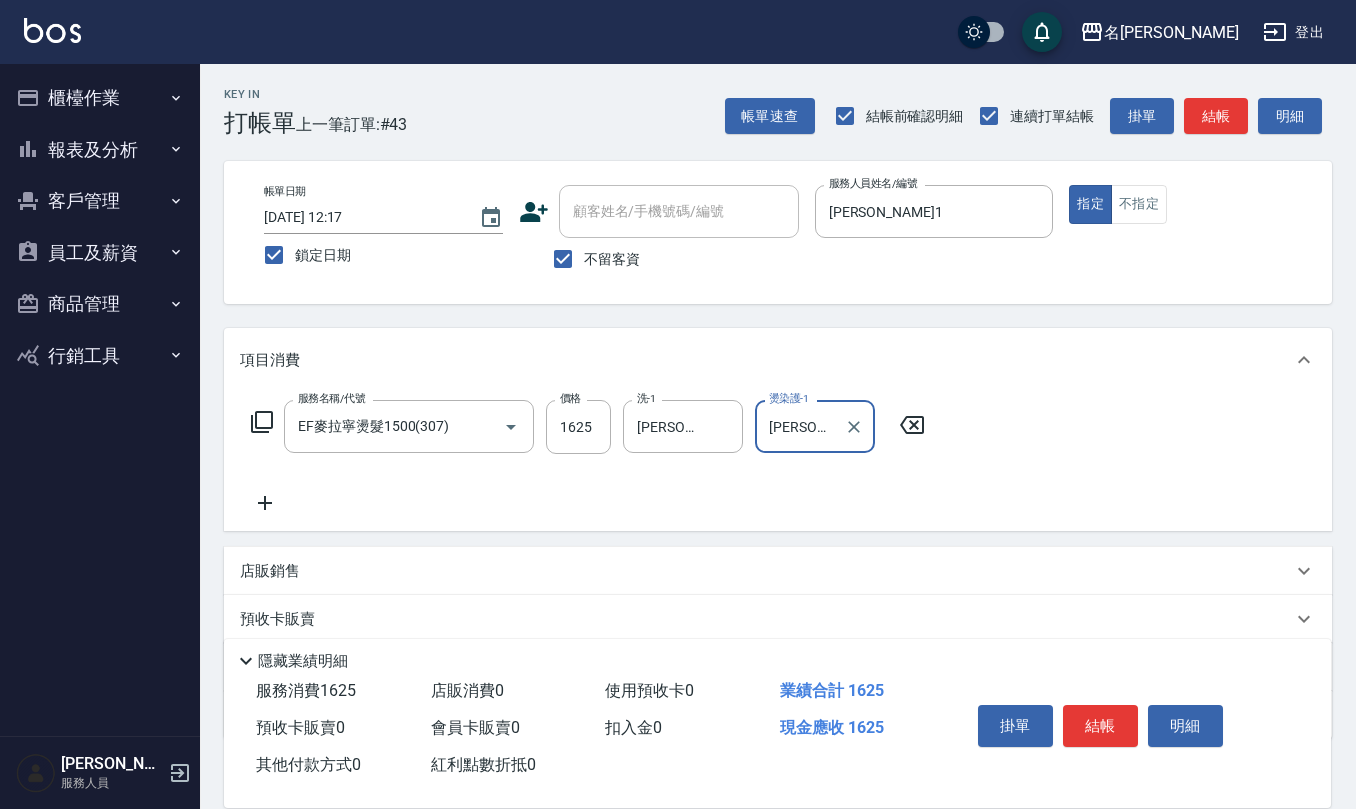 type on "[PERSON_NAME]-24" 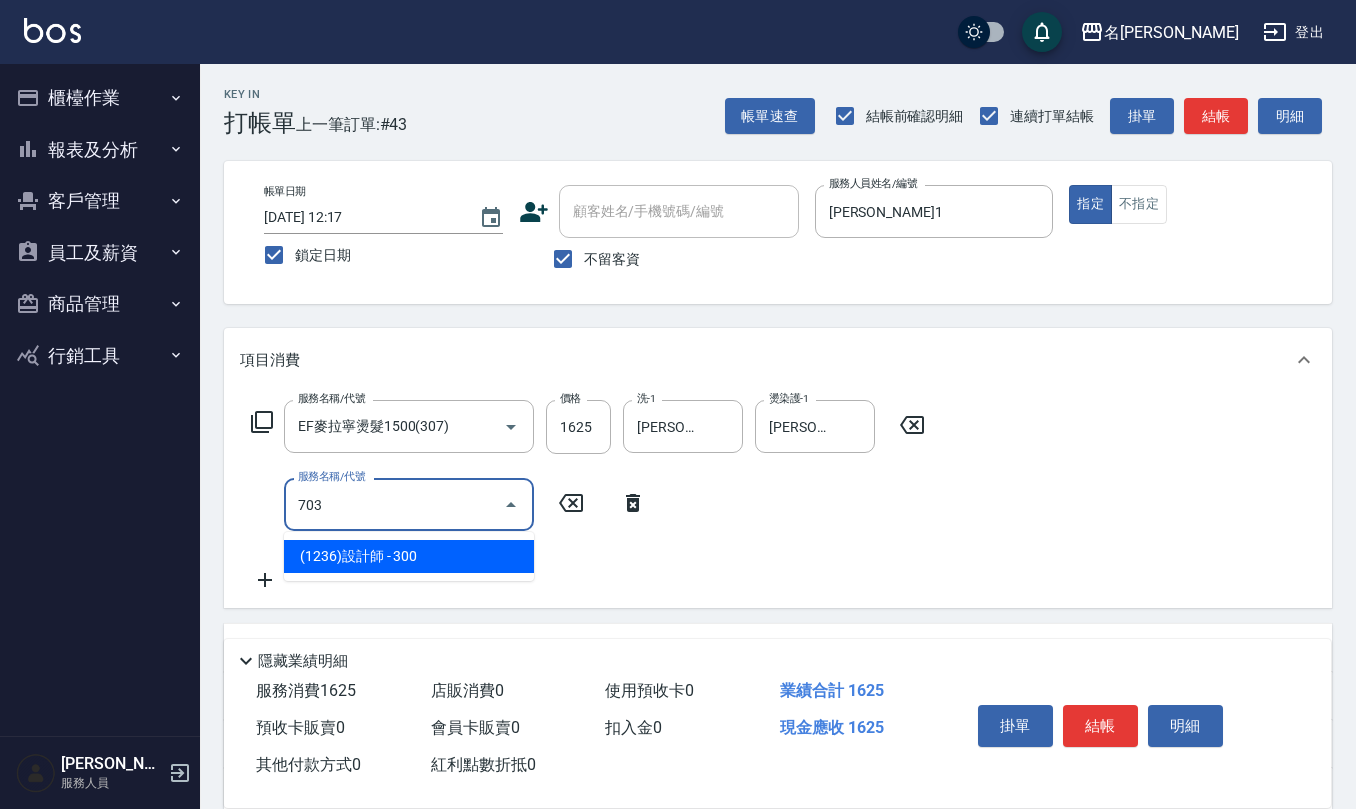 type on "(1236)設計師(703)" 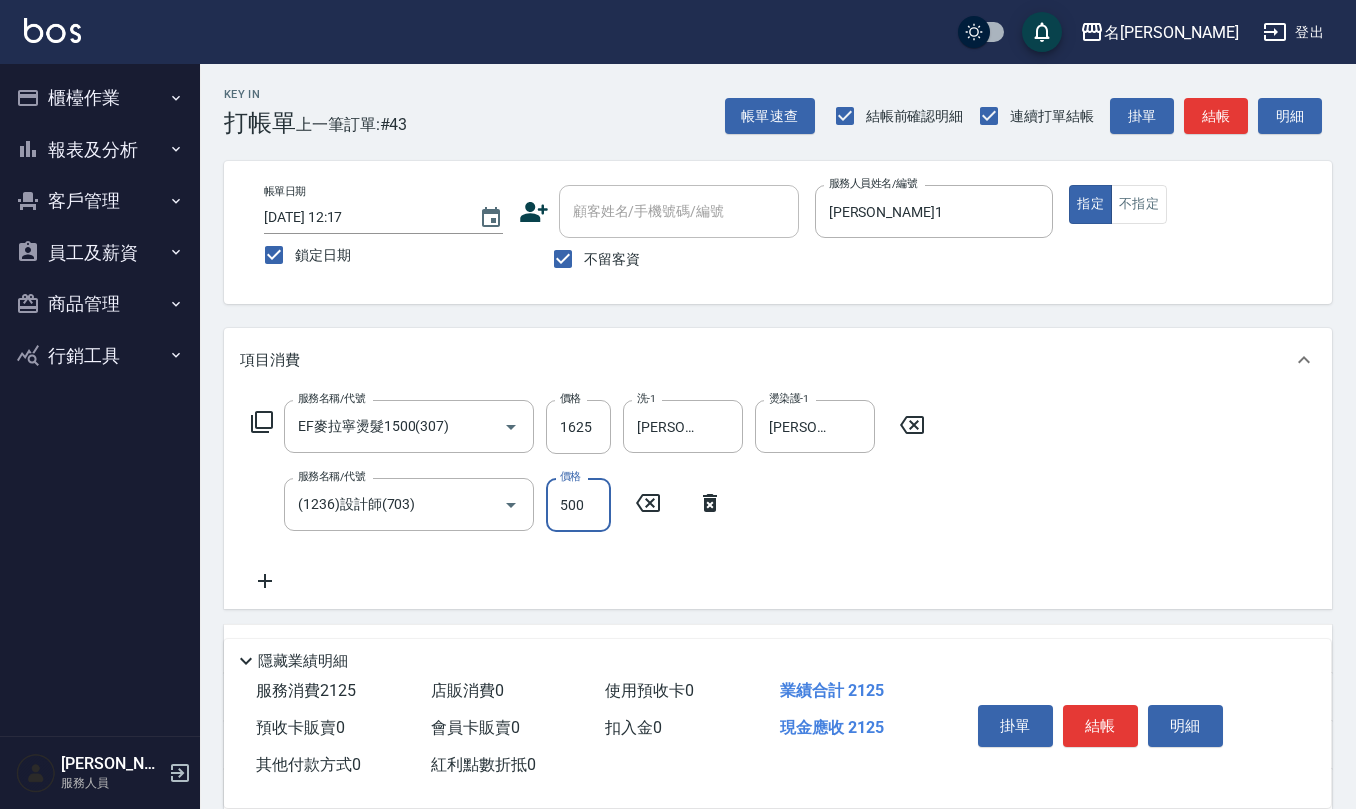 type on "500" 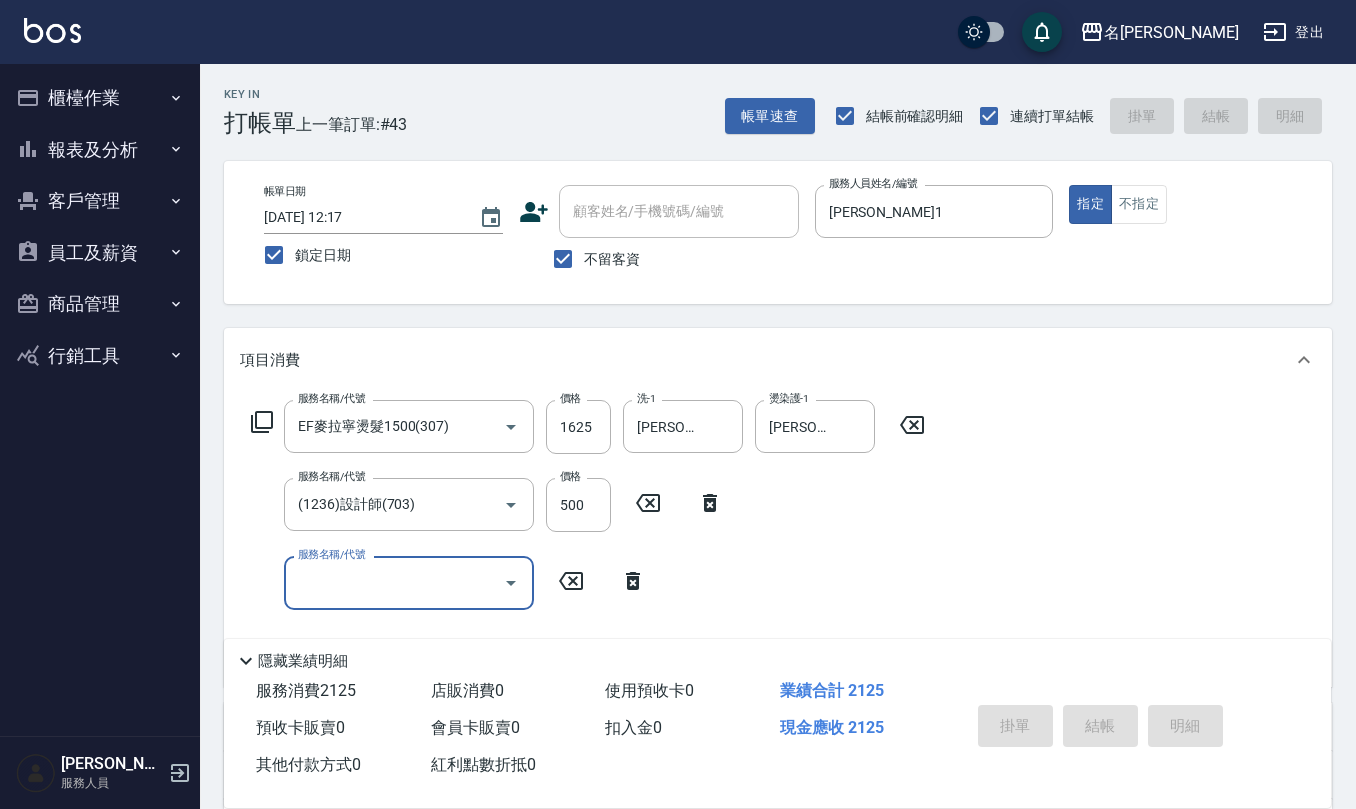 type 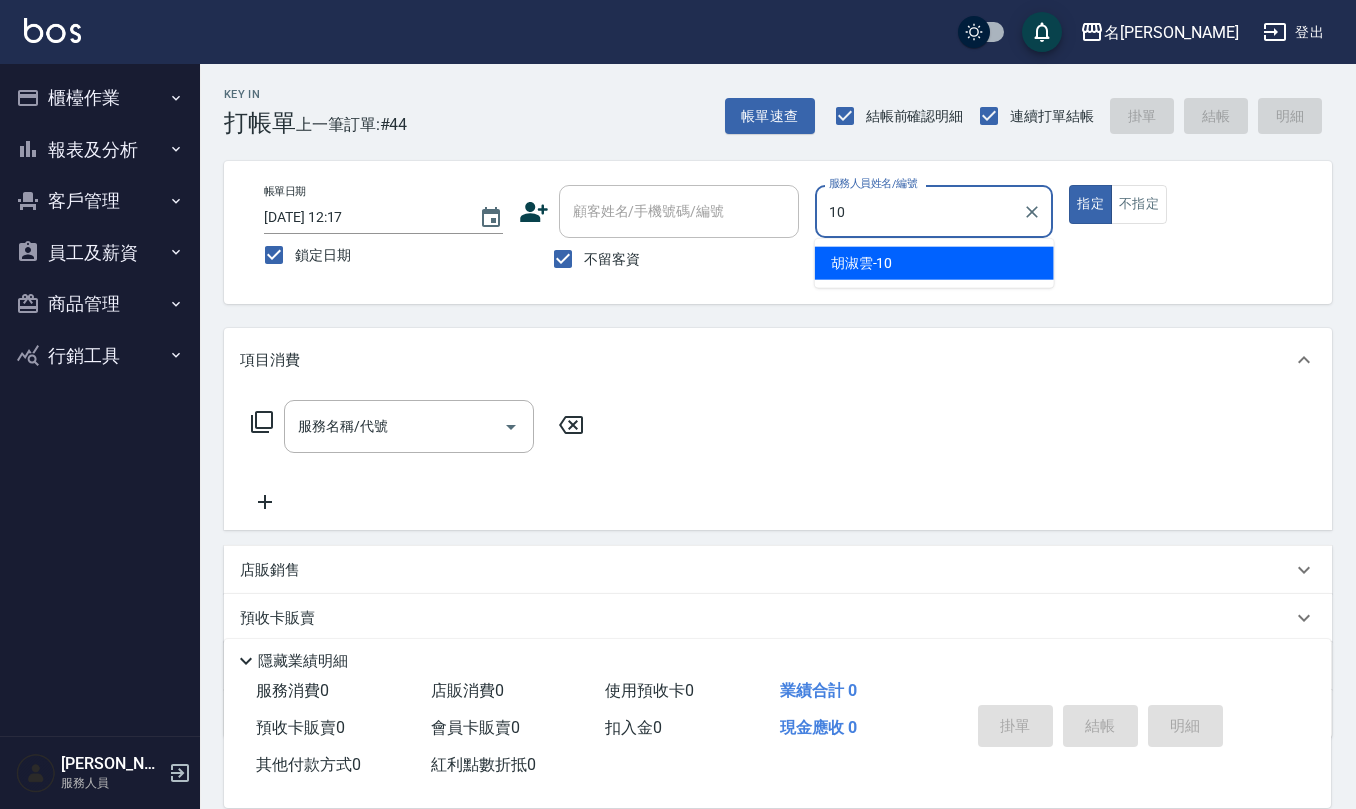 type on "[PERSON_NAME]-10" 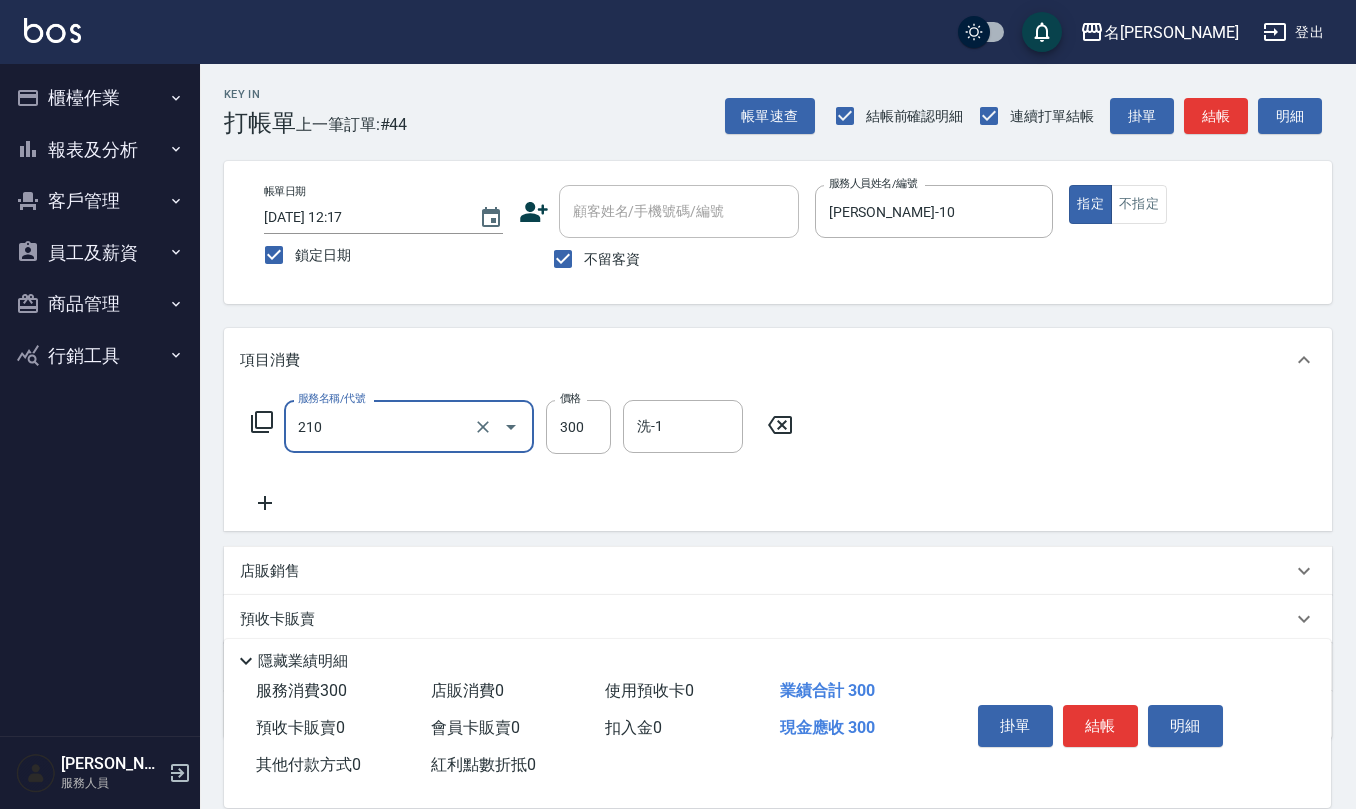type on "[PERSON_NAME]洗髮精(210)" 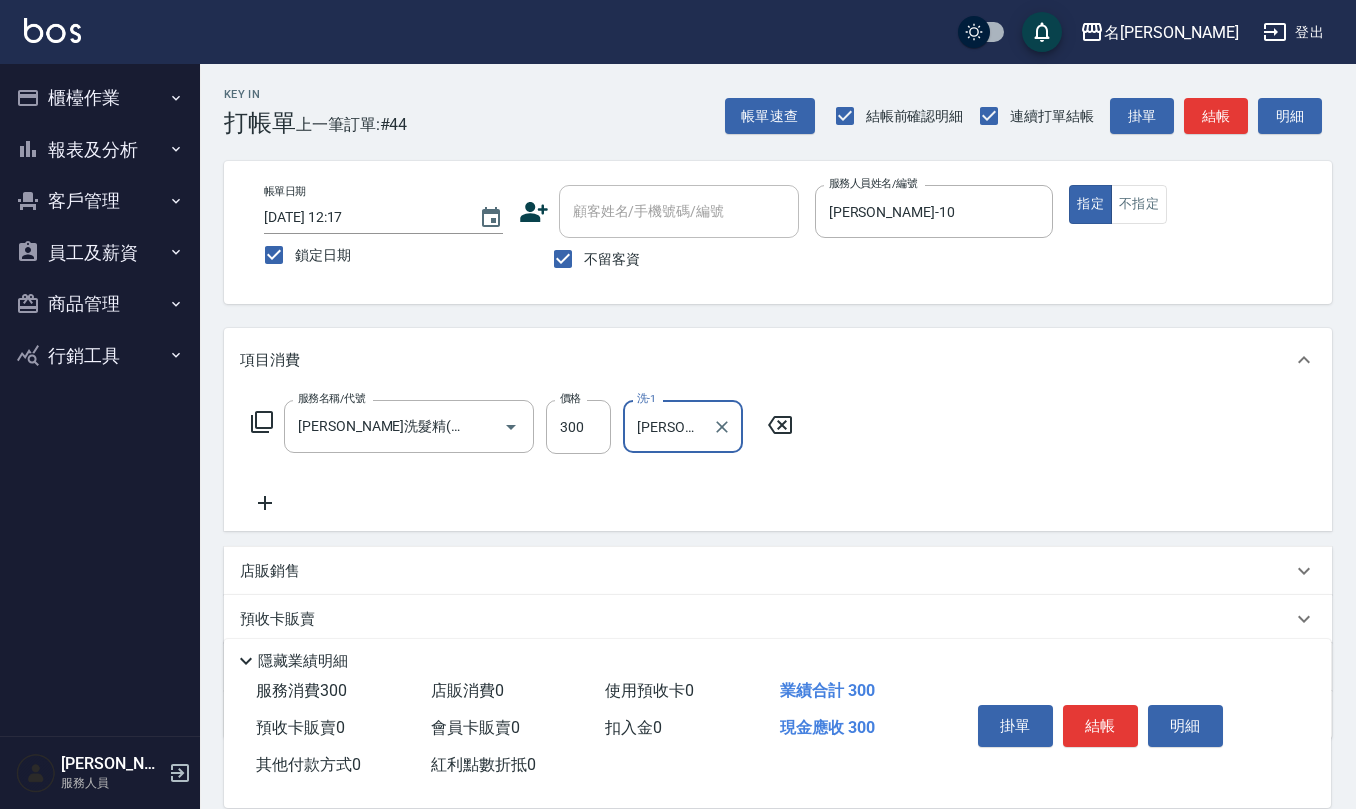type on "[PERSON_NAME]5" 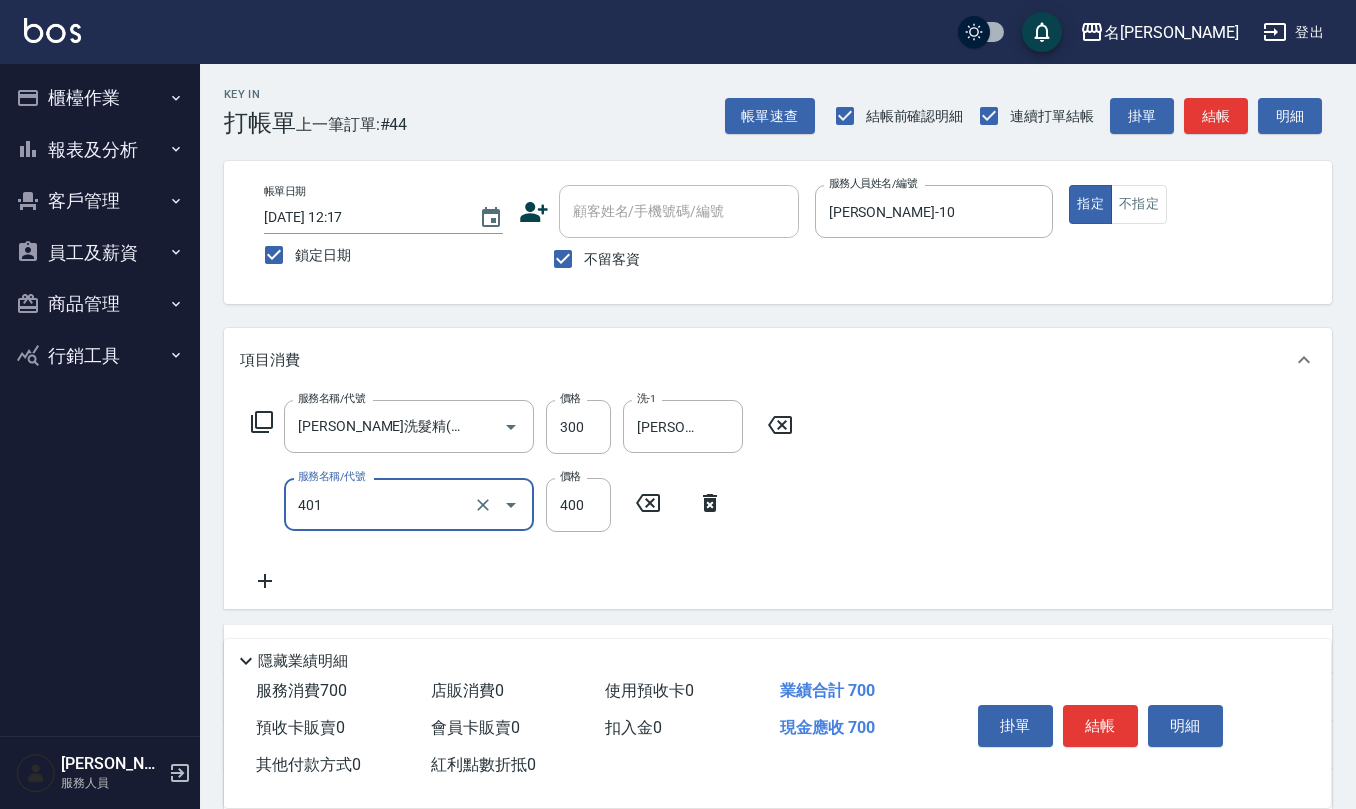 type on "剪髮(401)" 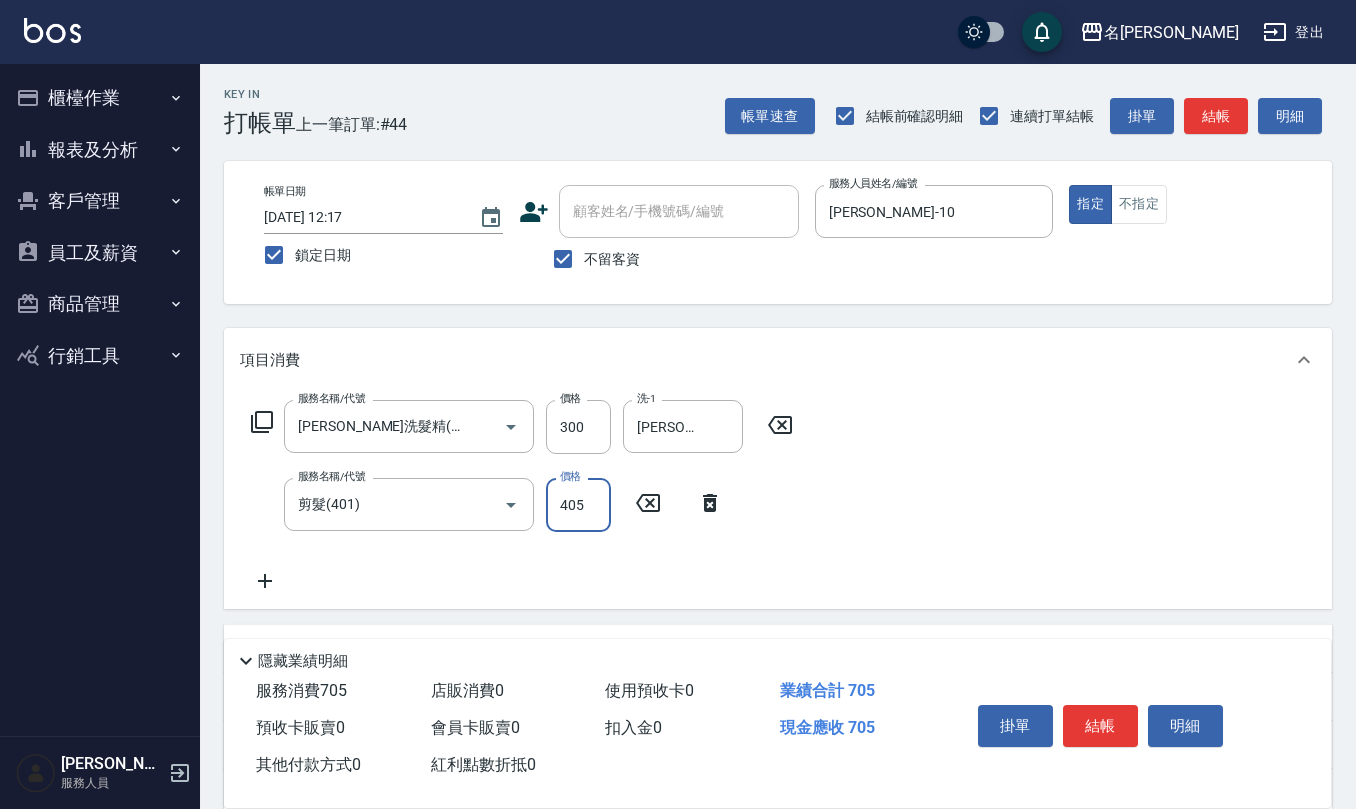 type on "405" 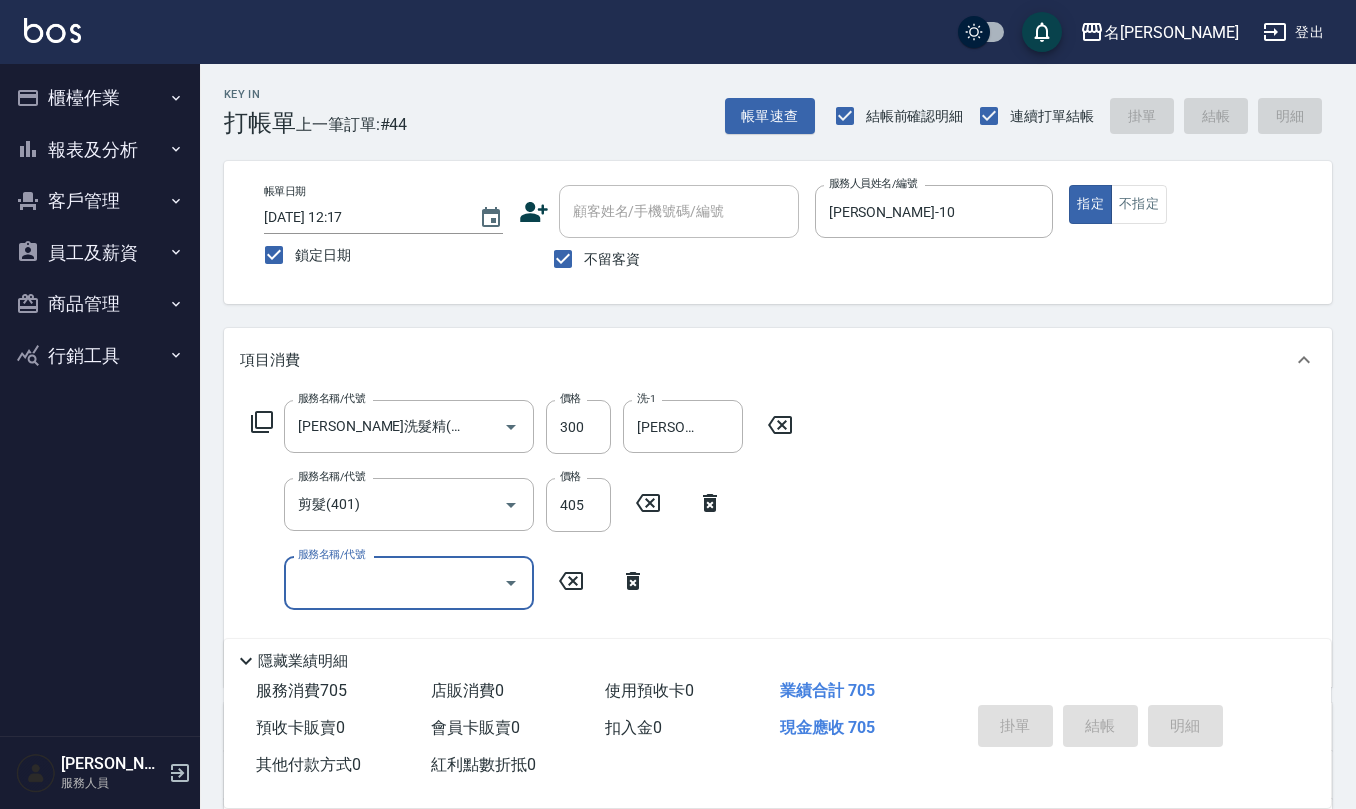 type 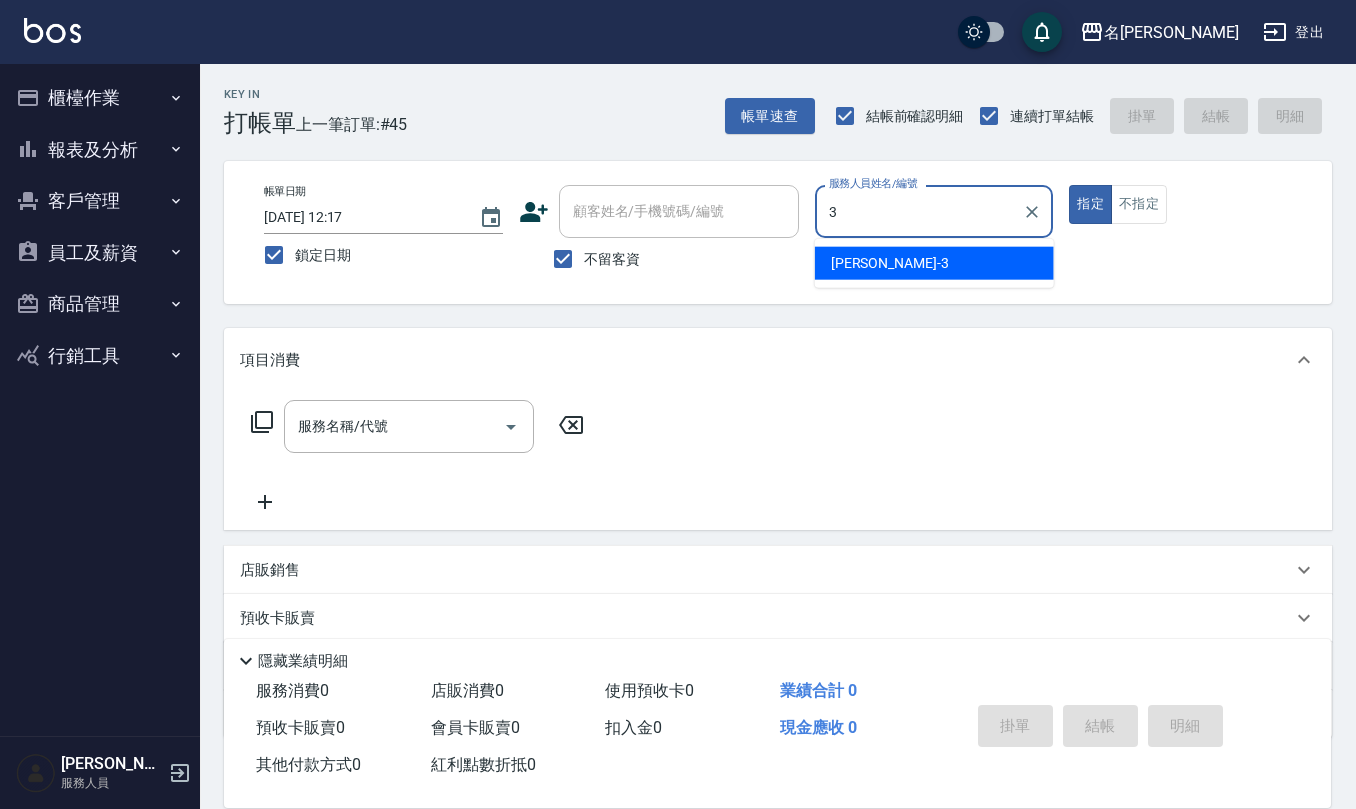 type on "[PERSON_NAME]-3" 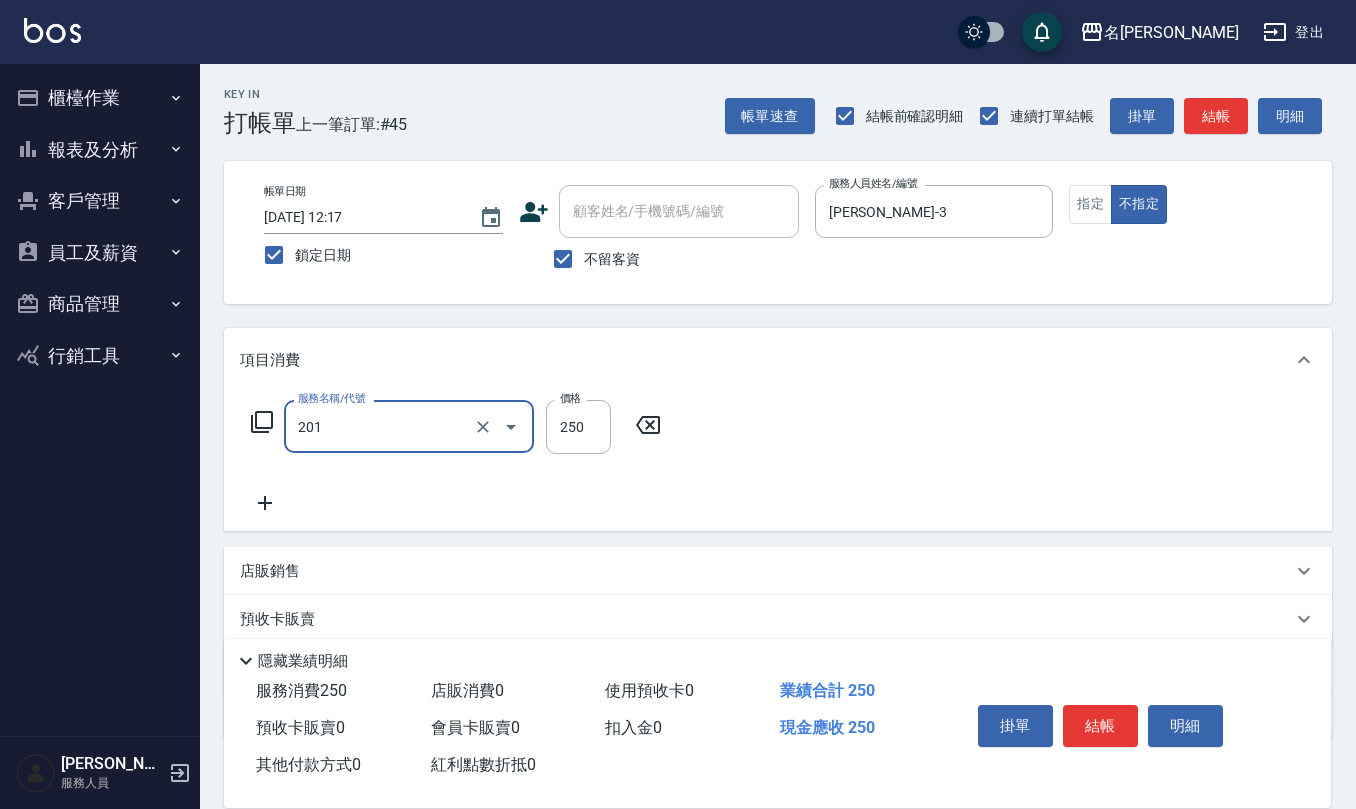 type on "洗髮(201)" 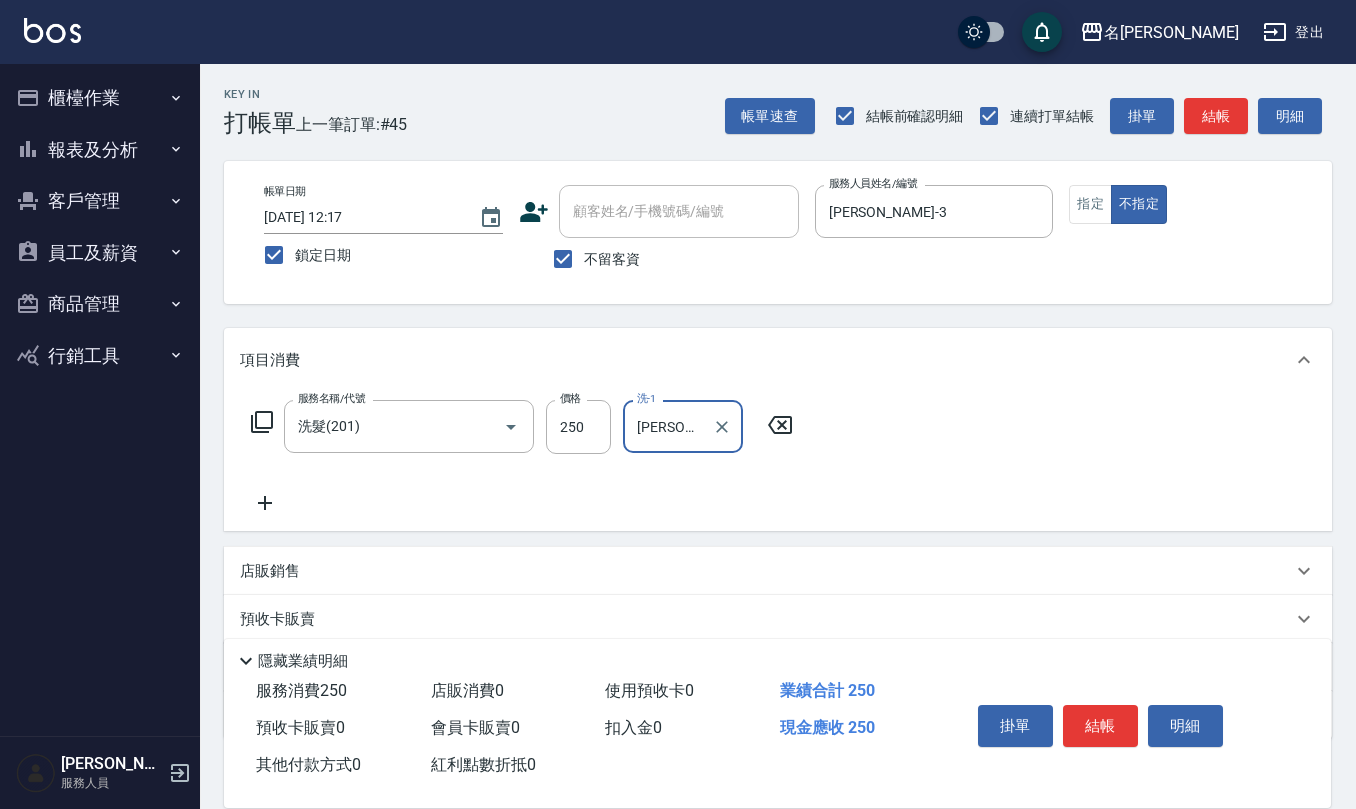 type on "[PERSON_NAME]-30" 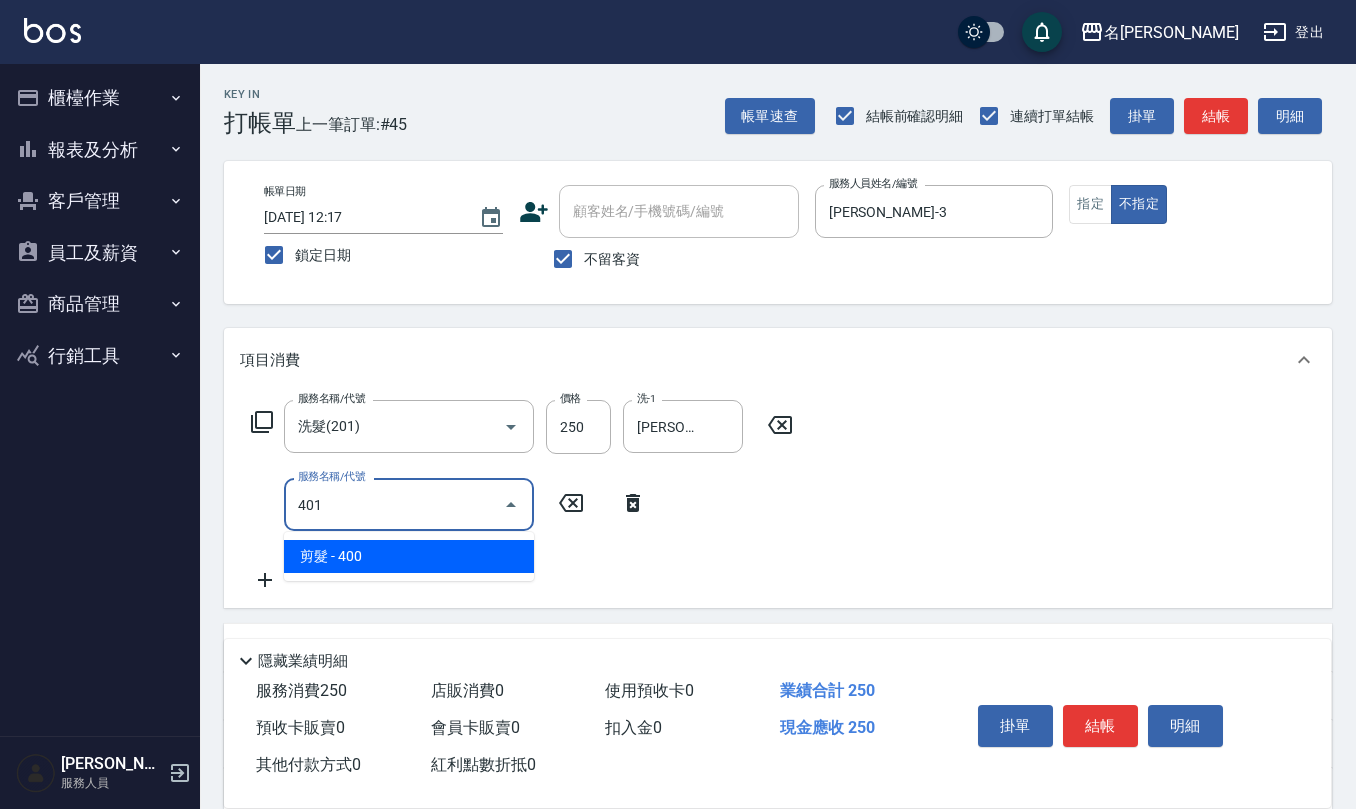 type on "剪髮(401)" 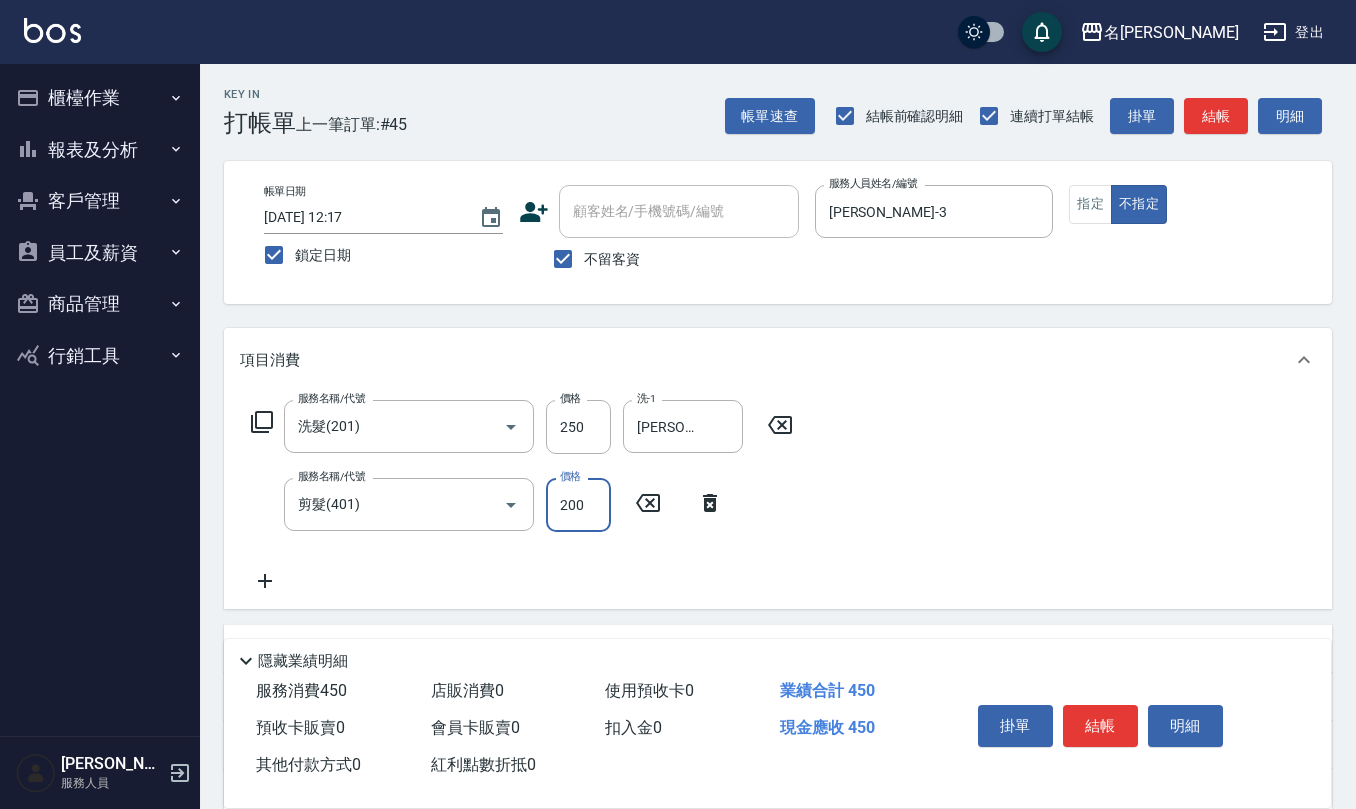 type on "200" 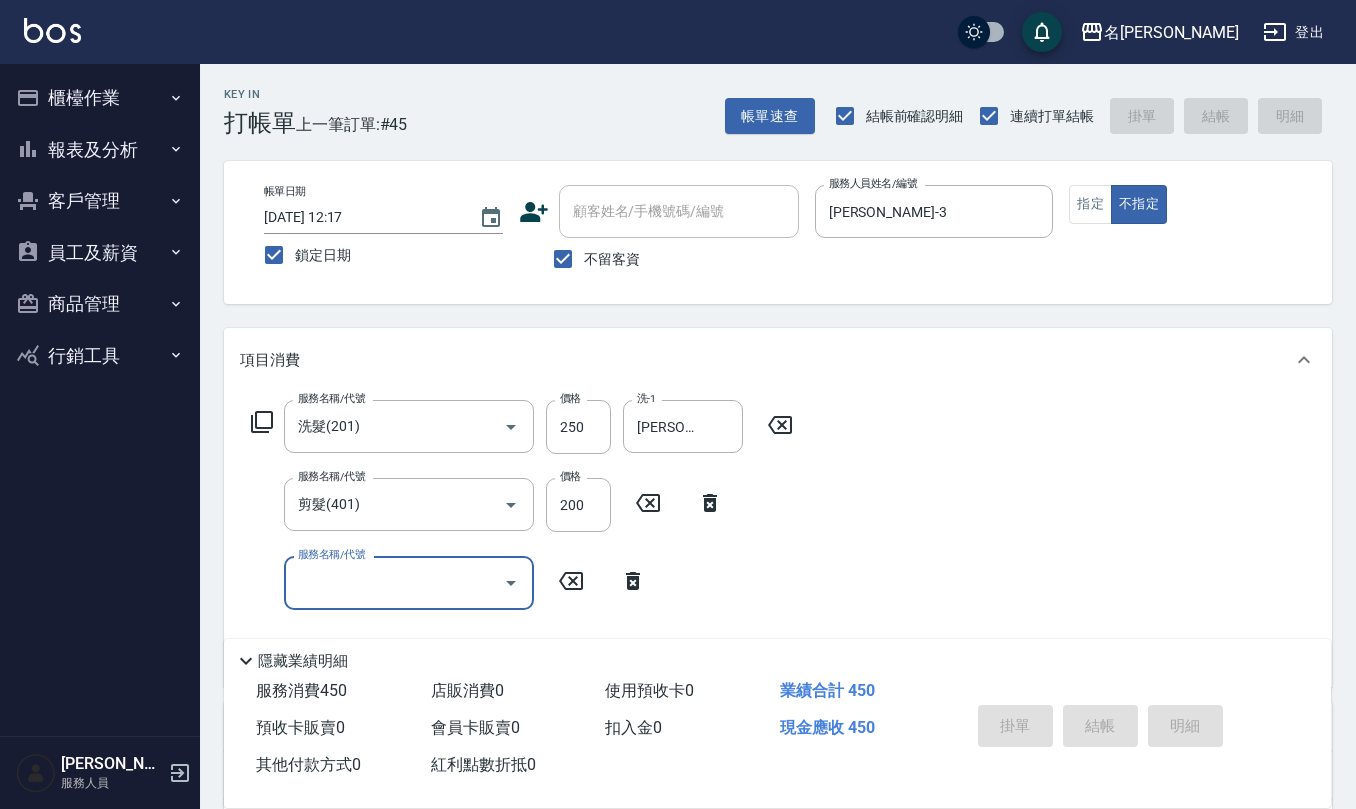 type 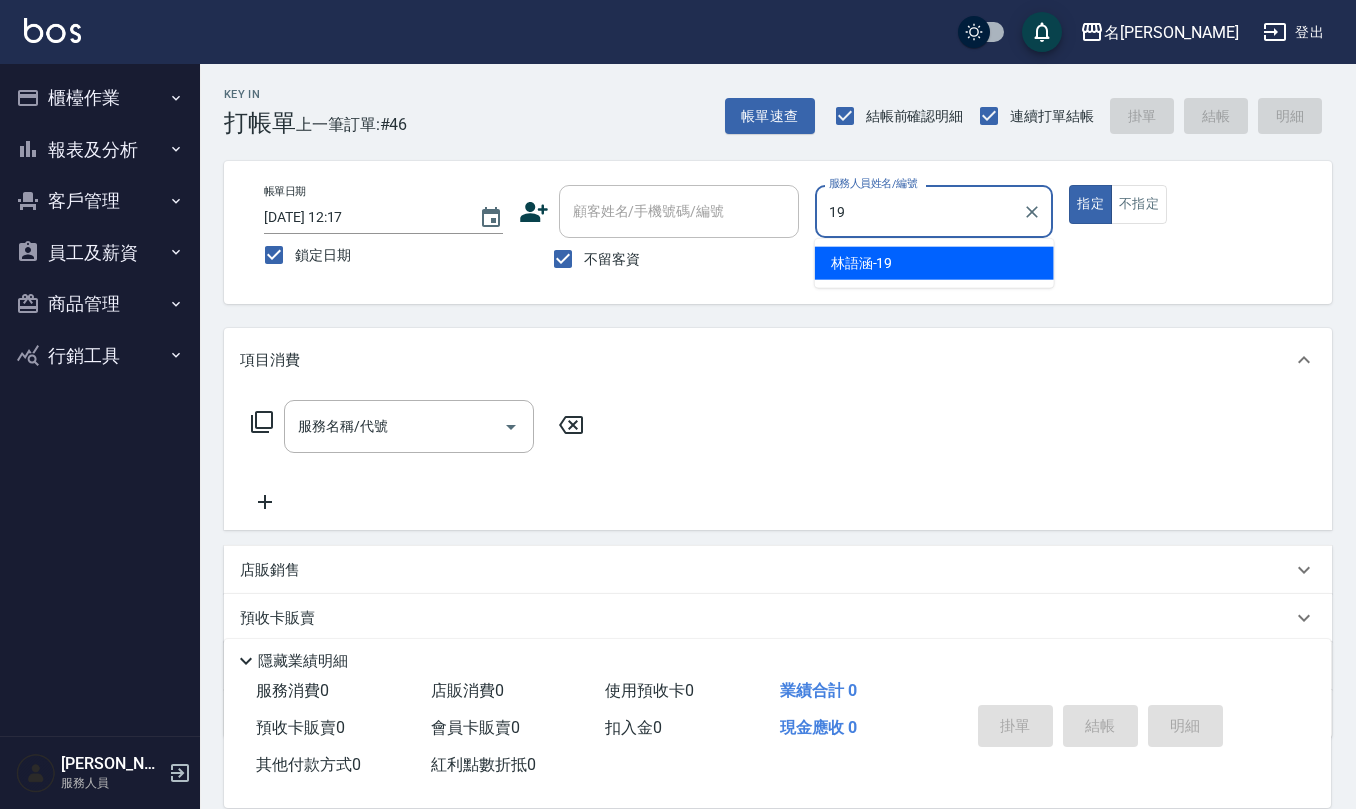 type on "[PERSON_NAME]-19" 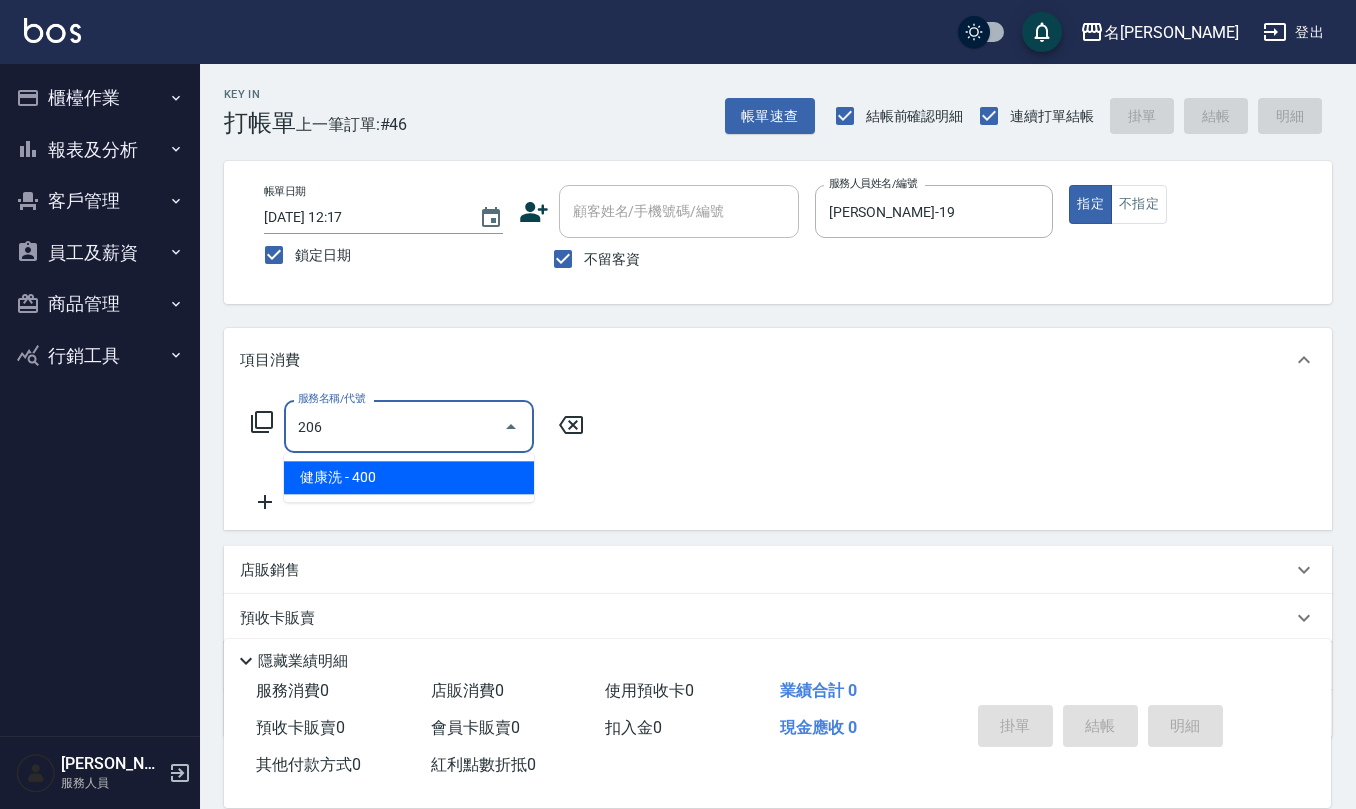 type on "健康洗(206)" 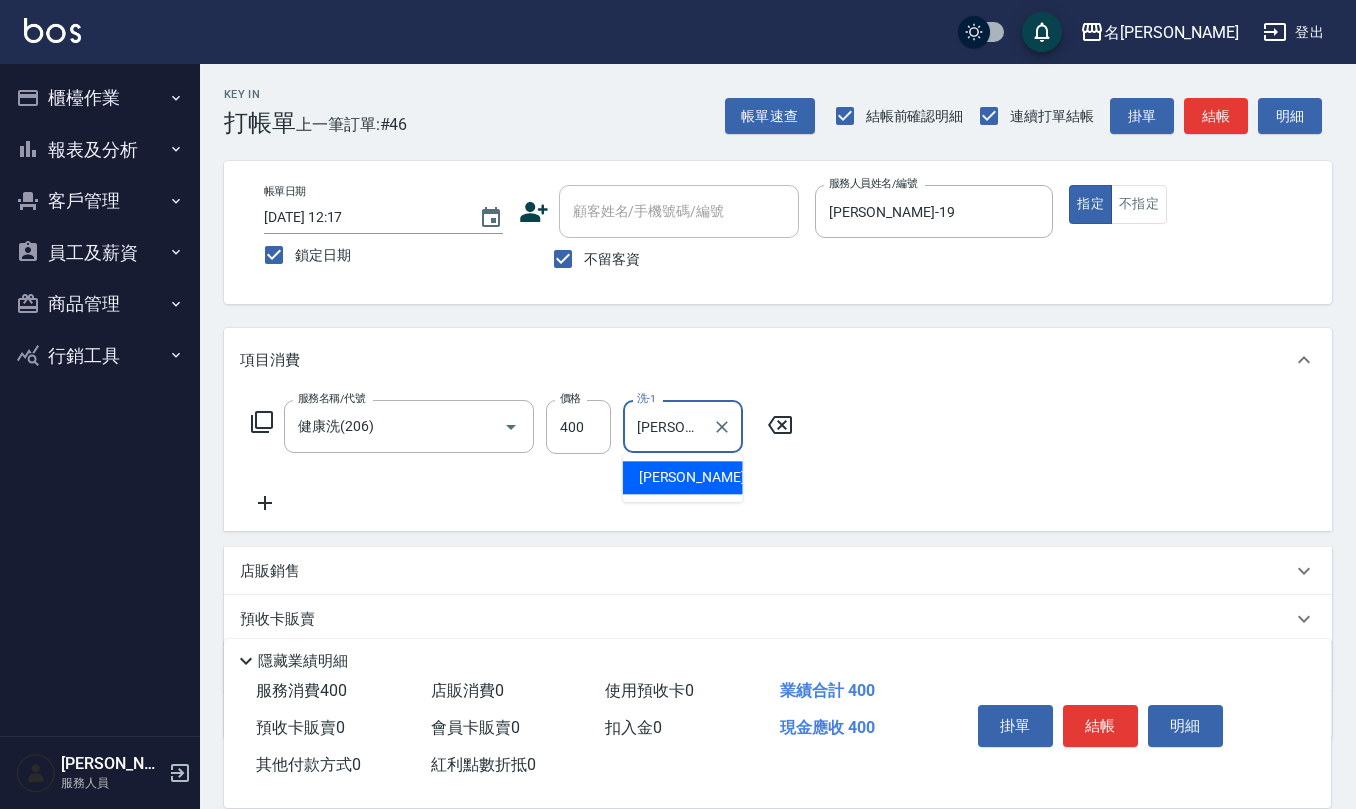 type on "[PERSON_NAME]-32" 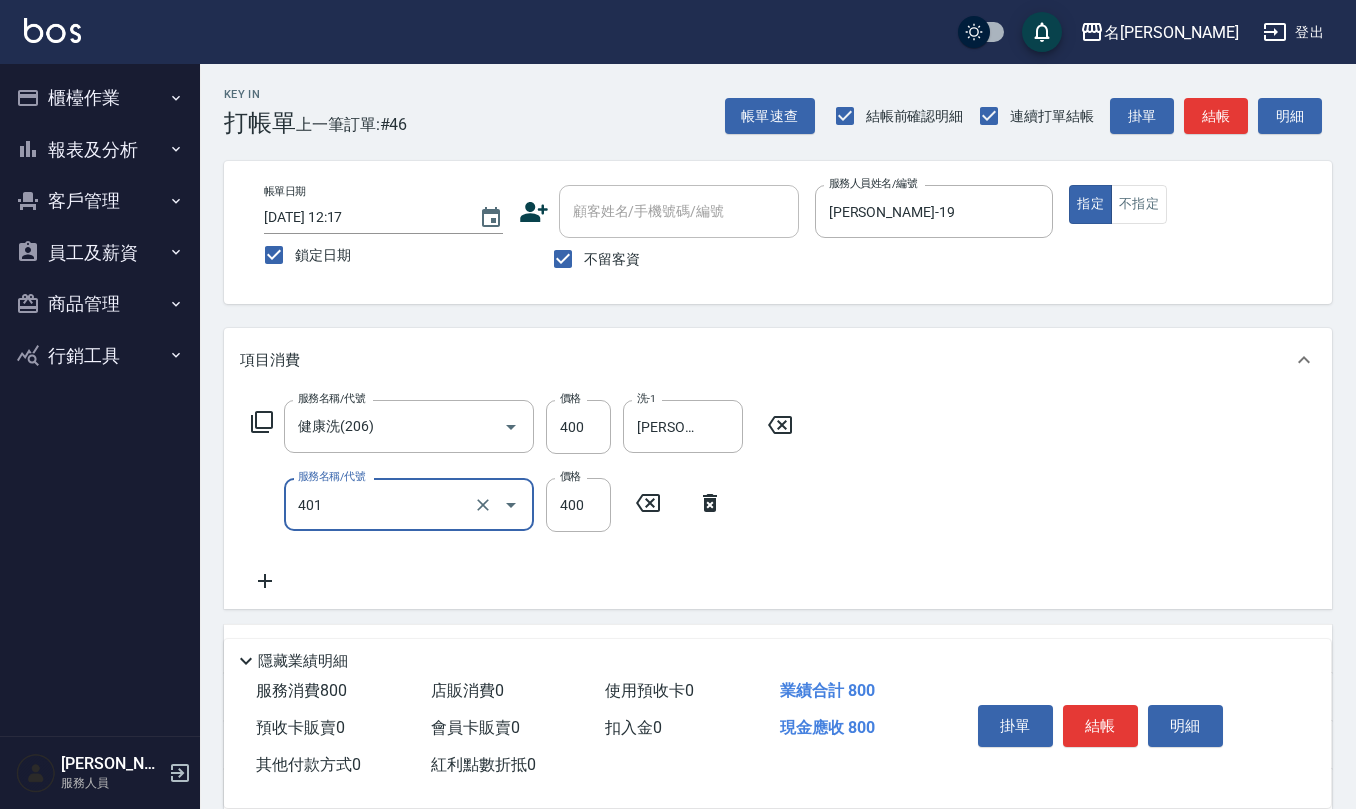 type on "剪髮(401)" 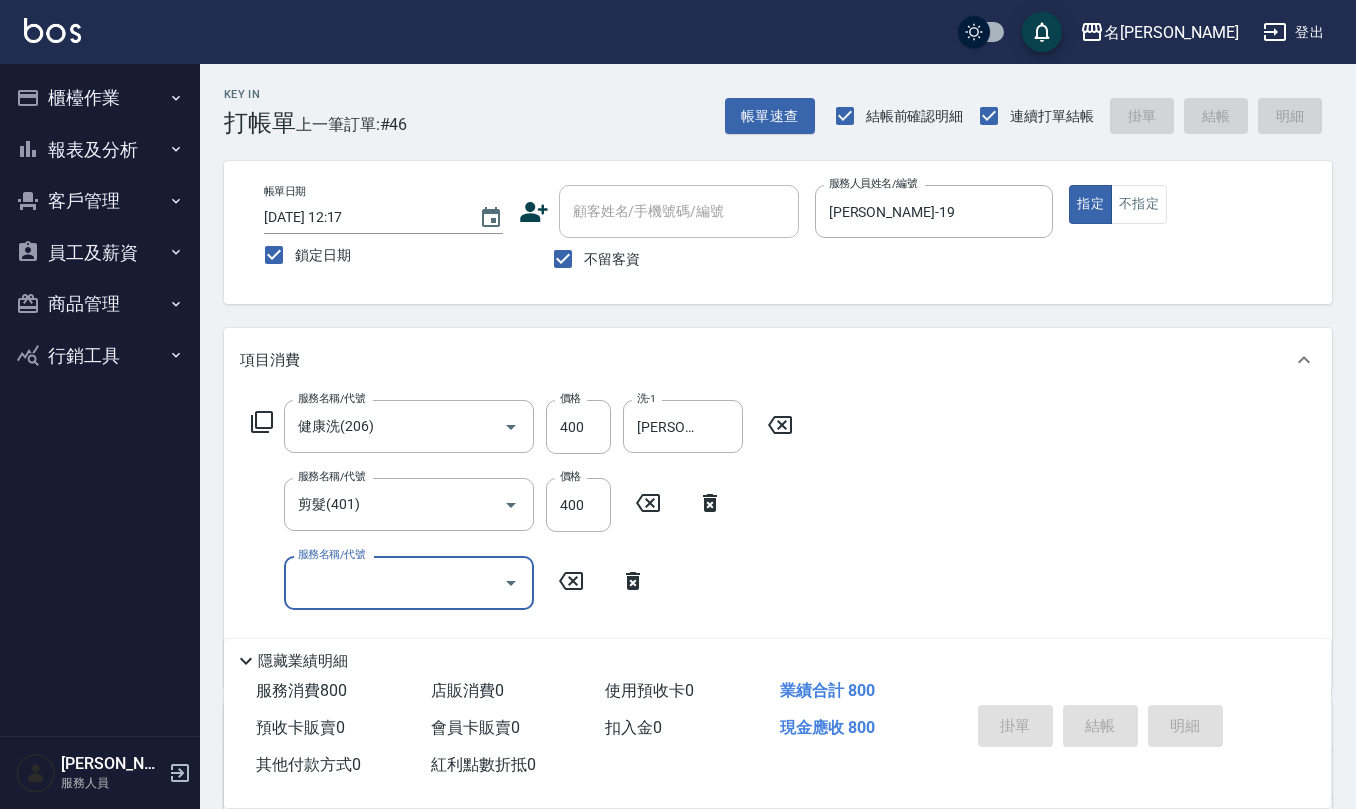 type 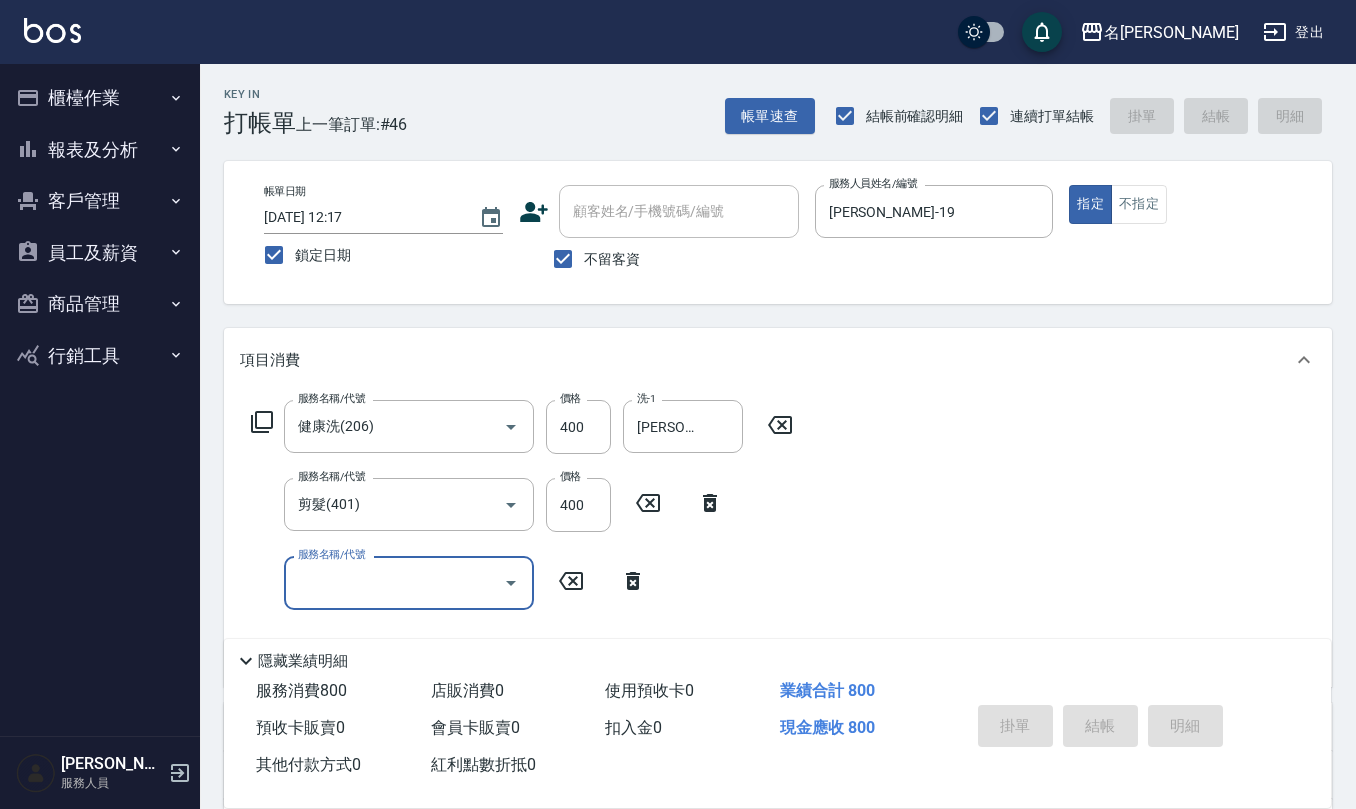 type 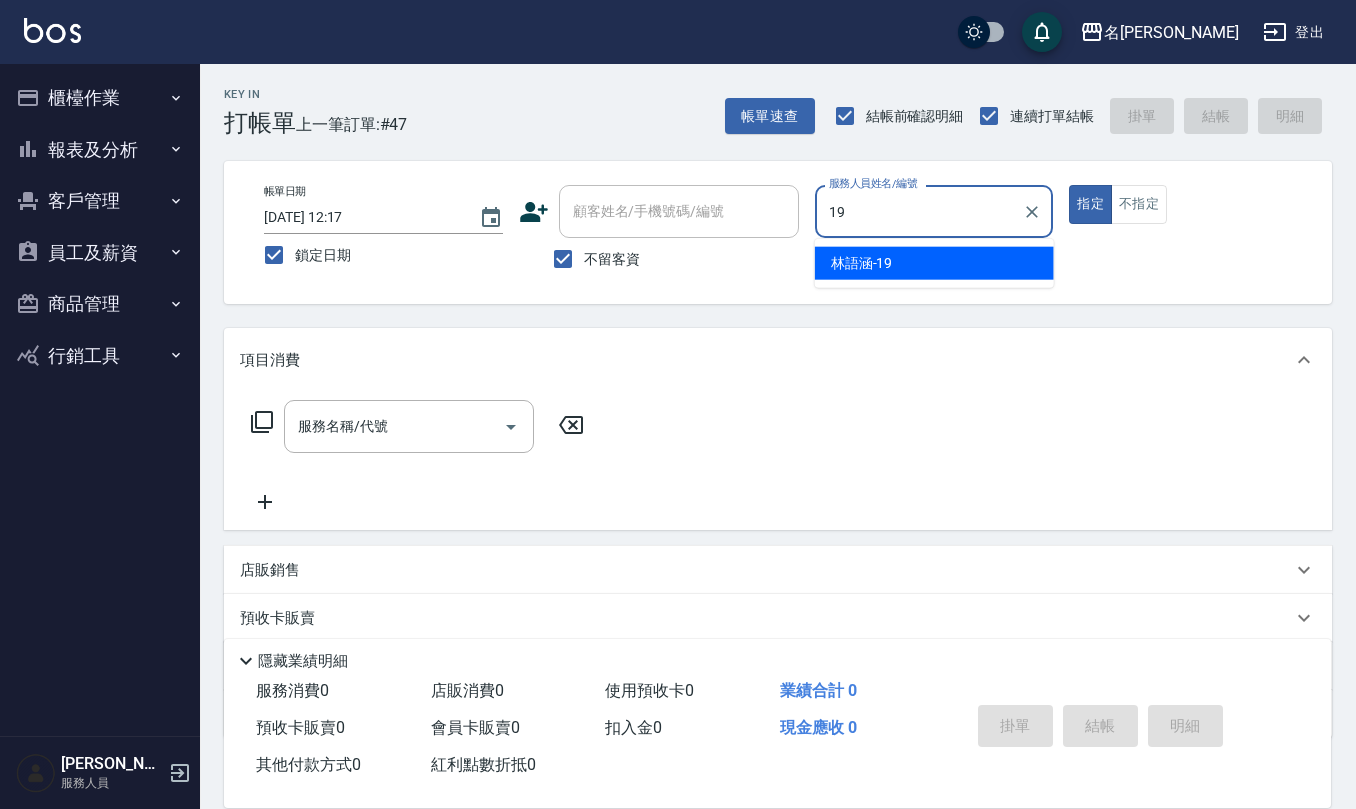 type on "[PERSON_NAME]-19" 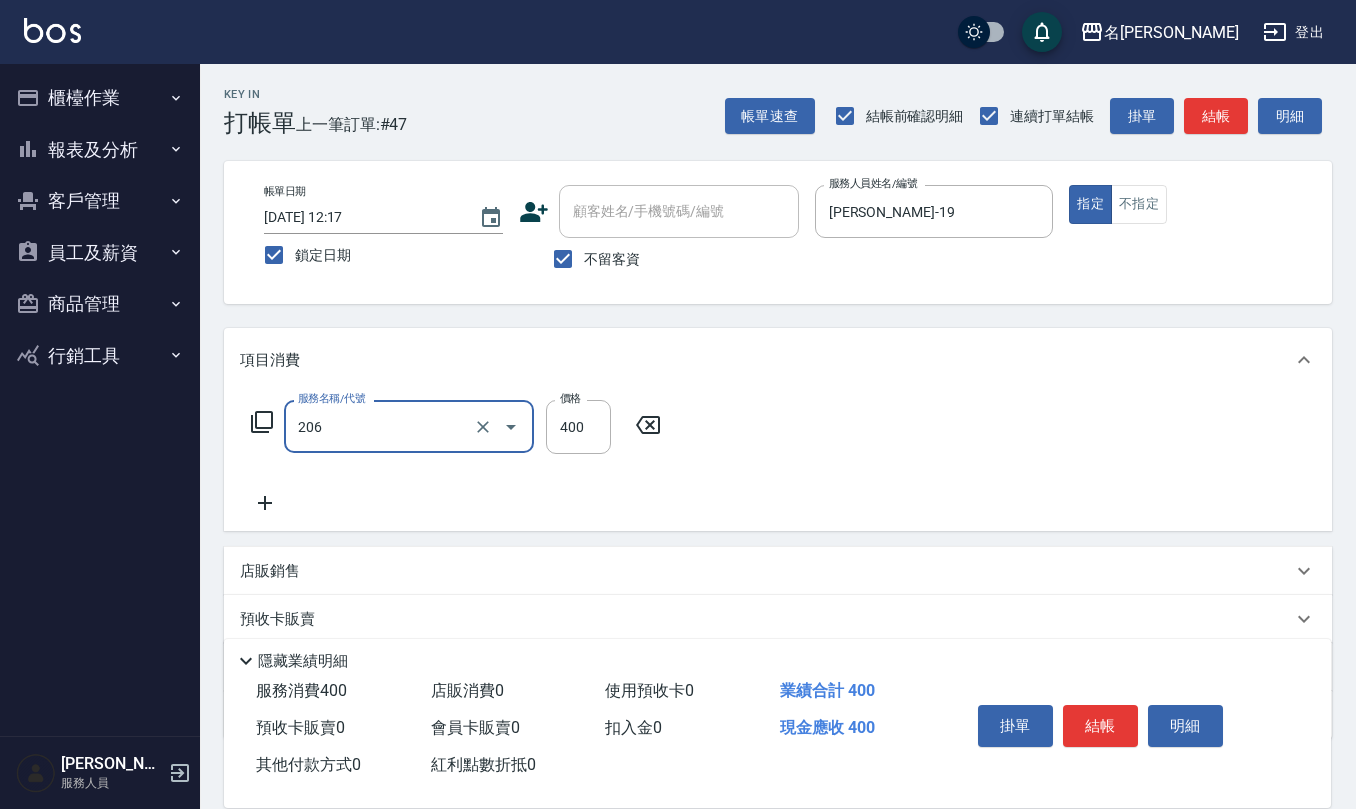 type on "健康洗(206)" 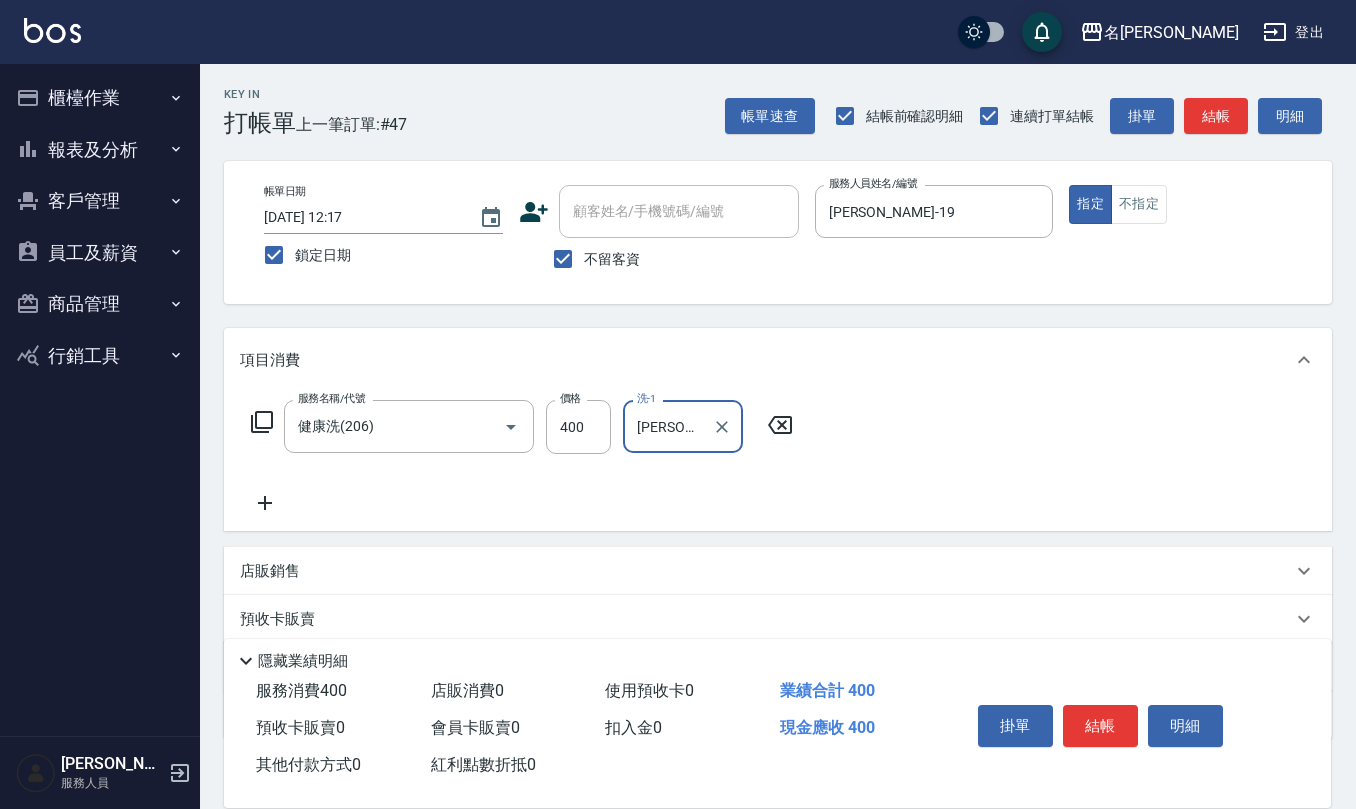 type on "[PERSON_NAME]-24" 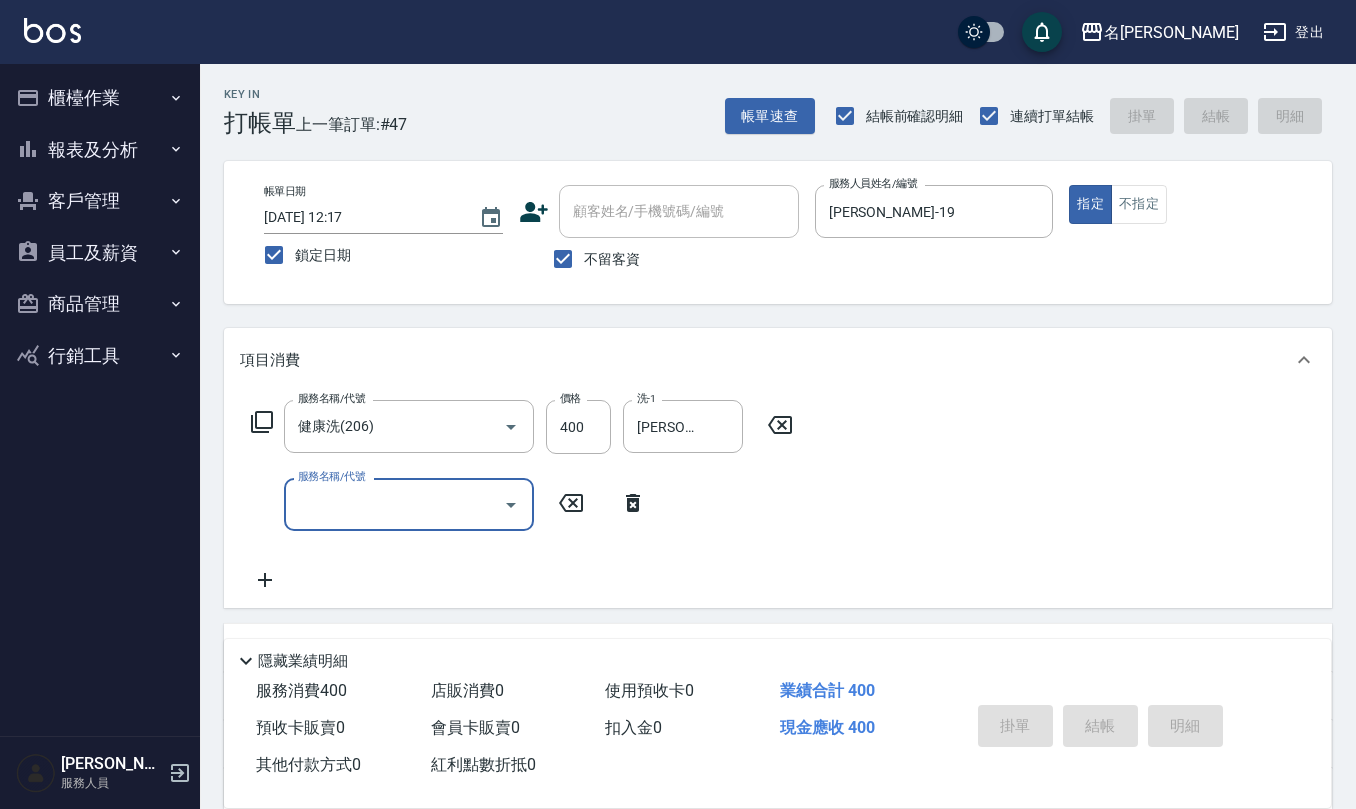 type 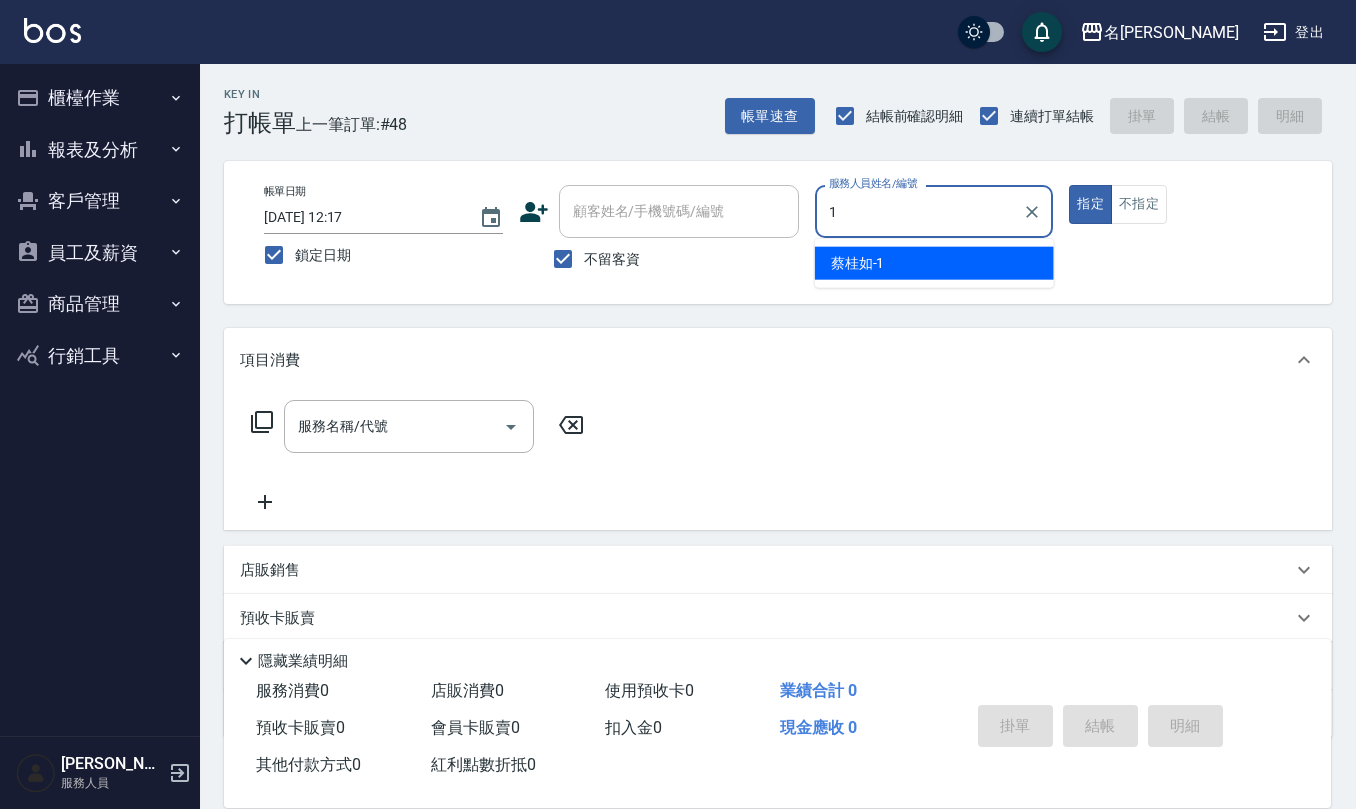 type on "[PERSON_NAME]1" 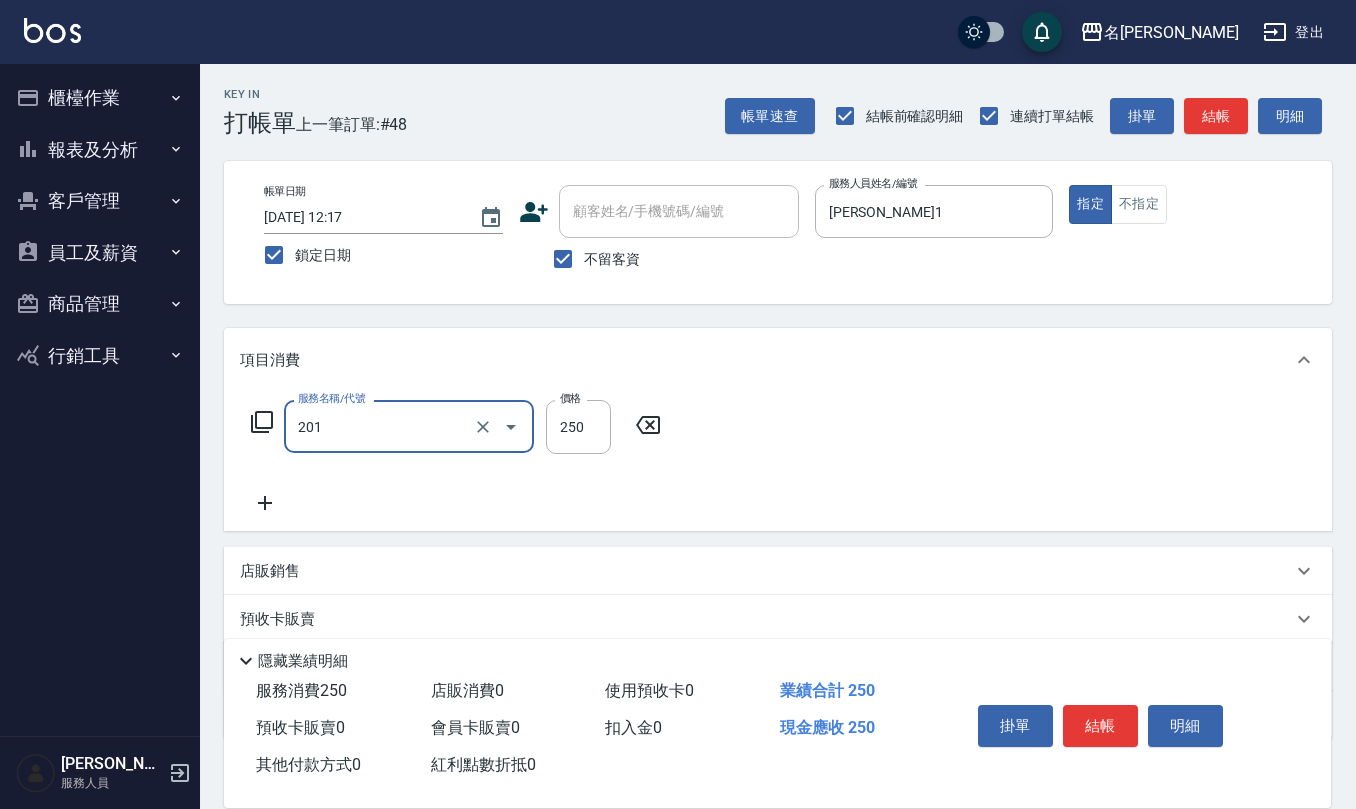 type on "洗髮(201)" 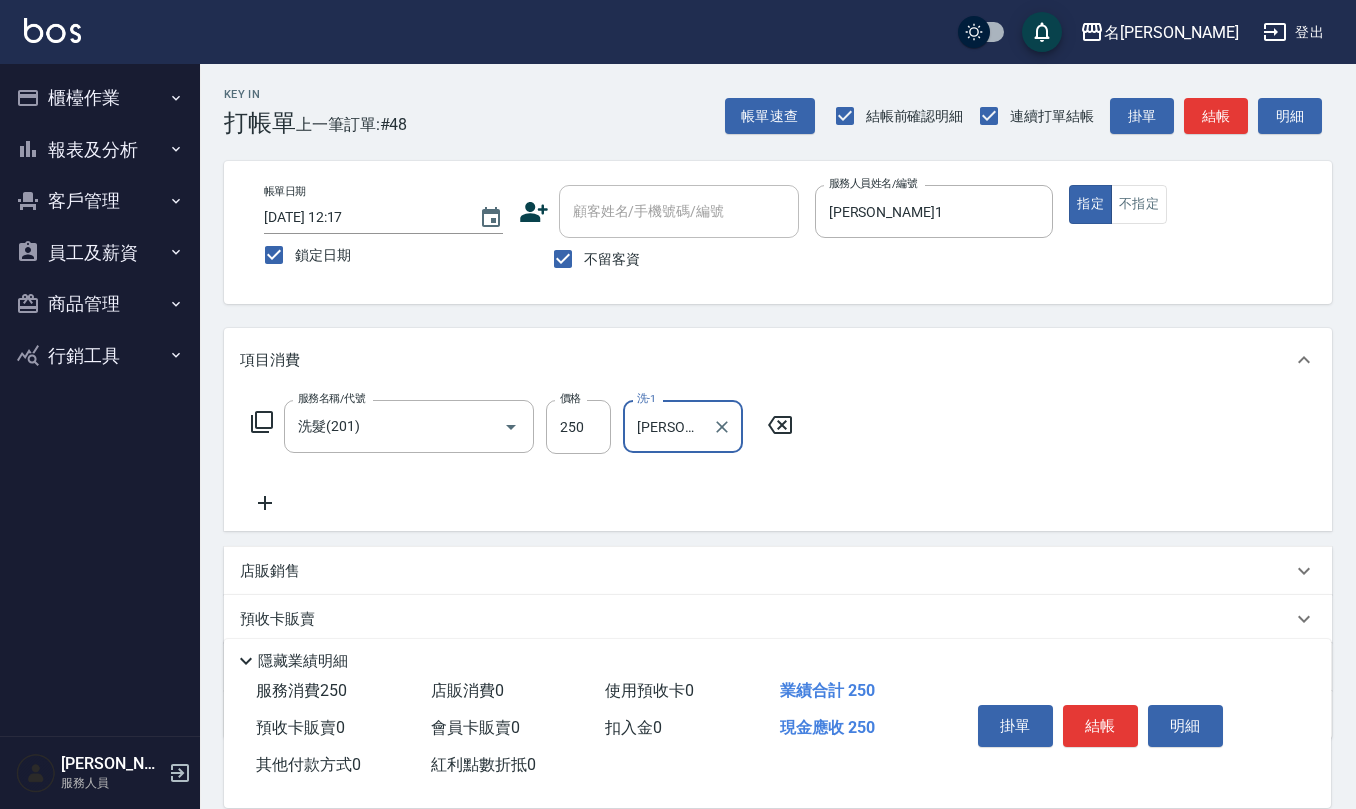 type on "[PERSON_NAME]-32" 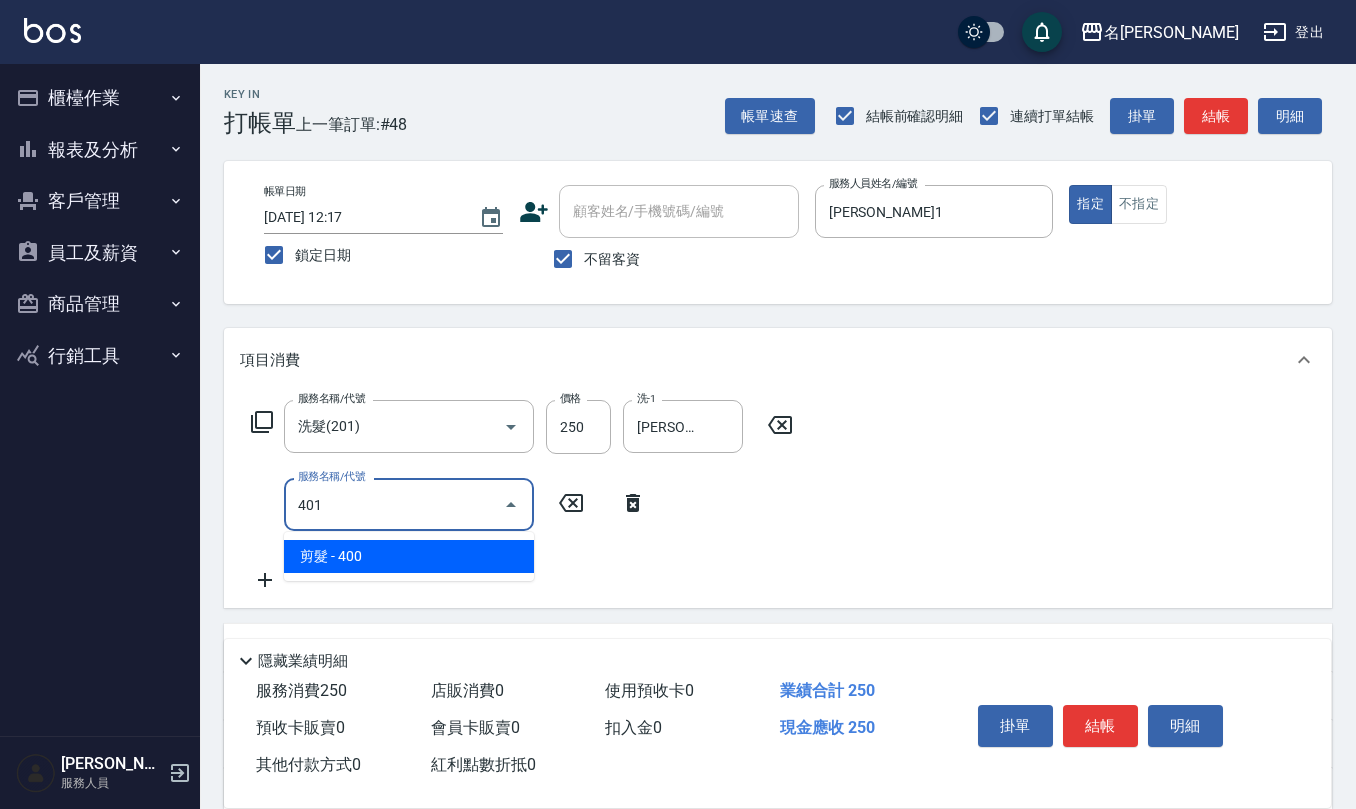 type on "剪髮(401)" 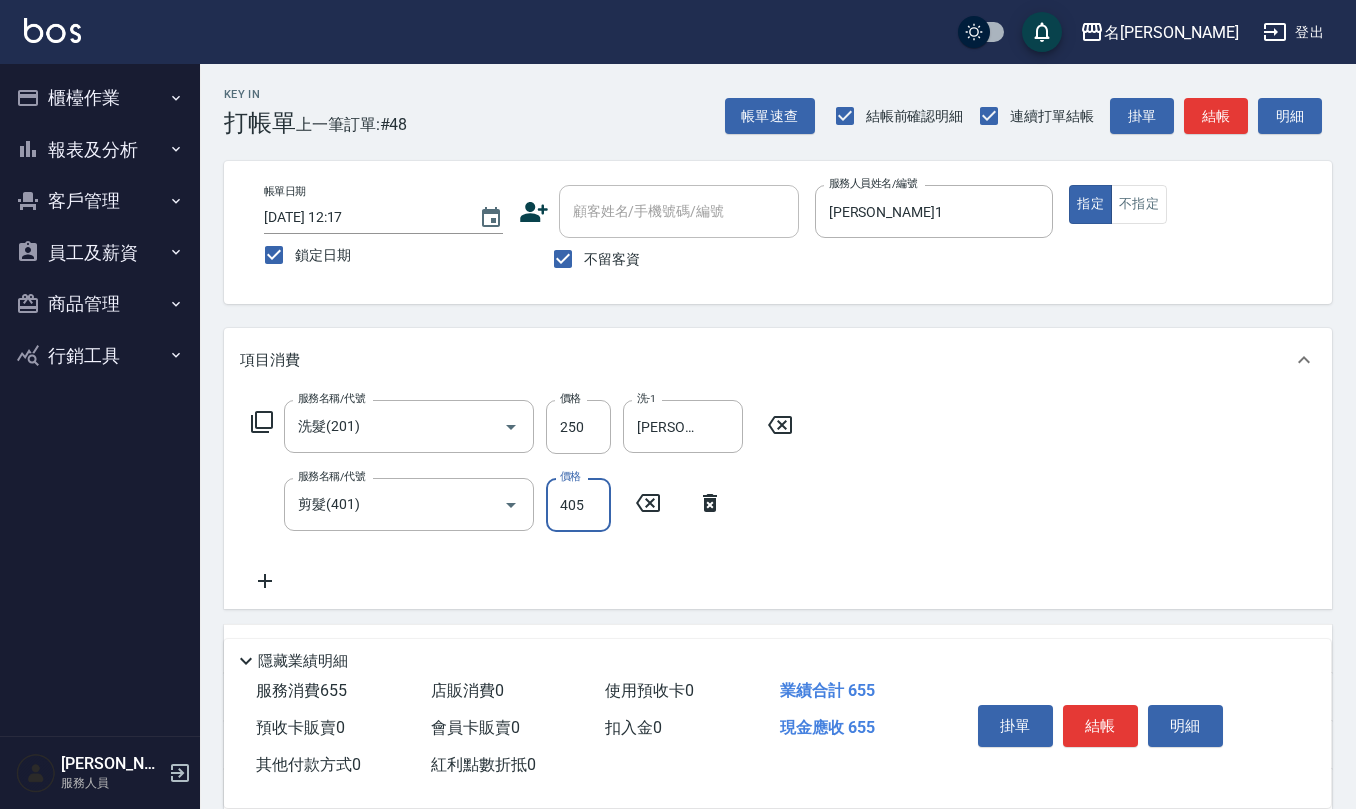 type on "405" 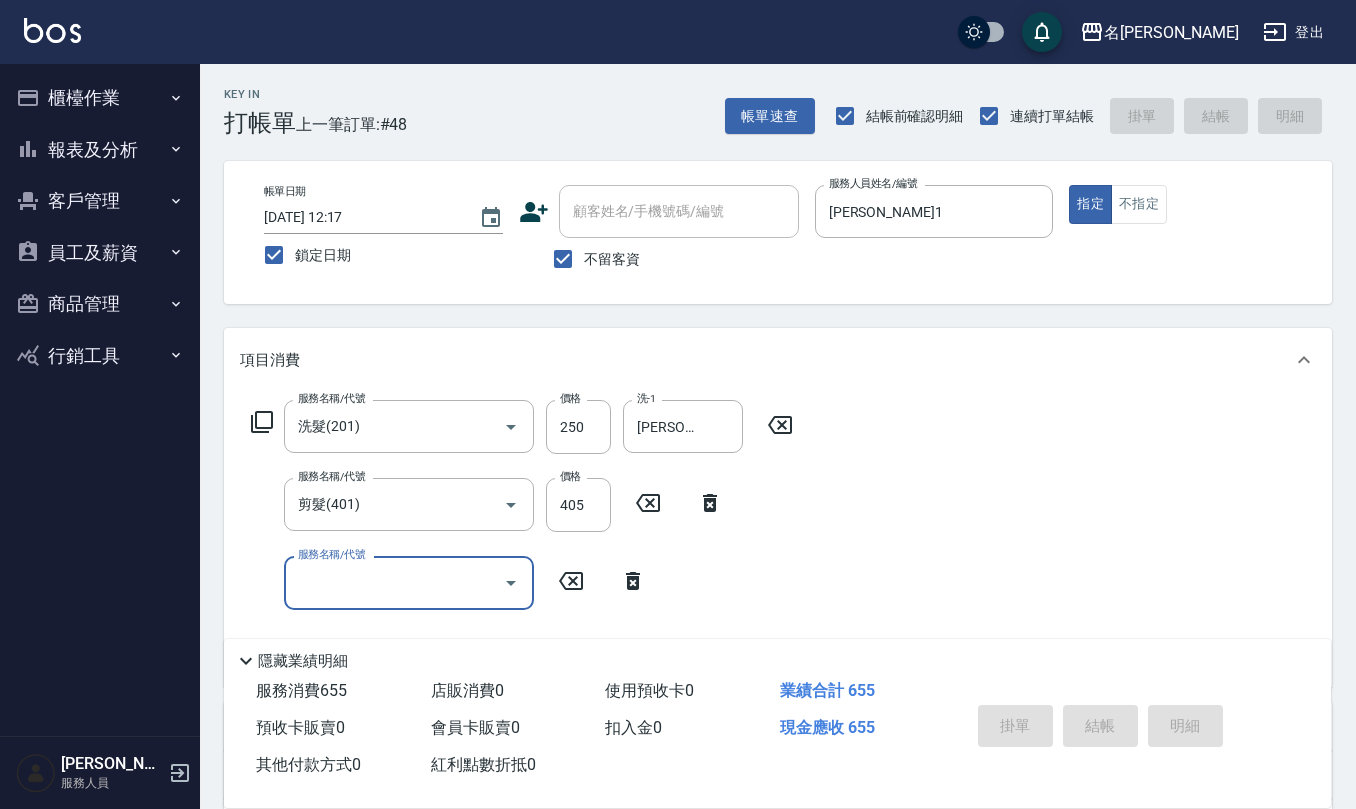 type 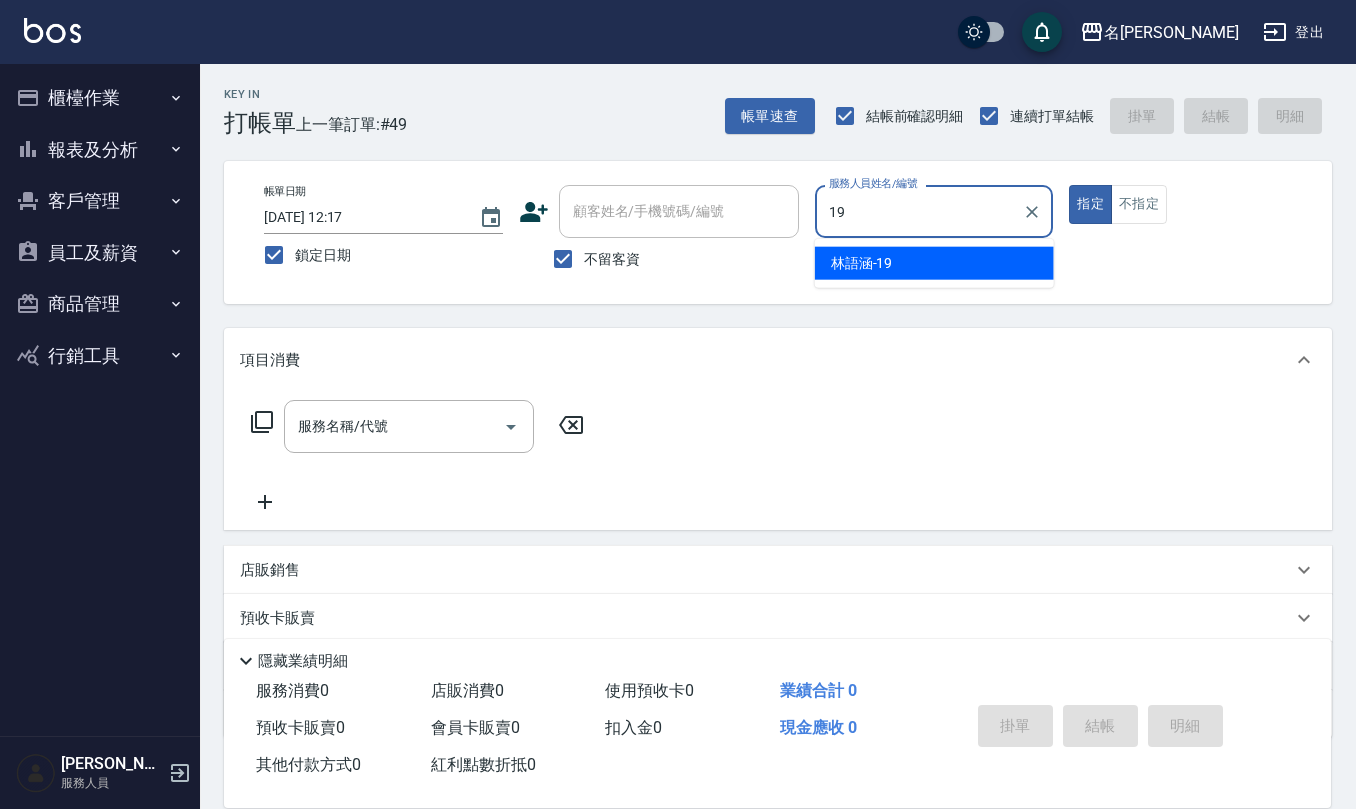 type on "[PERSON_NAME]-19" 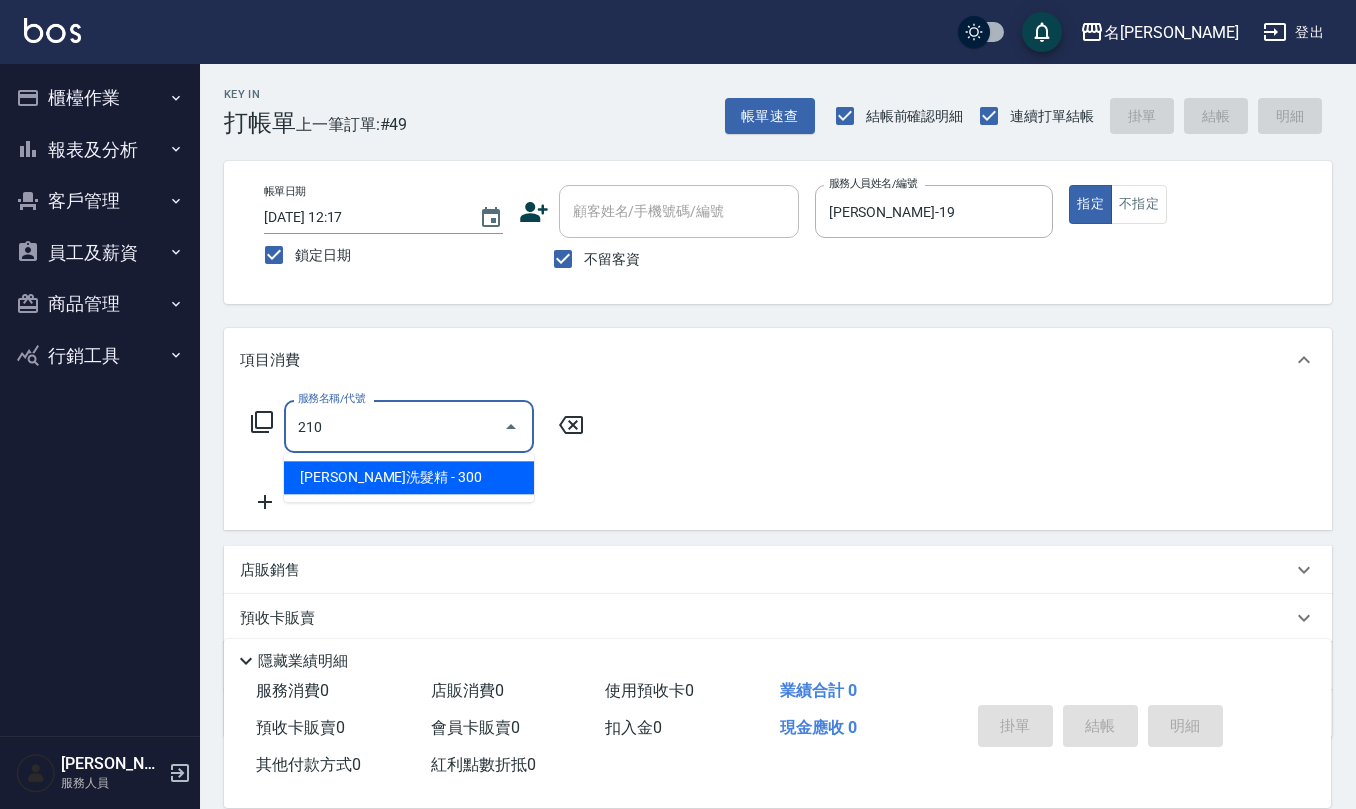 type on "[PERSON_NAME]洗髮精(210)" 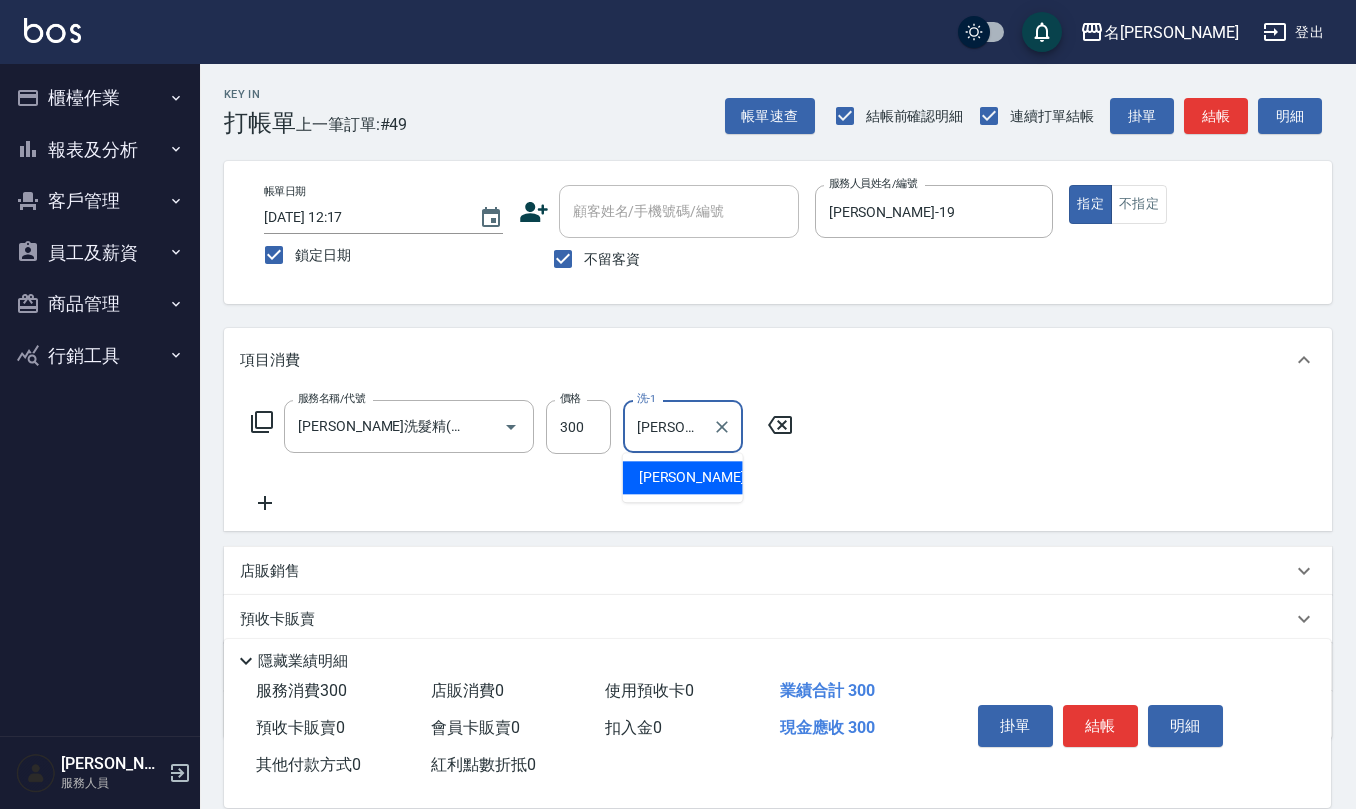type on "[PERSON_NAME]-20" 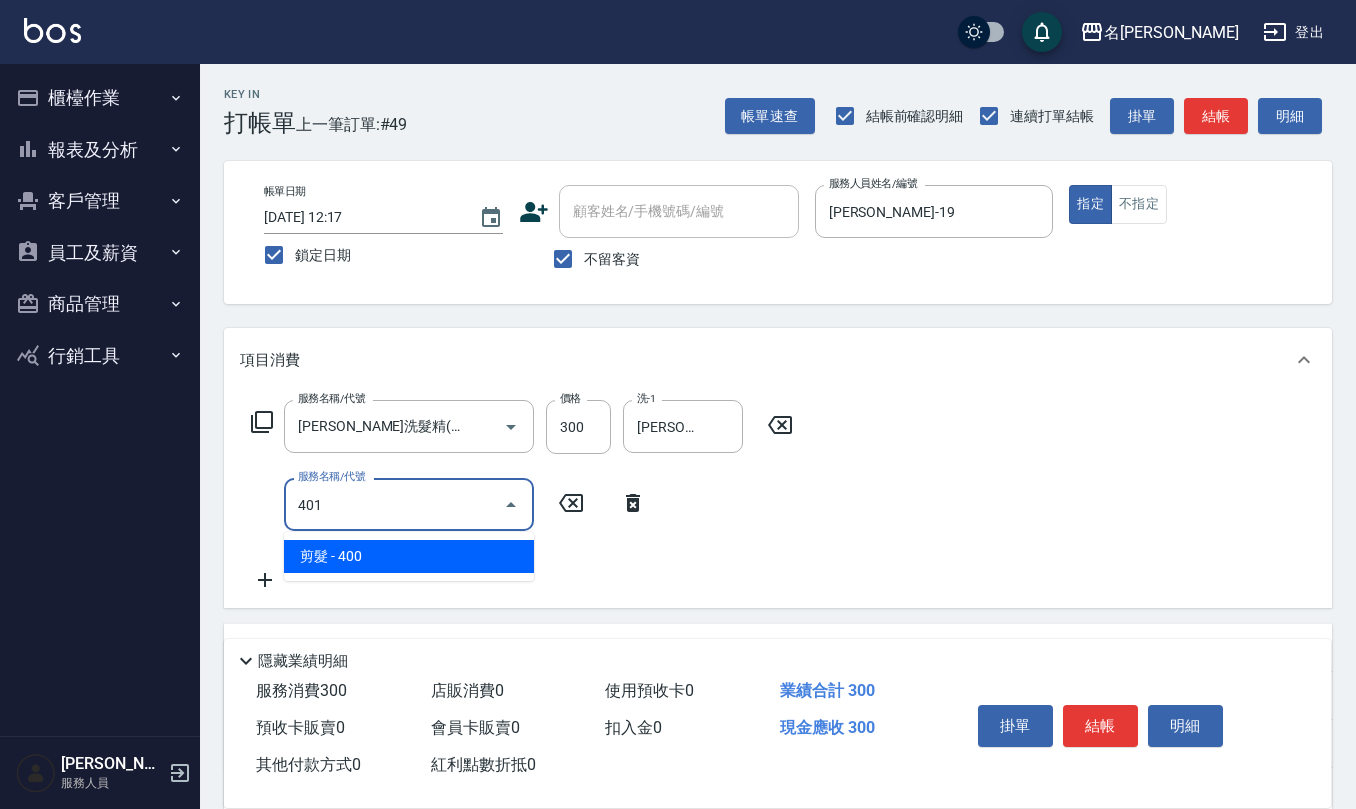 type on "剪髮(401)" 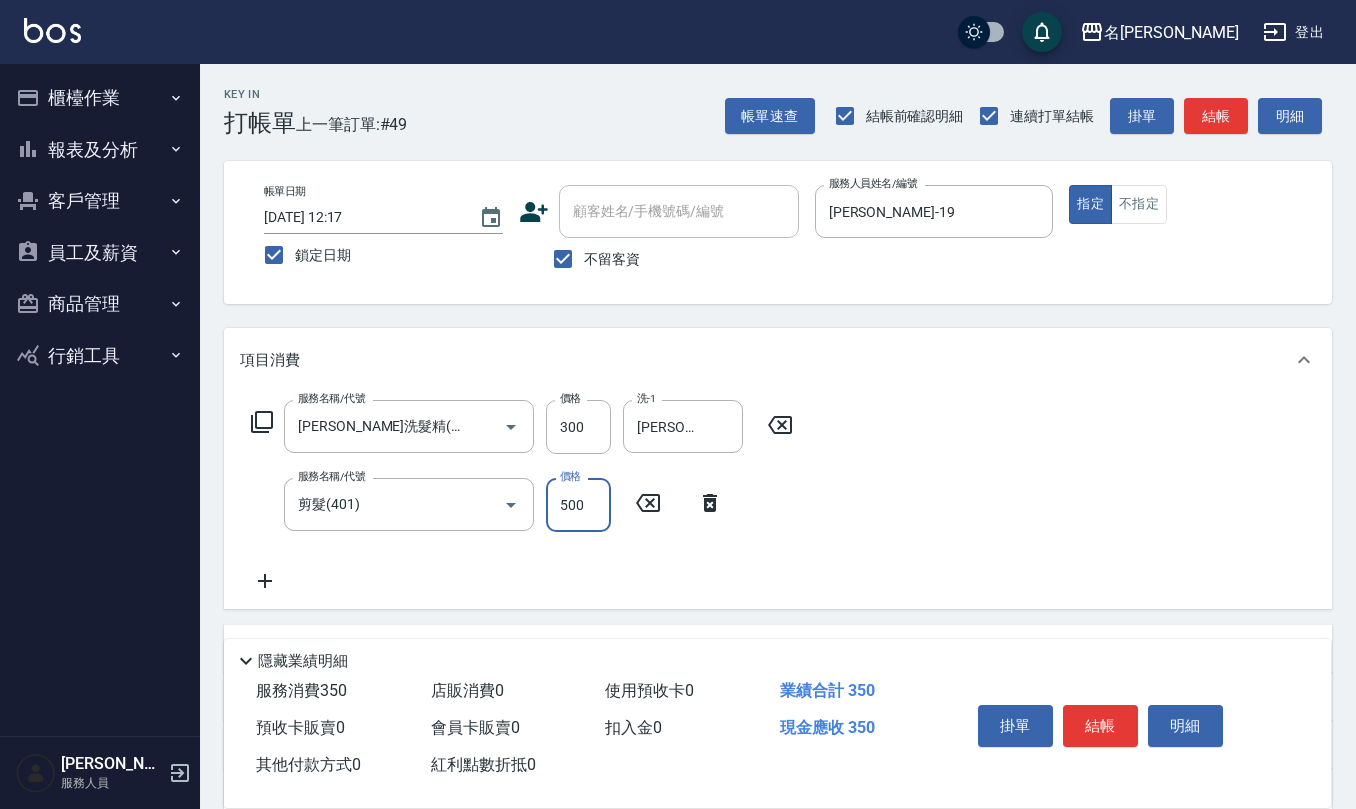 type on "500" 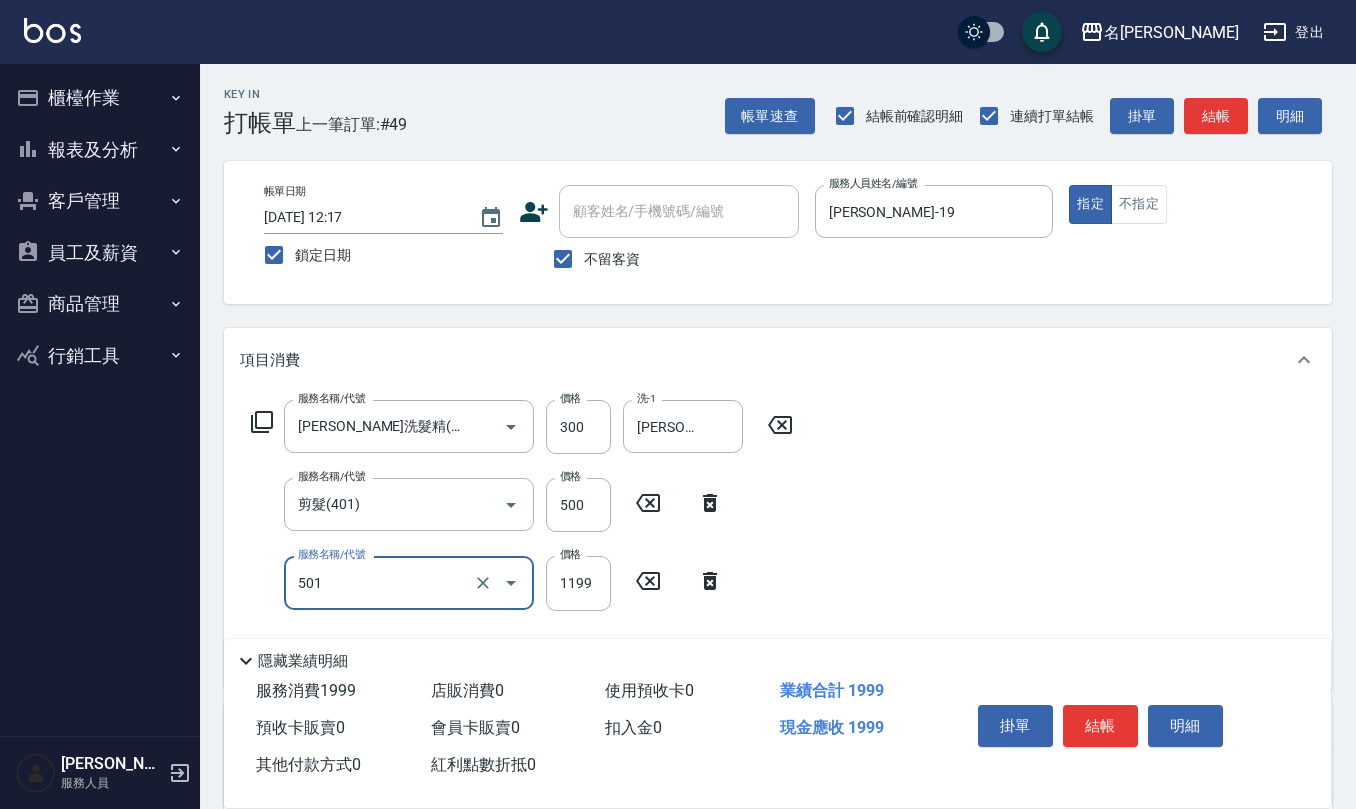 type on "染髮(501)" 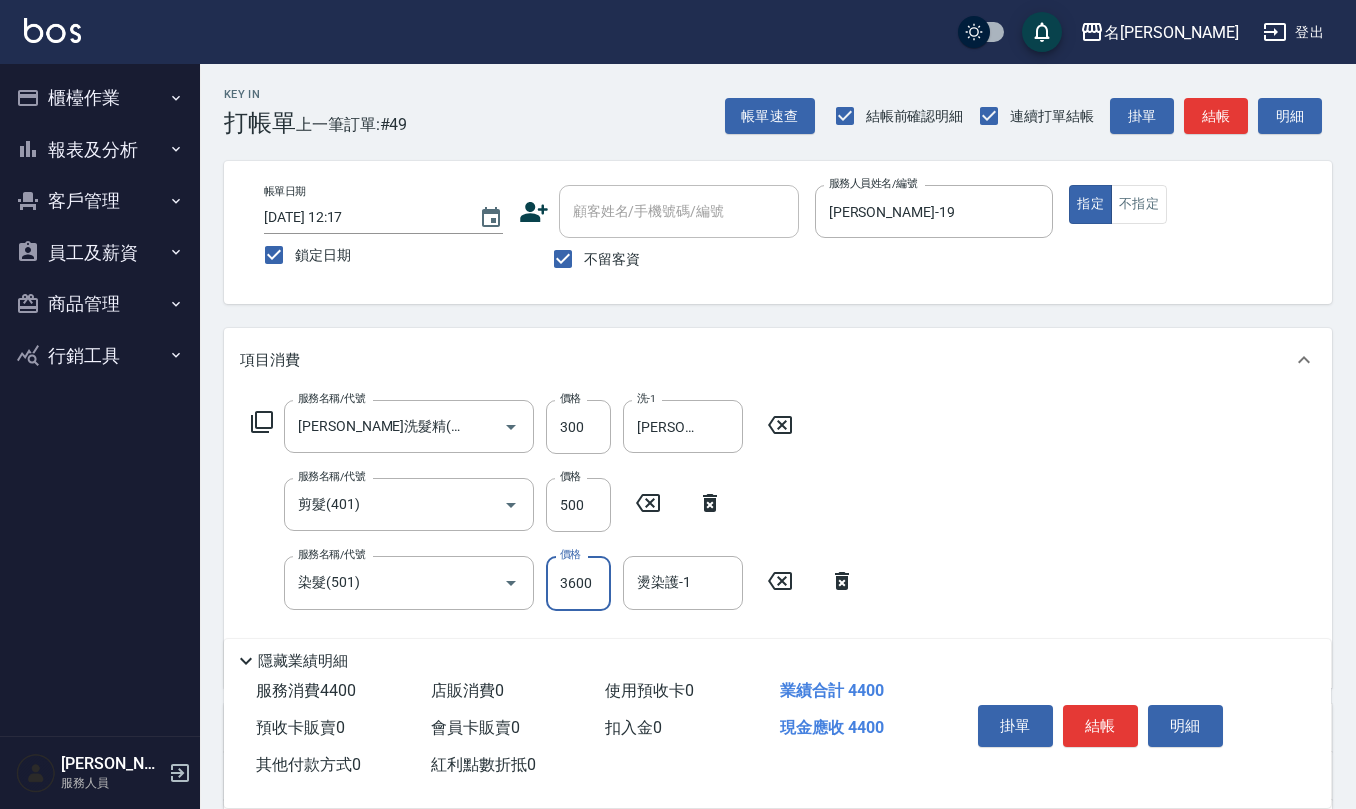 type on "3600" 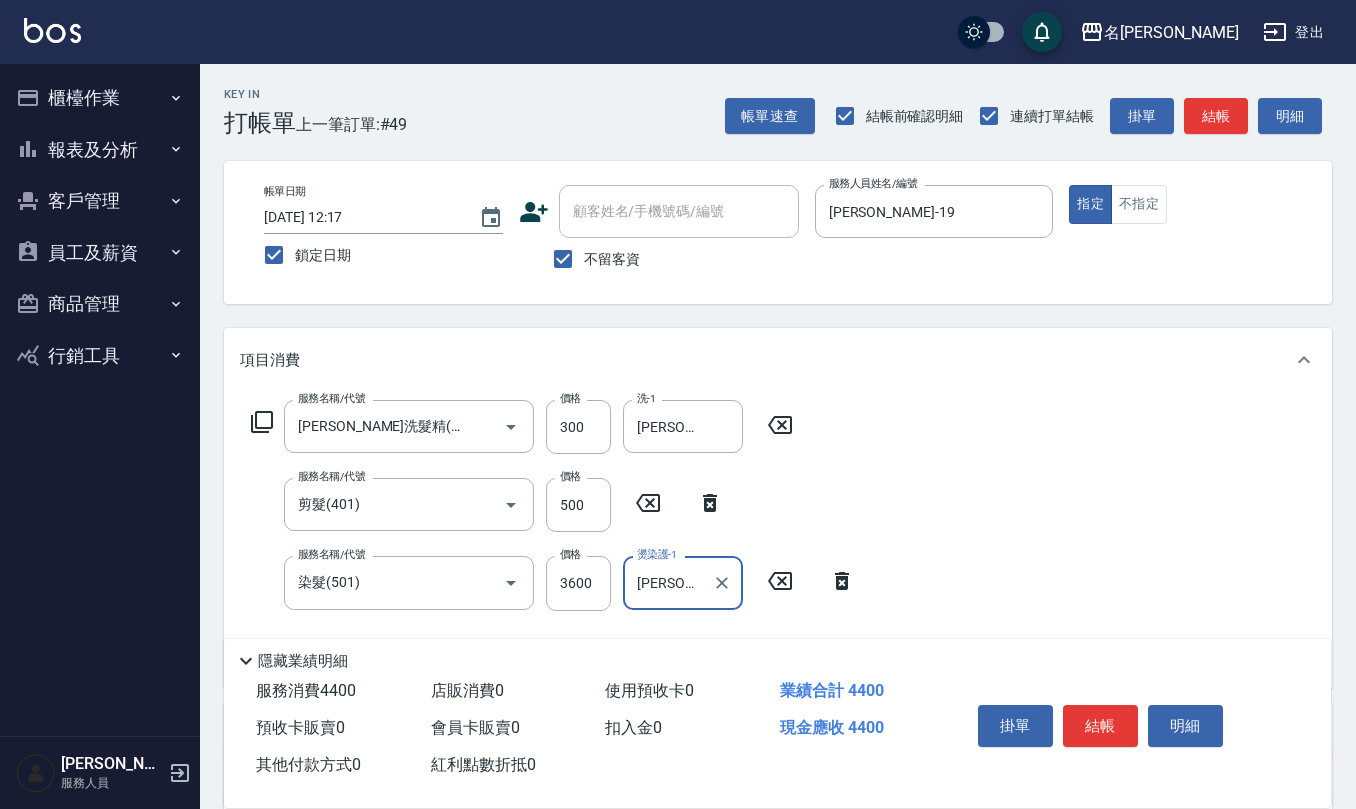 type on "[PERSON_NAME]-20" 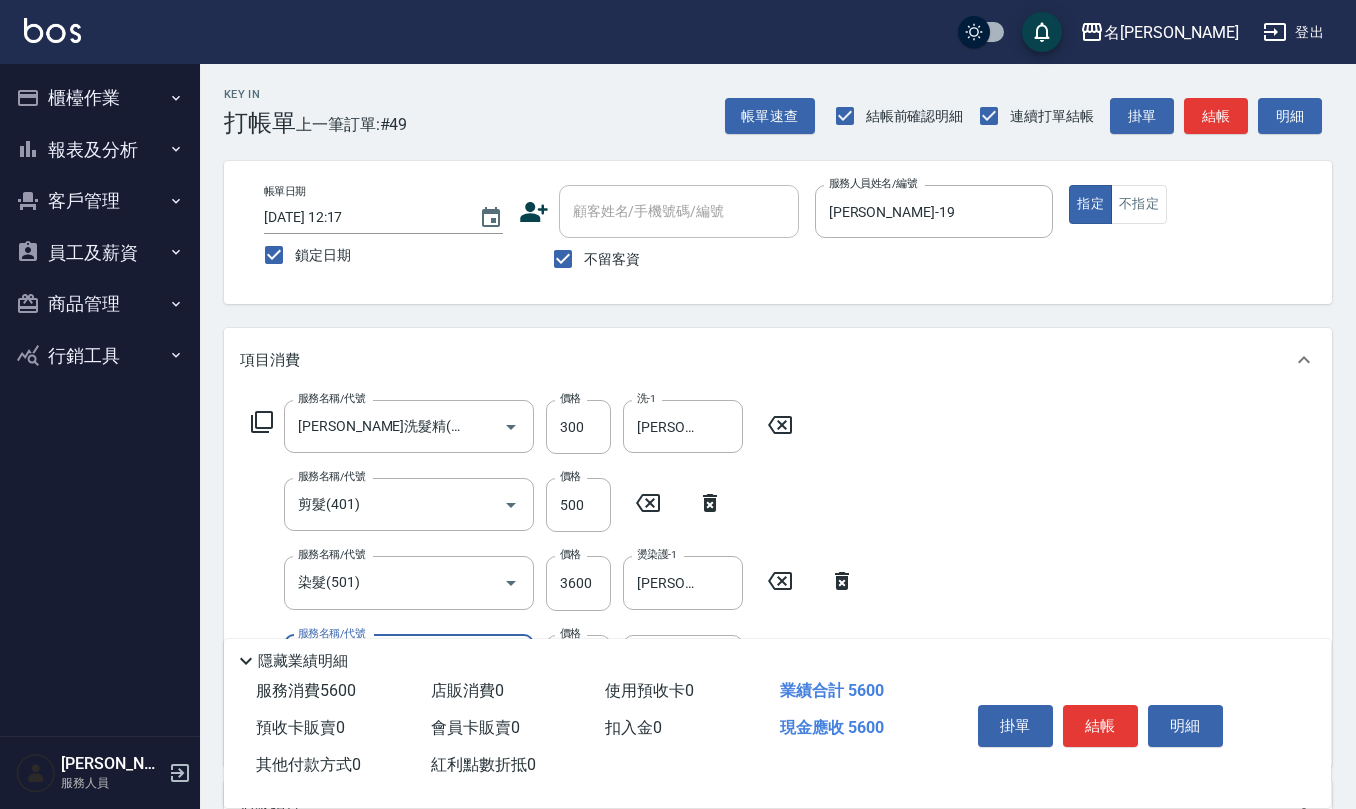 type on "水樣結構式1200(713)" 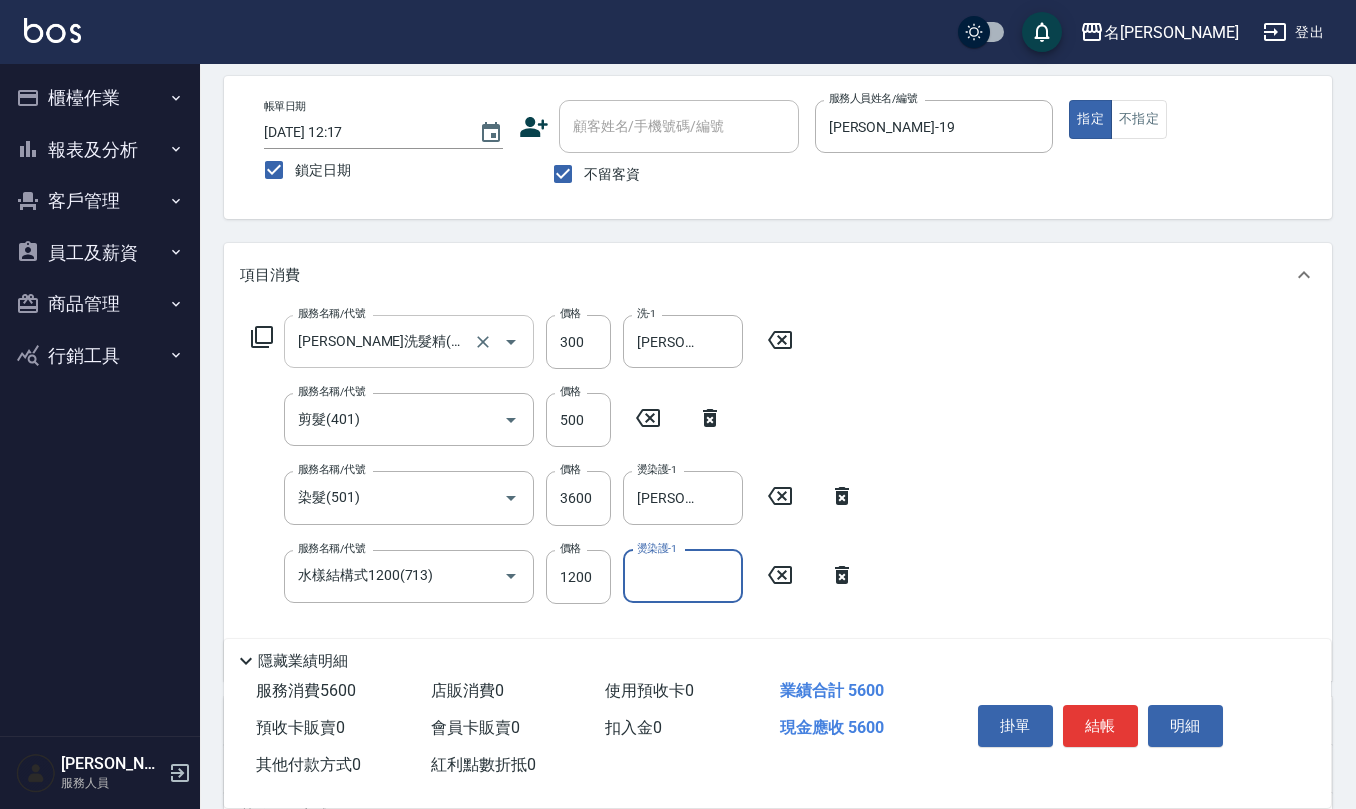 scroll, scrollTop: 133, scrollLeft: 0, axis: vertical 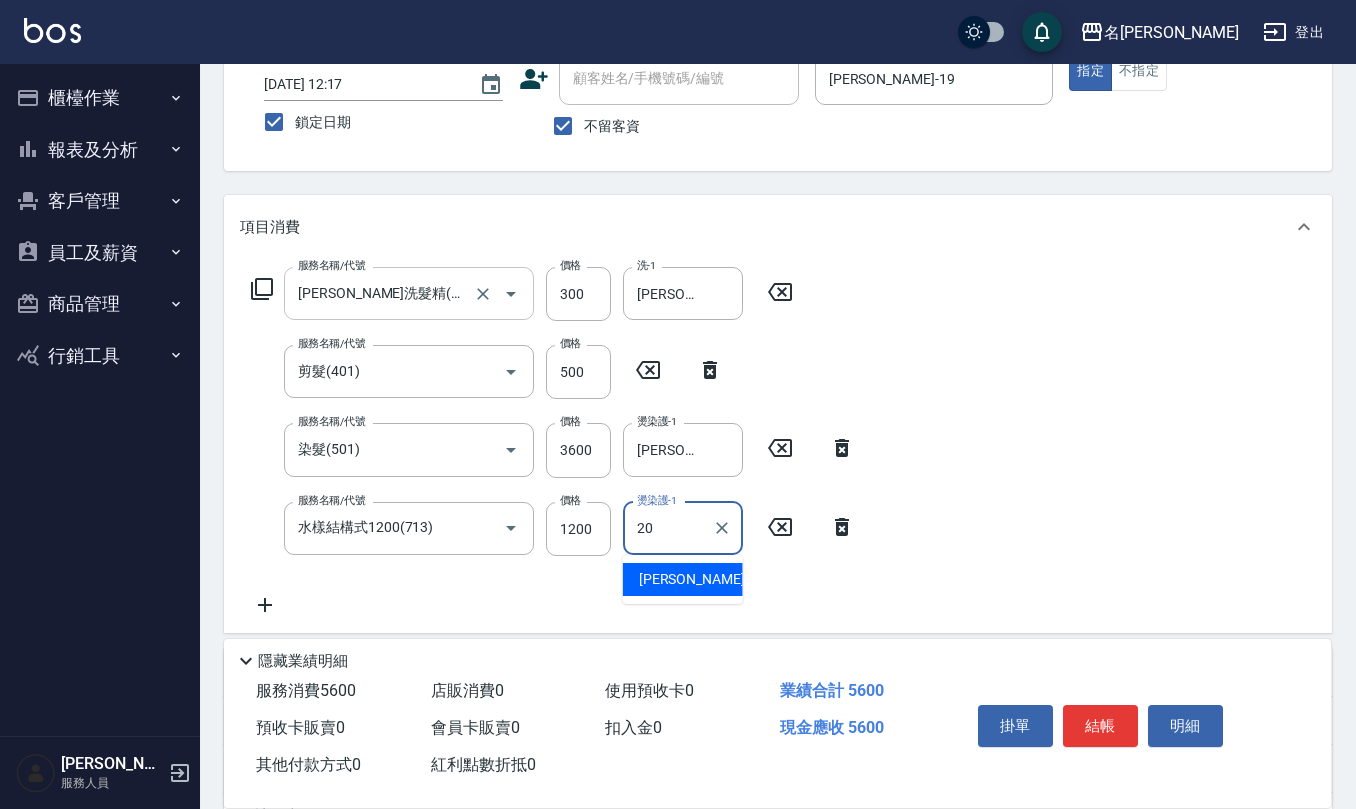 type on "[PERSON_NAME]-20" 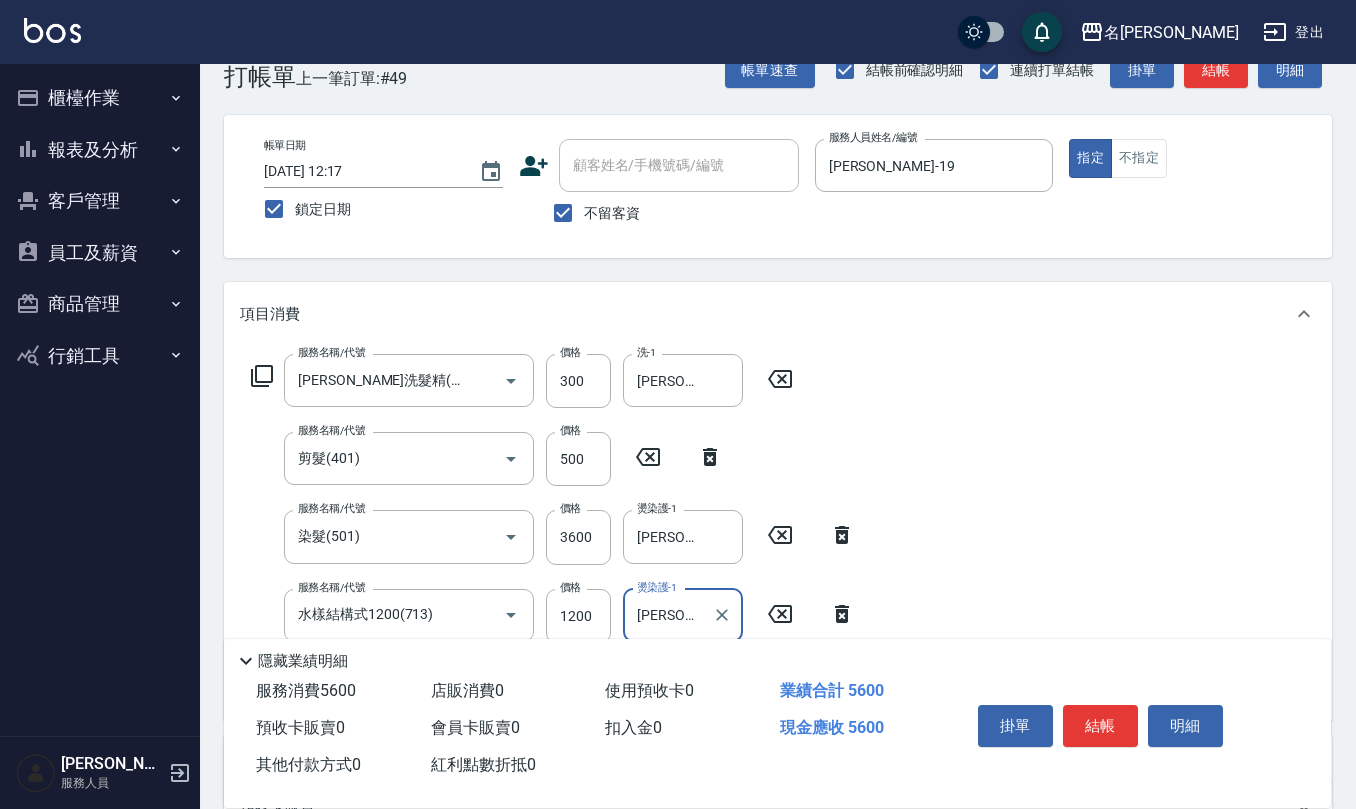 scroll, scrollTop: 0, scrollLeft: 0, axis: both 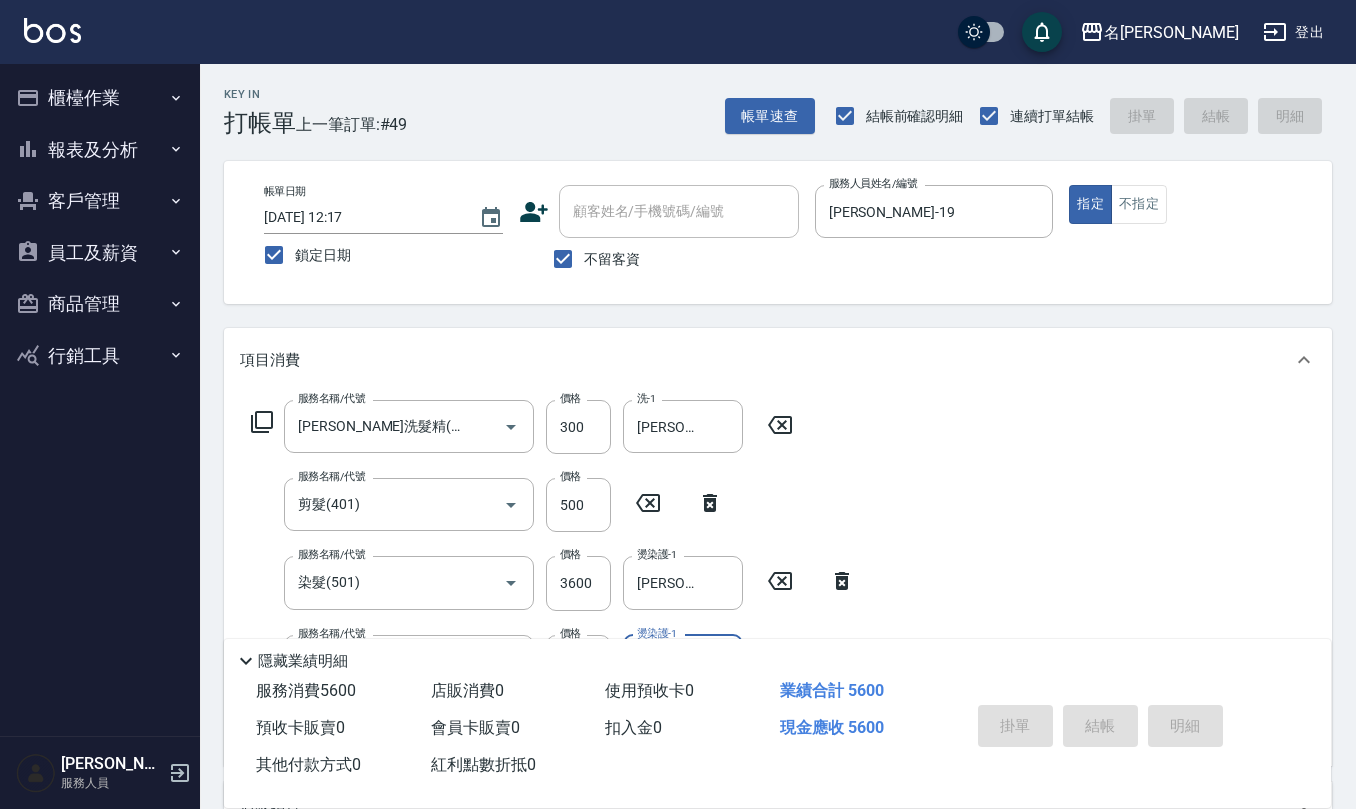type 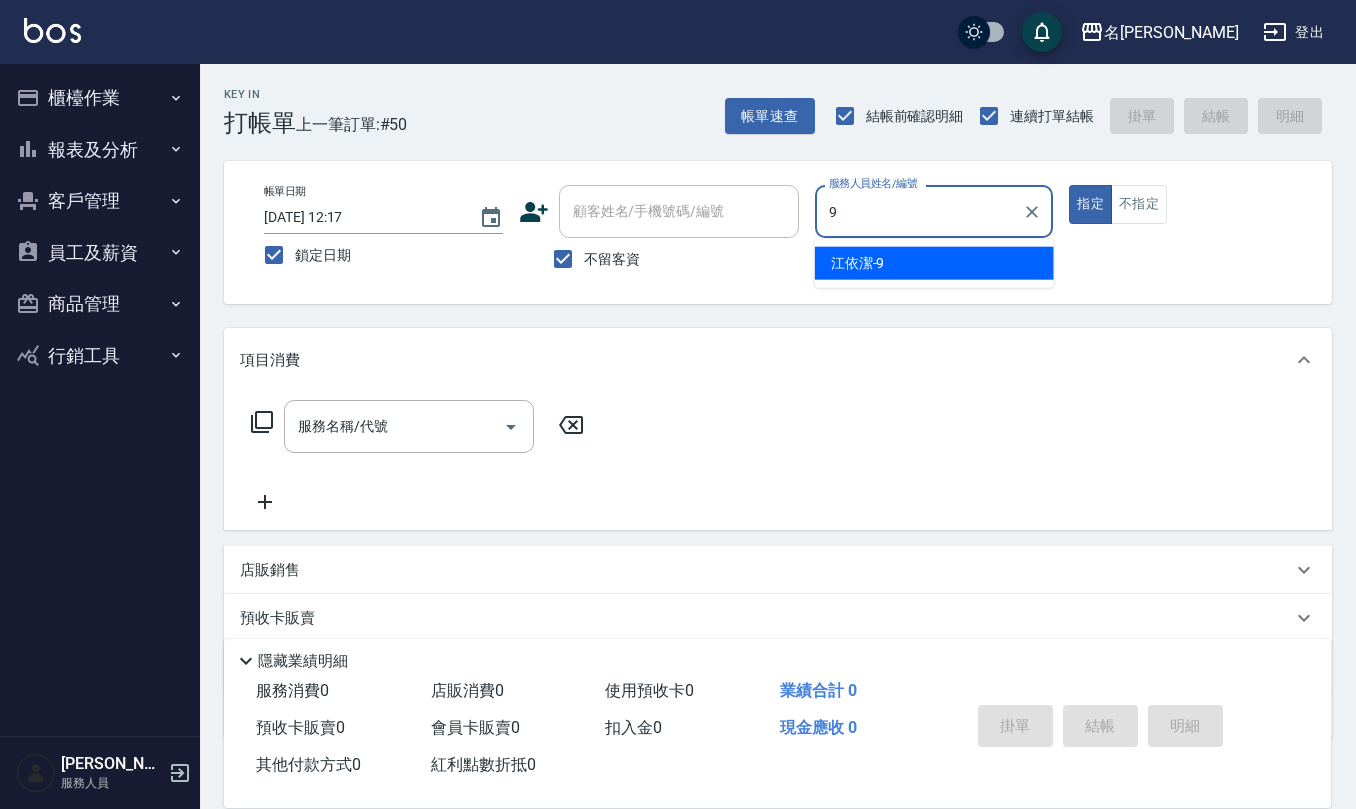 type on "[PERSON_NAME]-9" 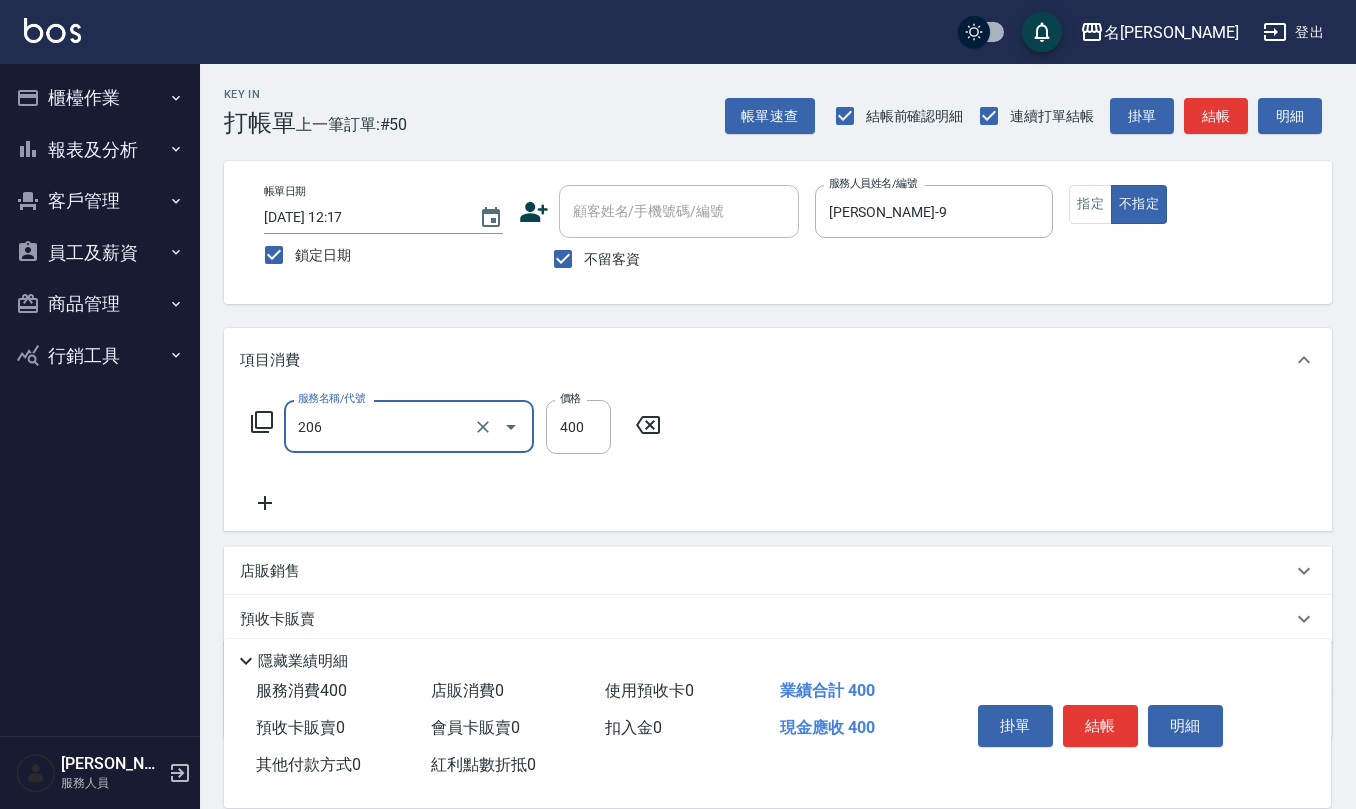type on "健康洗(206)" 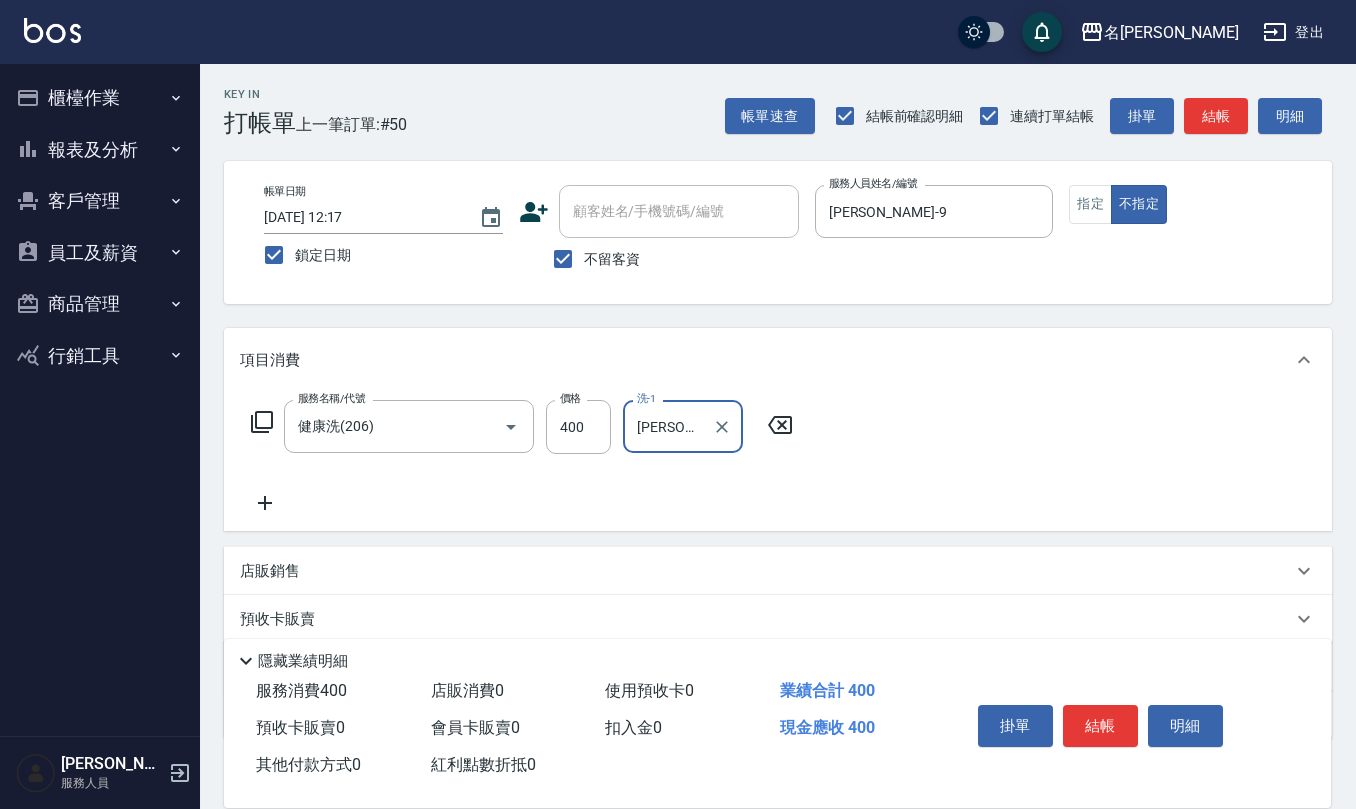 type on "[PERSON_NAME]-32" 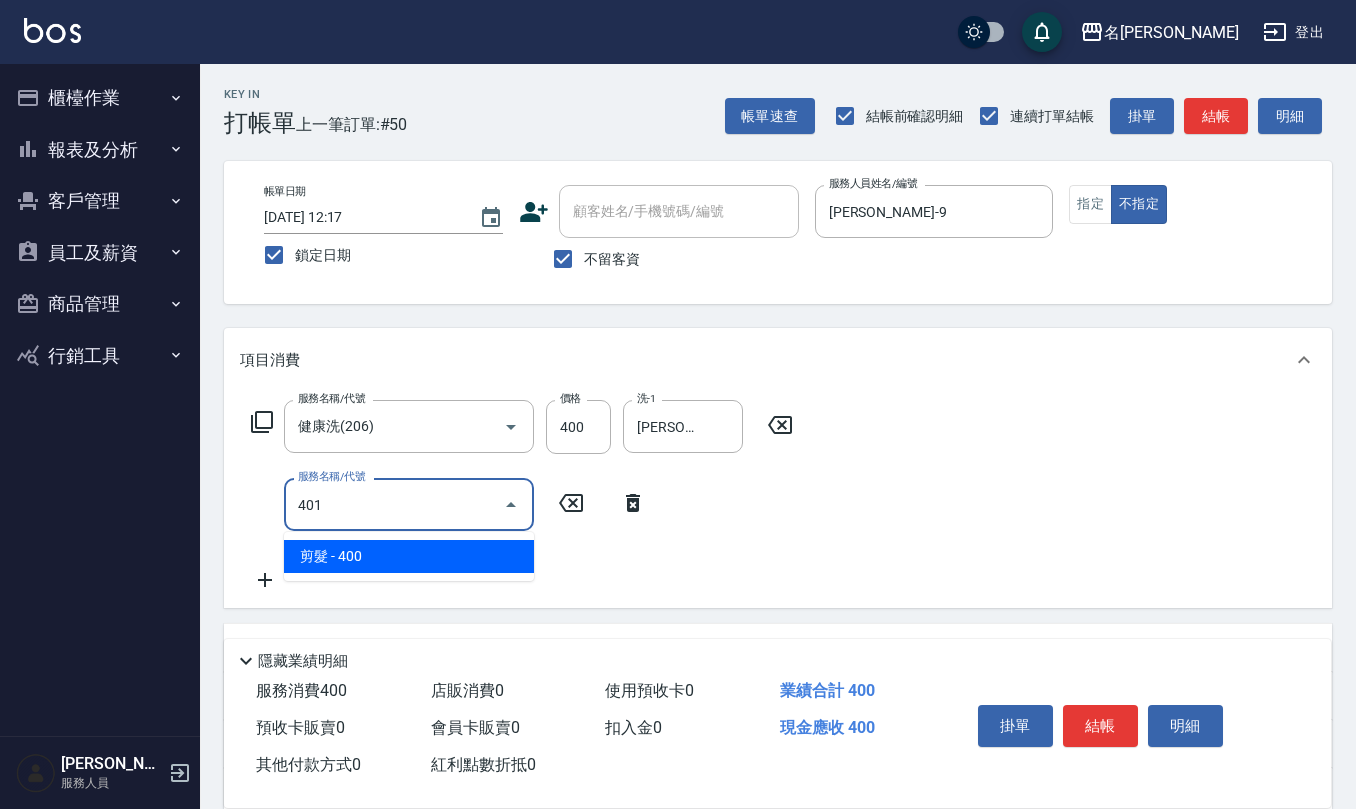 type on "剪髮(401)" 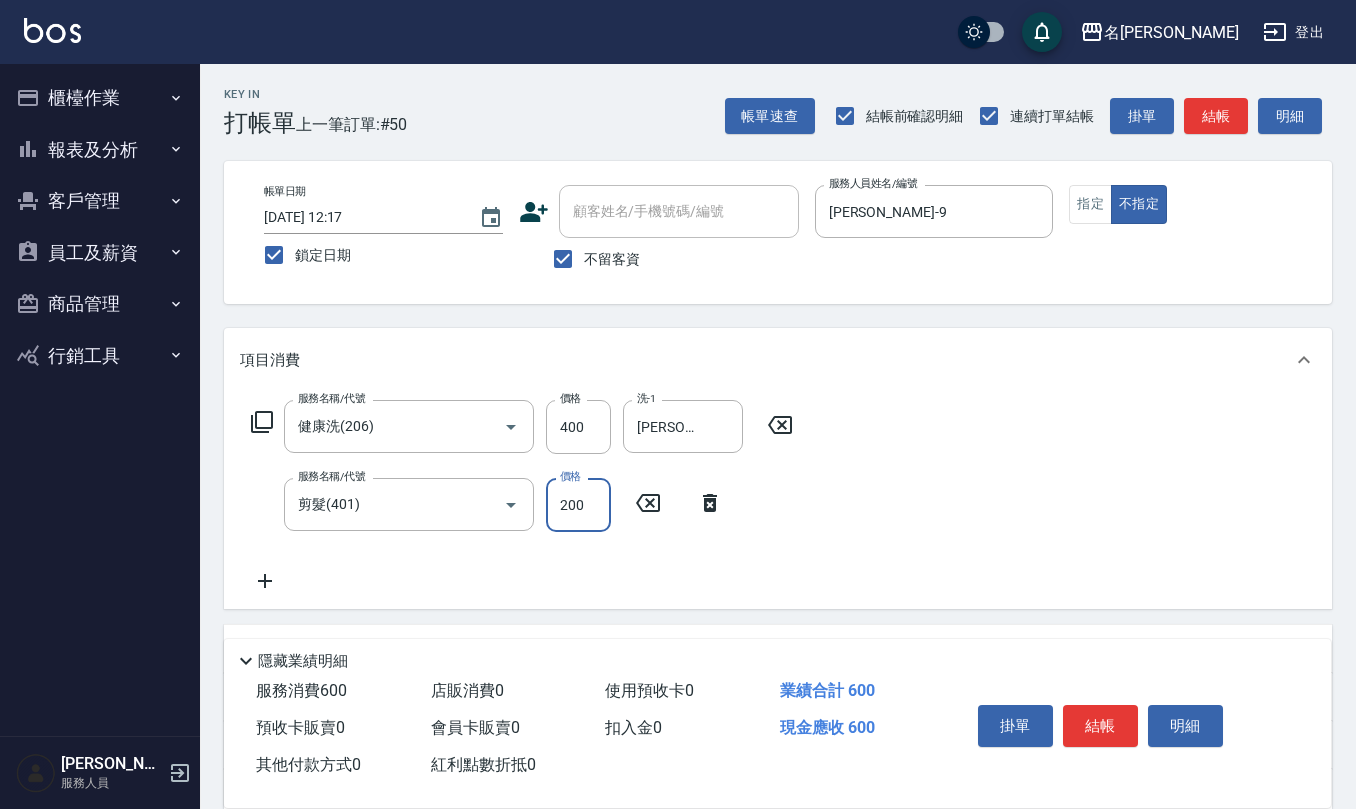 type on "200" 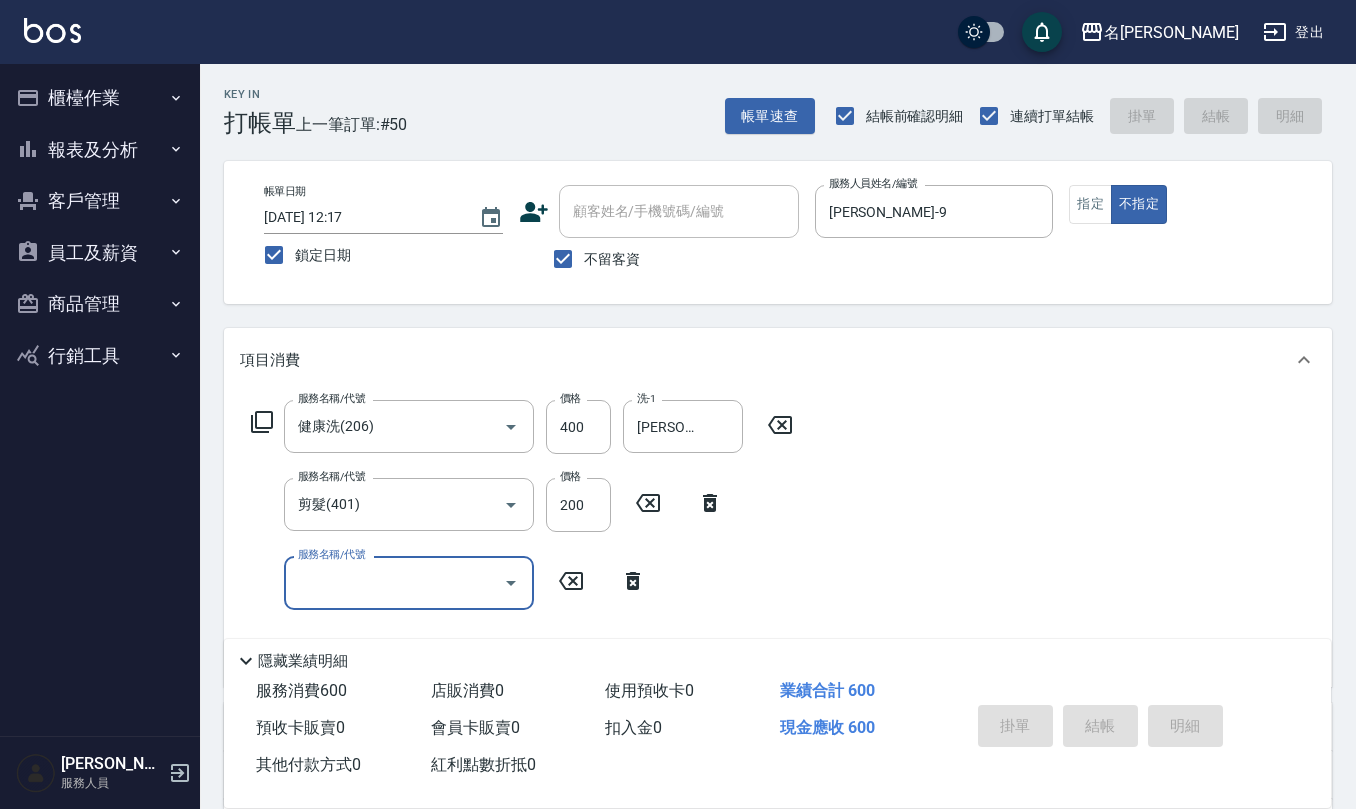 type 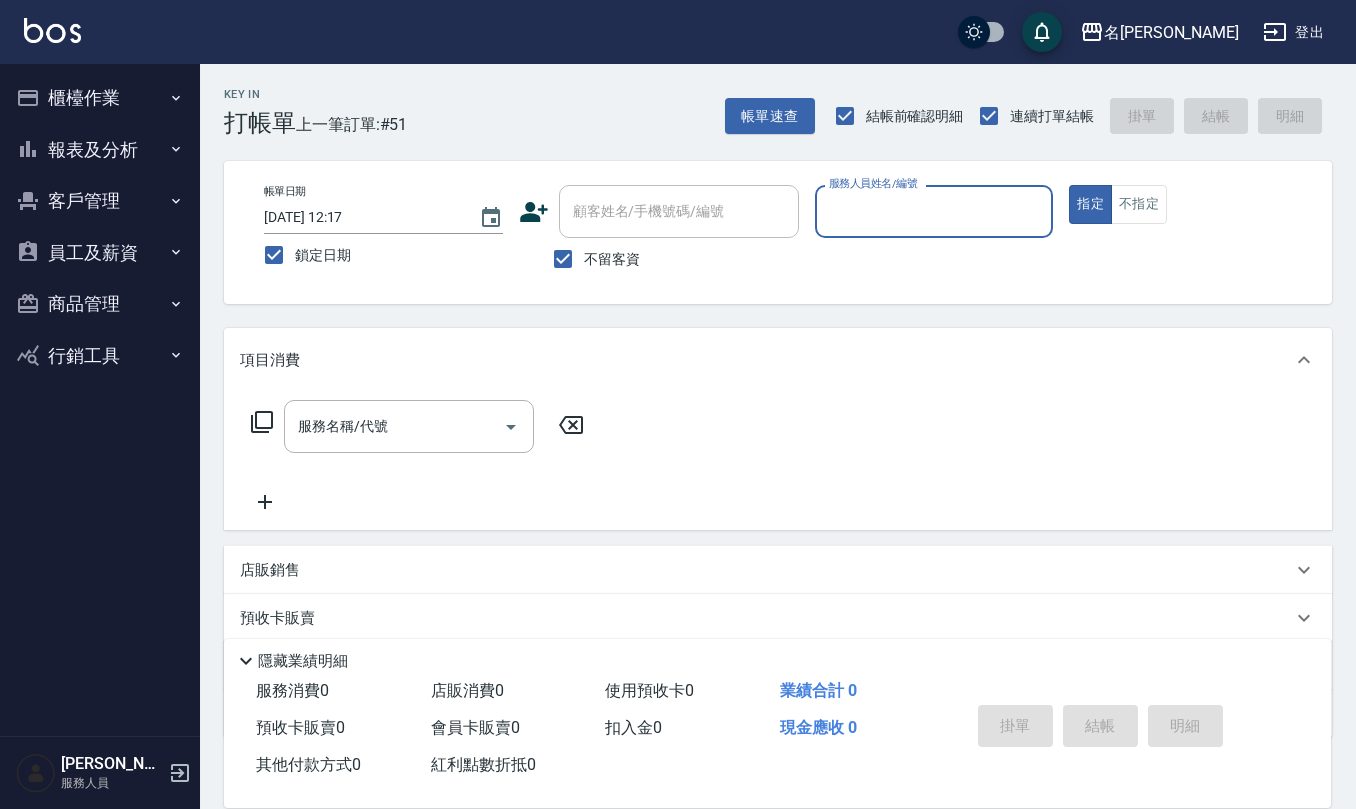 click on "櫃檯作業" at bounding box center [100, 98] 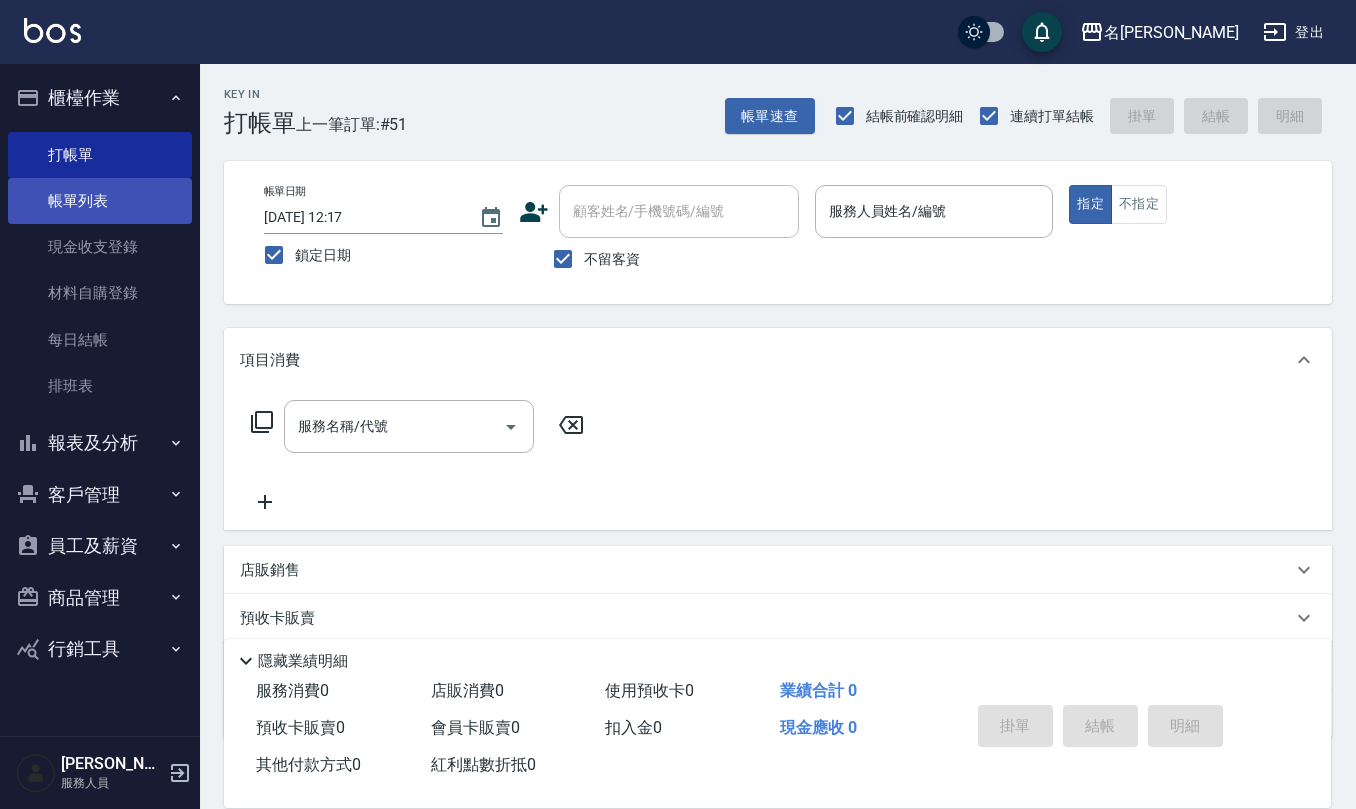click on "帳單列表" at bounding box center [100, 201] 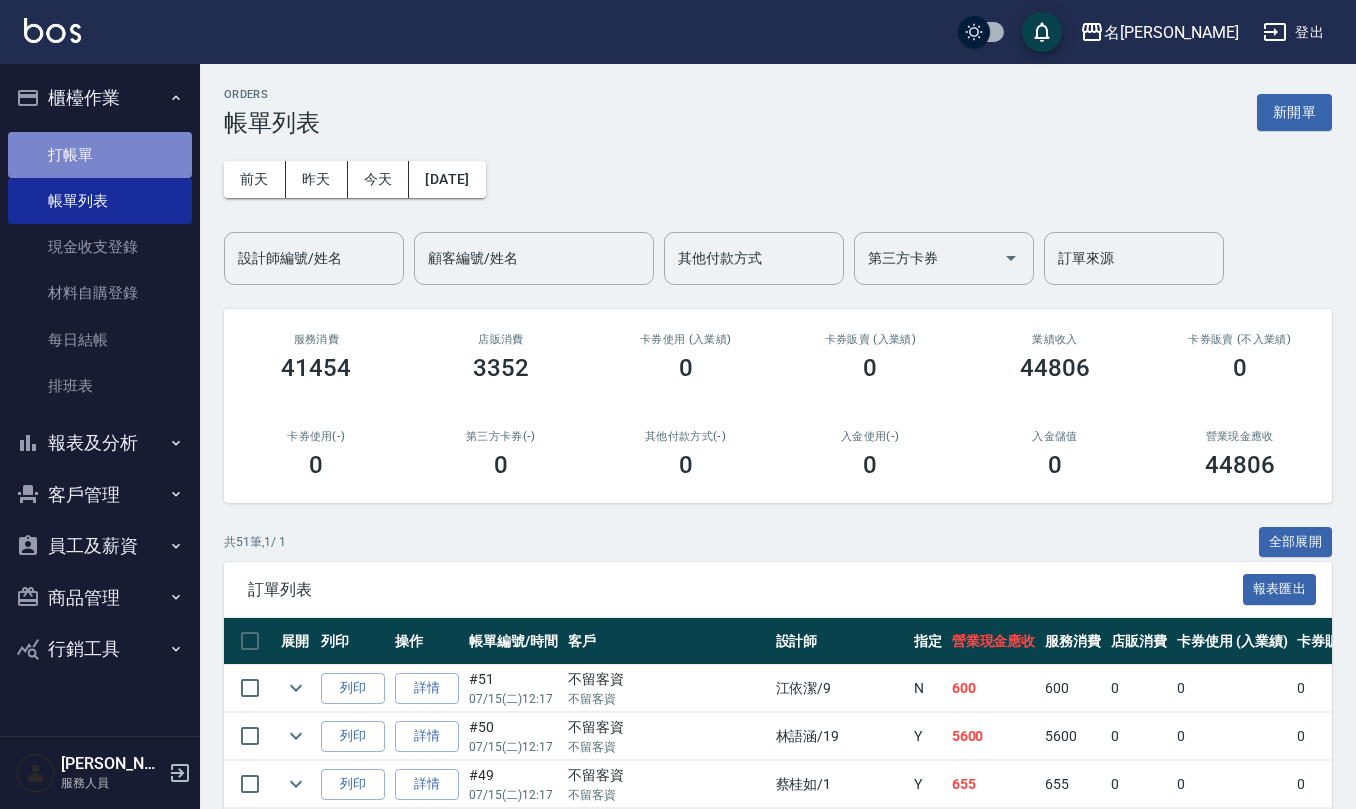 click on "打帳單" at bounding box center (100, 155) 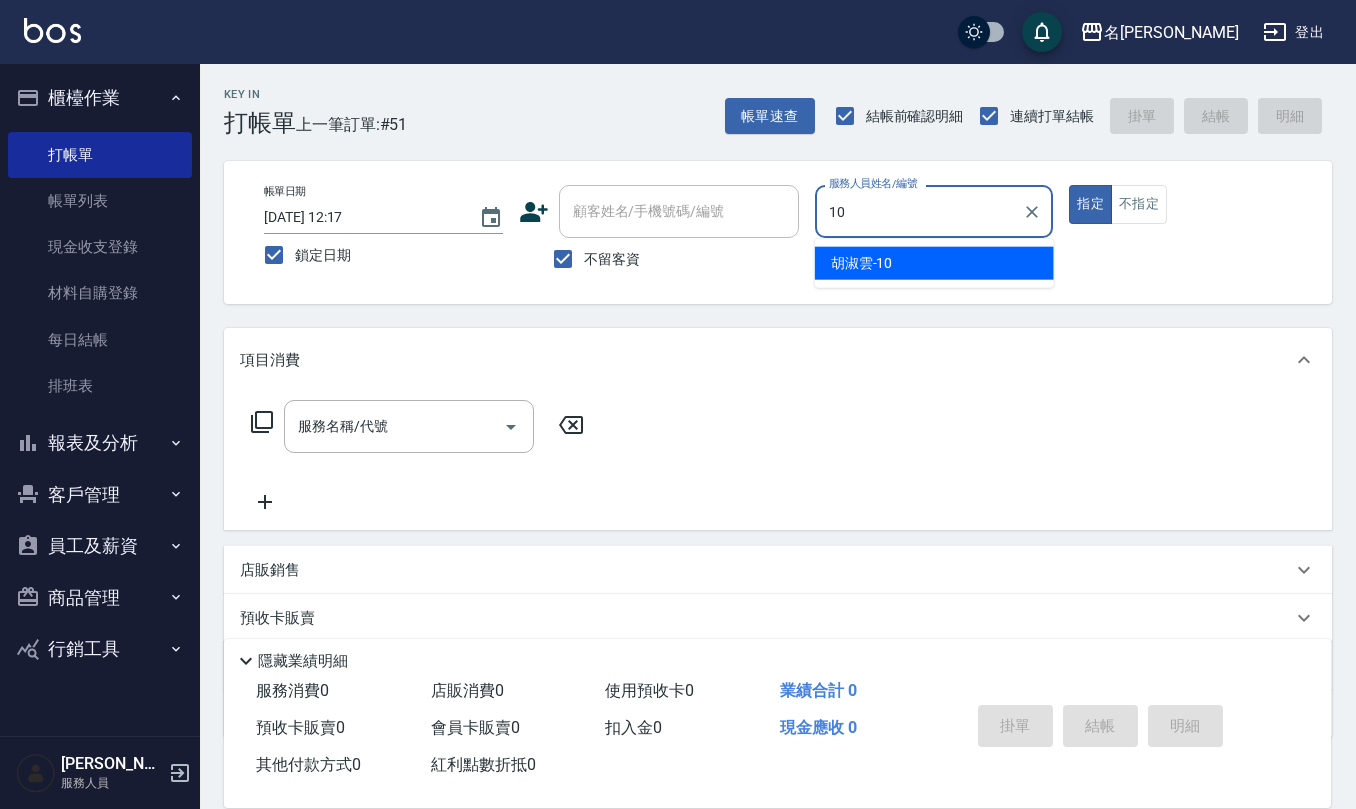 type on "[PERSON_NAME]-10" 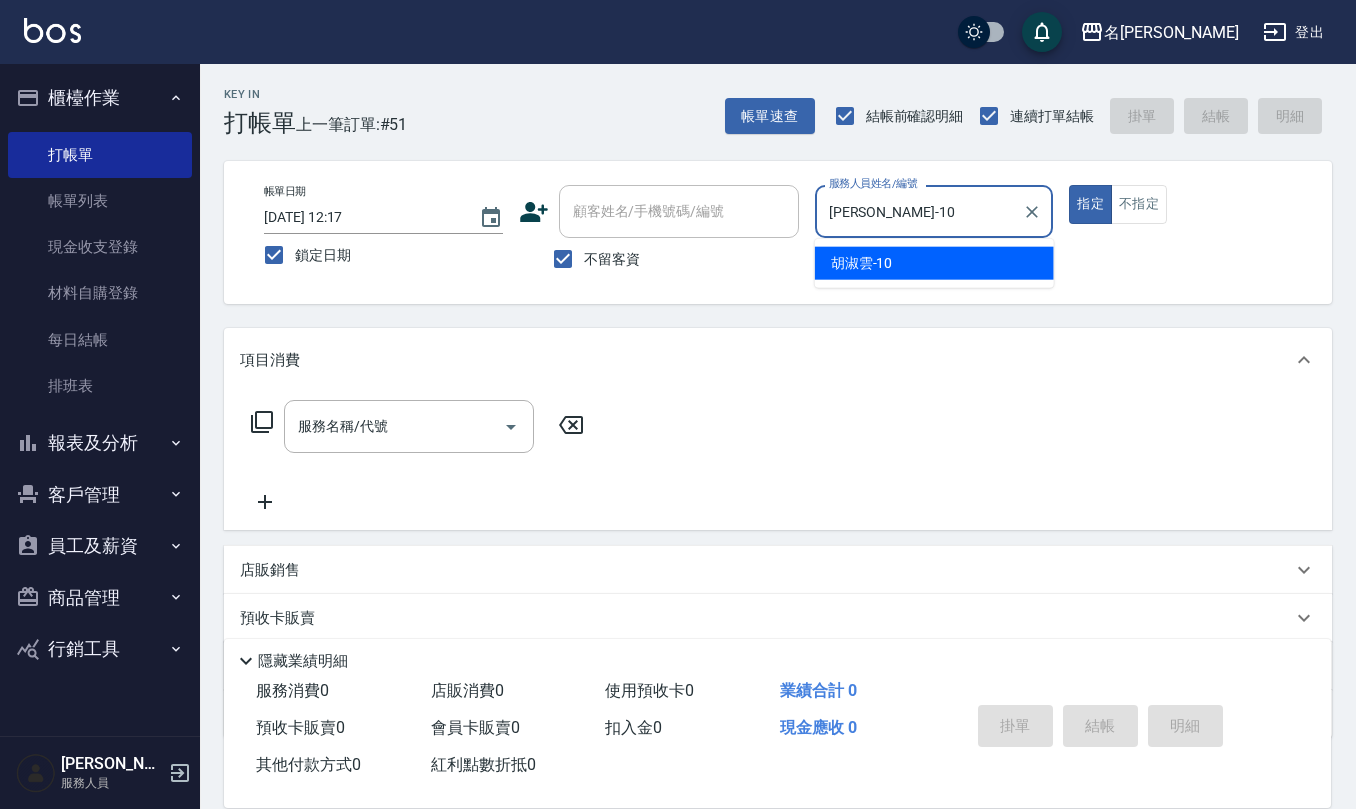 type on "true" 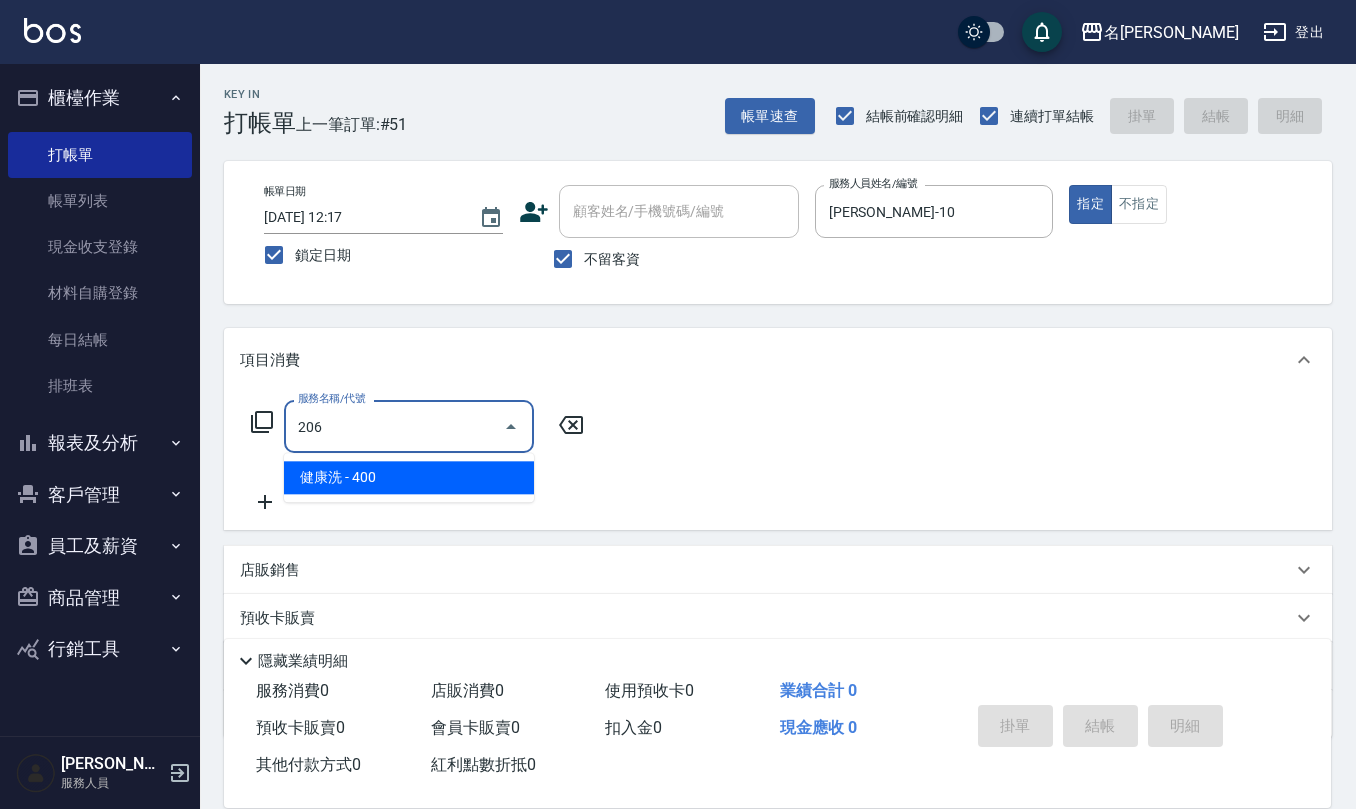 type on "健康洗(206)" 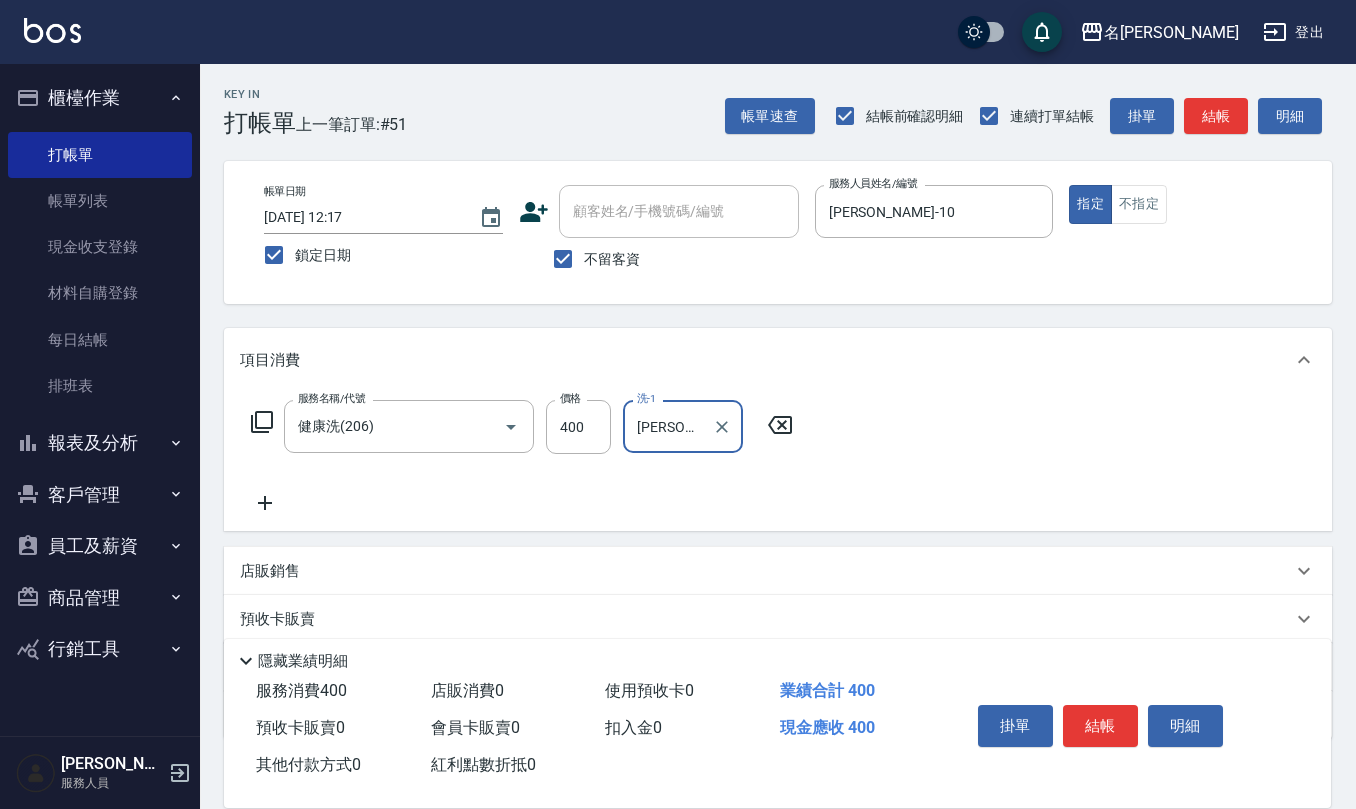 type on "[PERSON_NAME]-30" 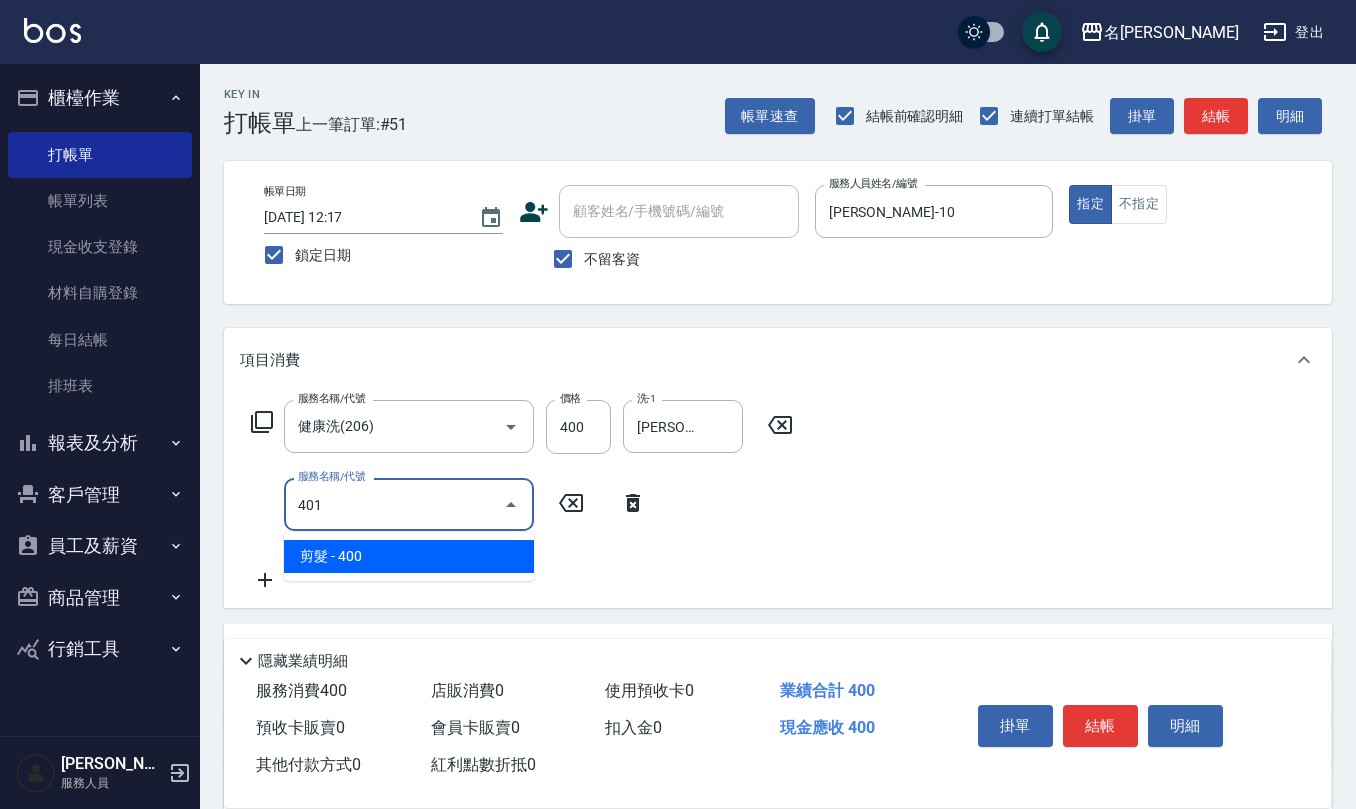 type on "剪髮(401)" 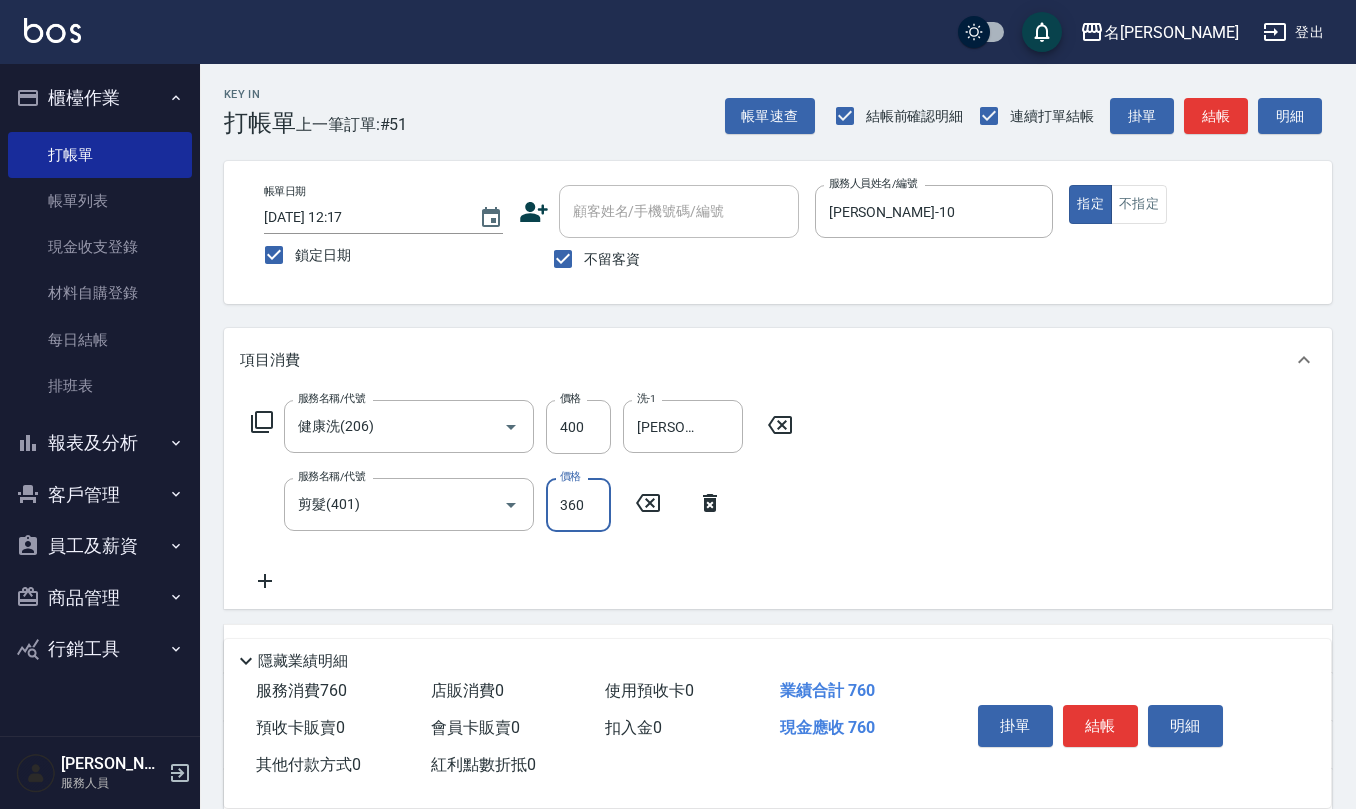 type on "360" 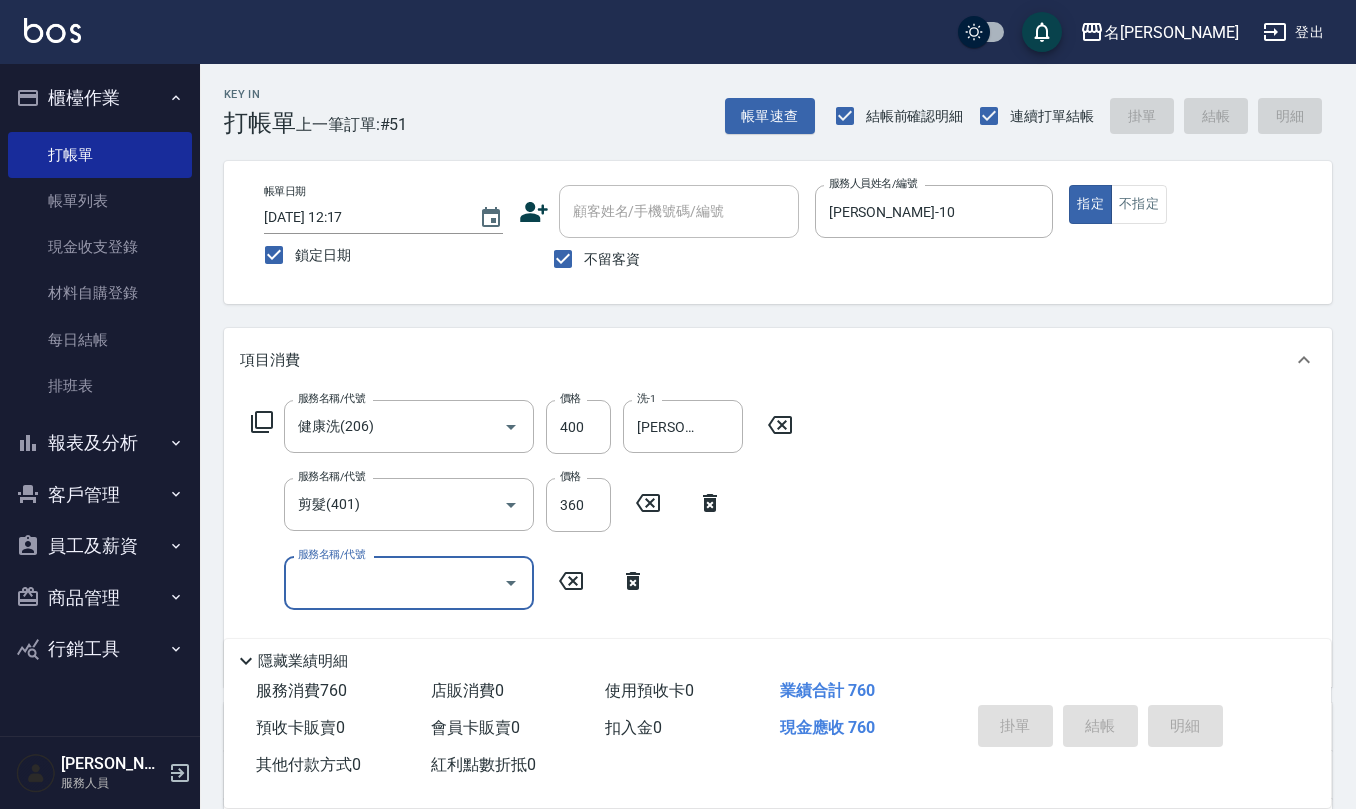 type 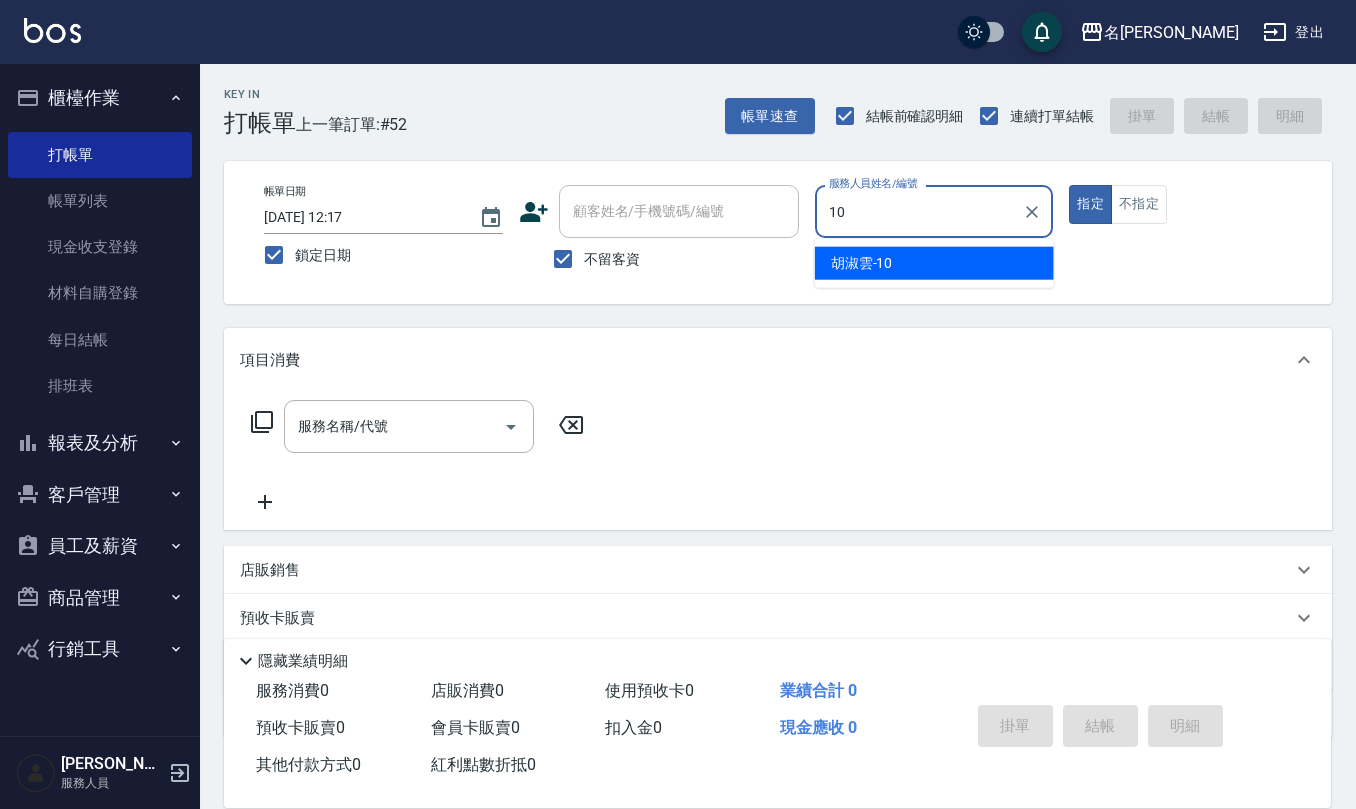 type on "[PERSON_NAME]-10" 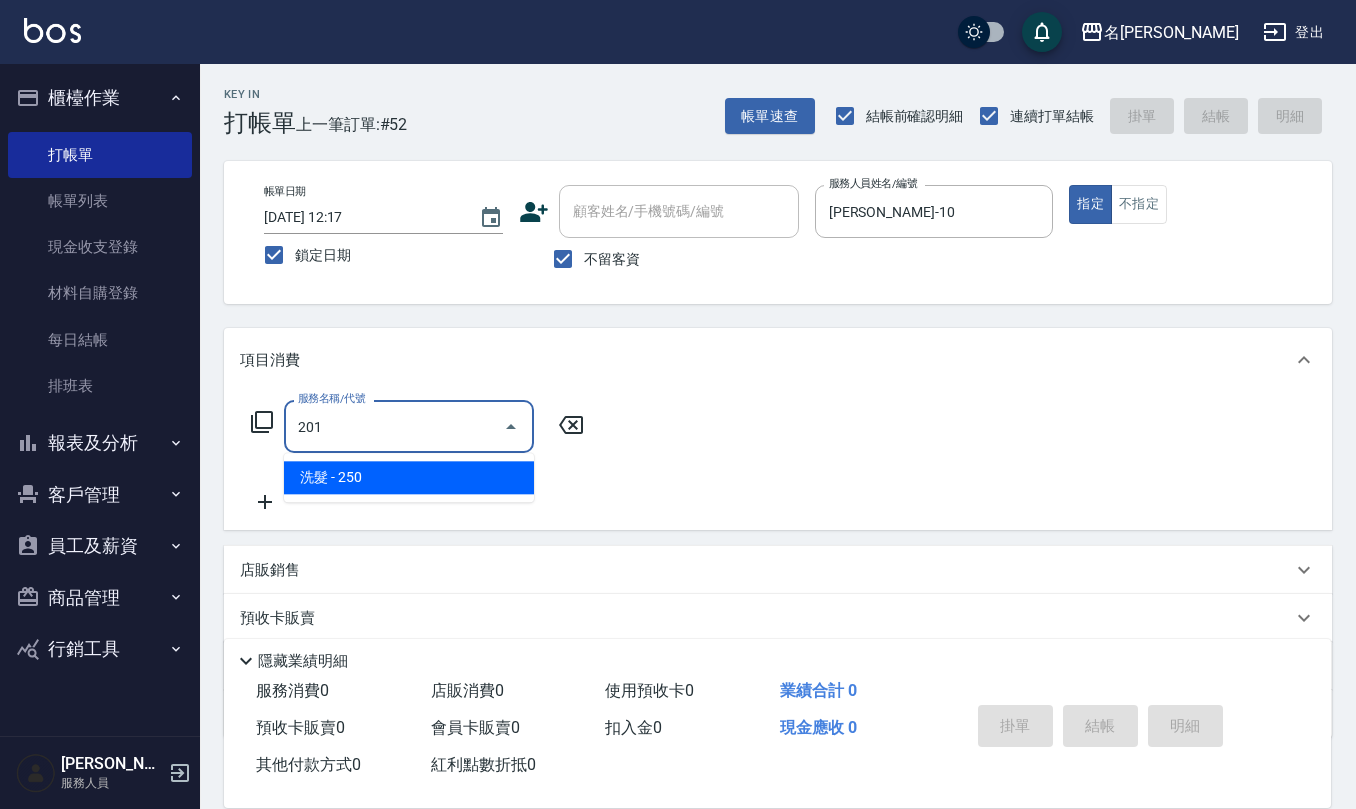 type on "洗髮(201)" 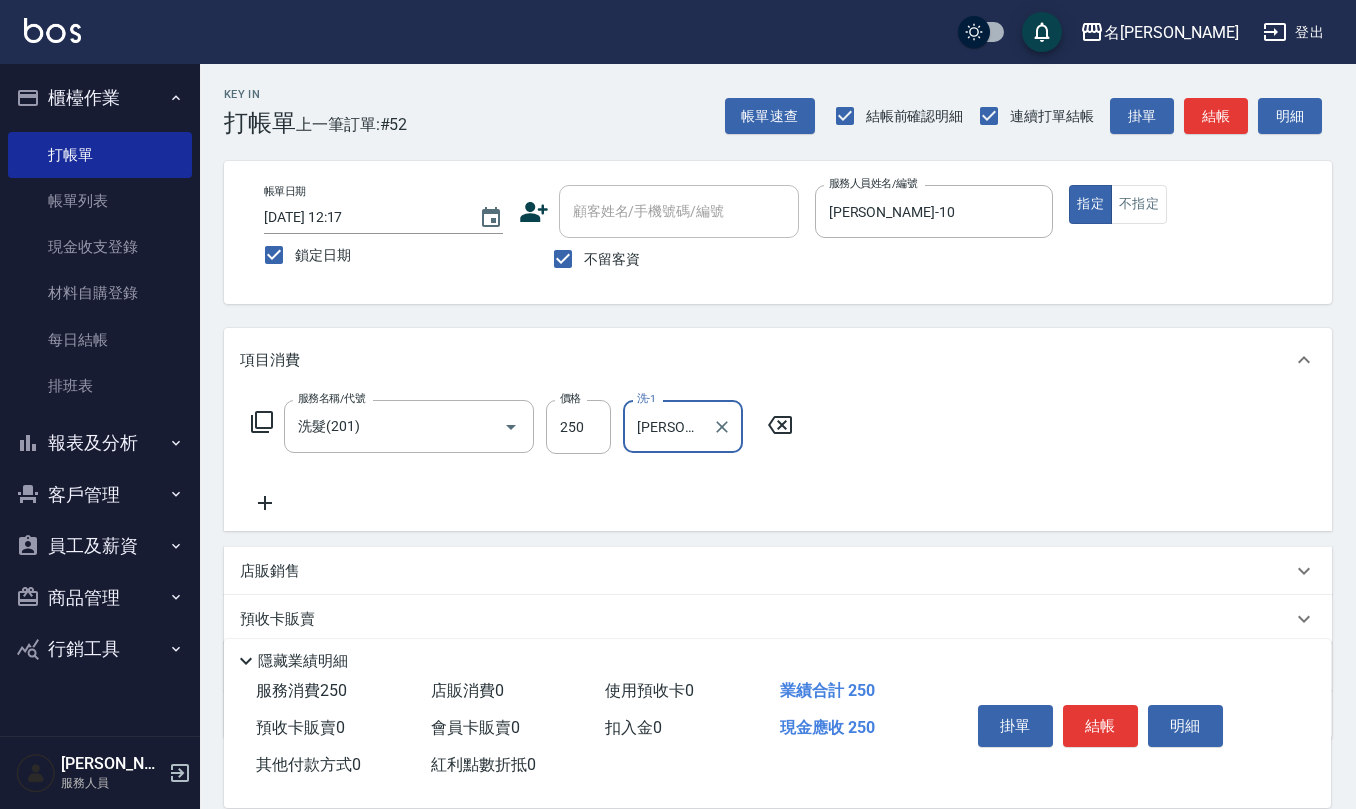 type on "[PERSON_NAME]-30" 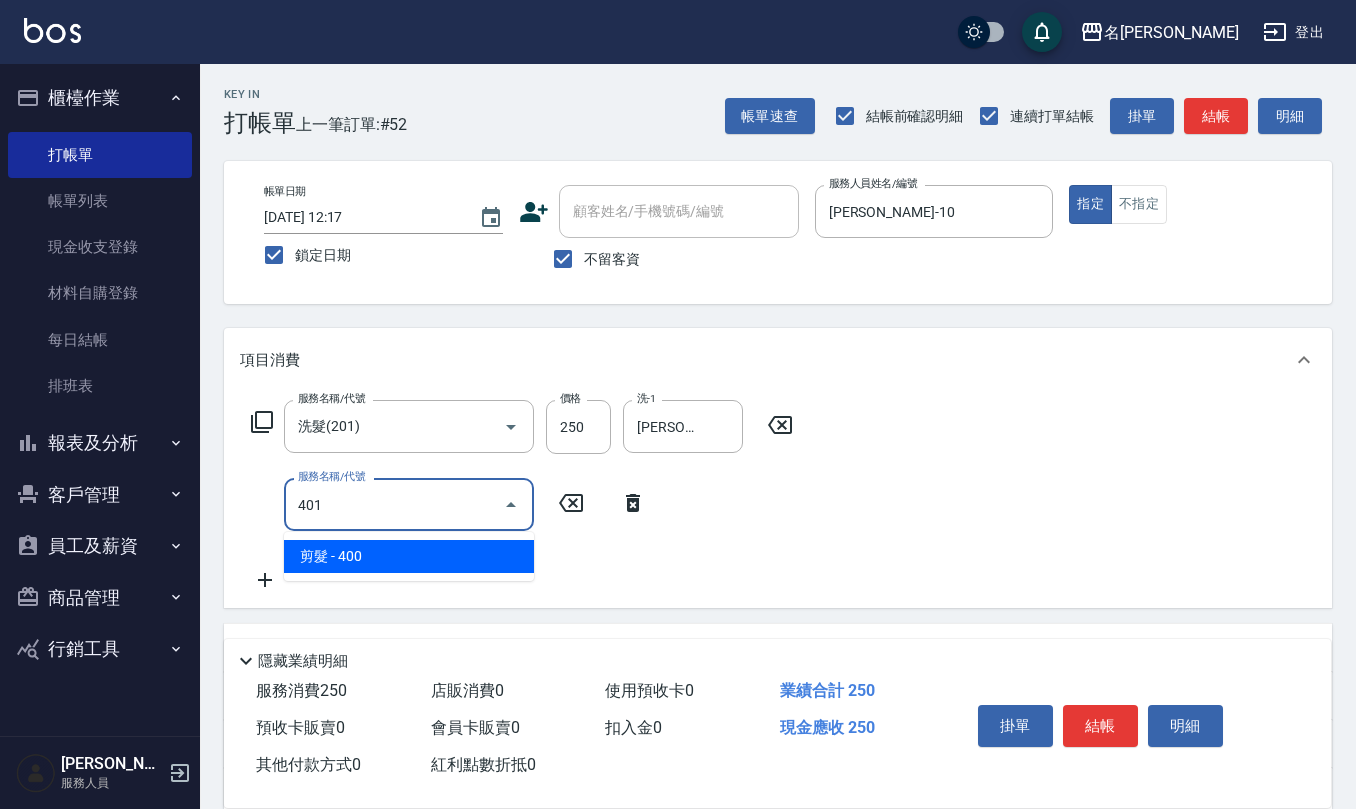type on "剪髮(401)" 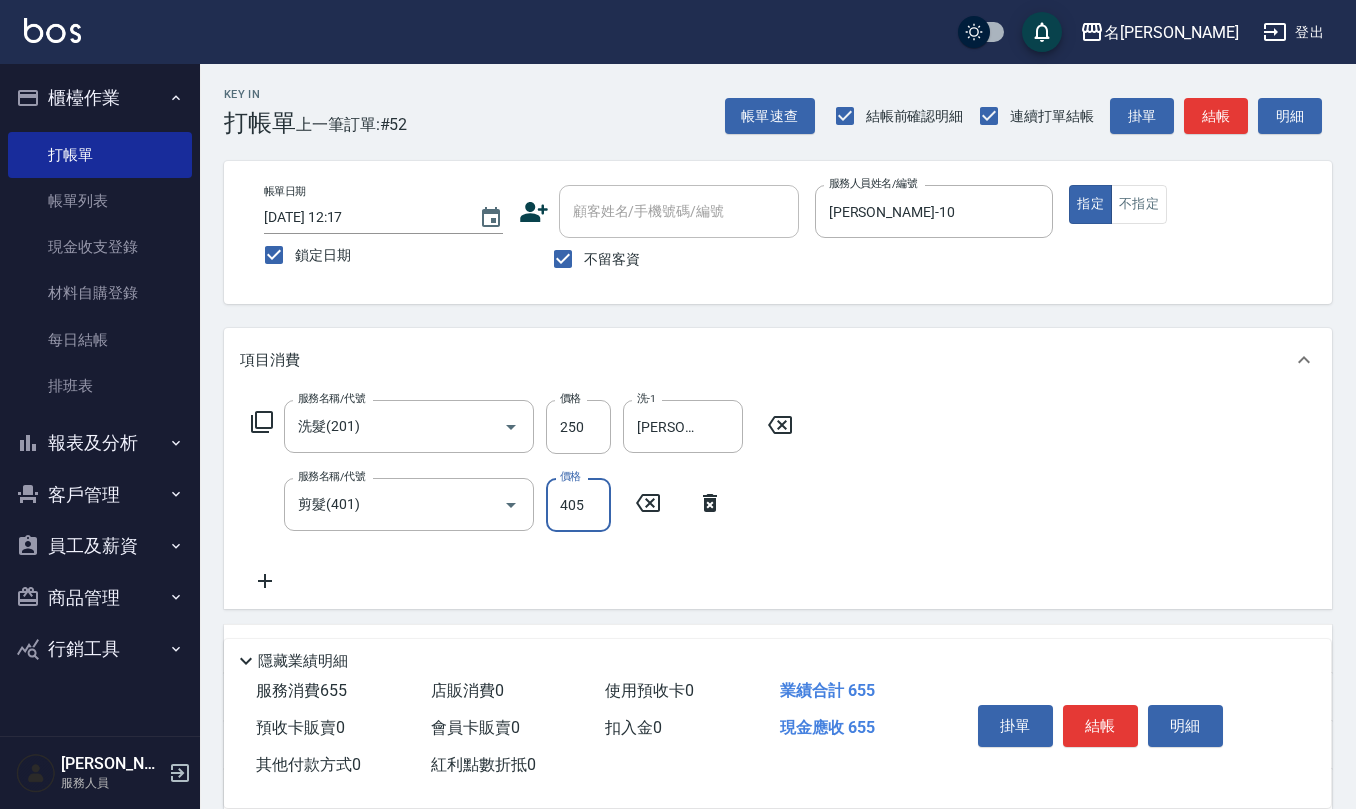 type on "405" 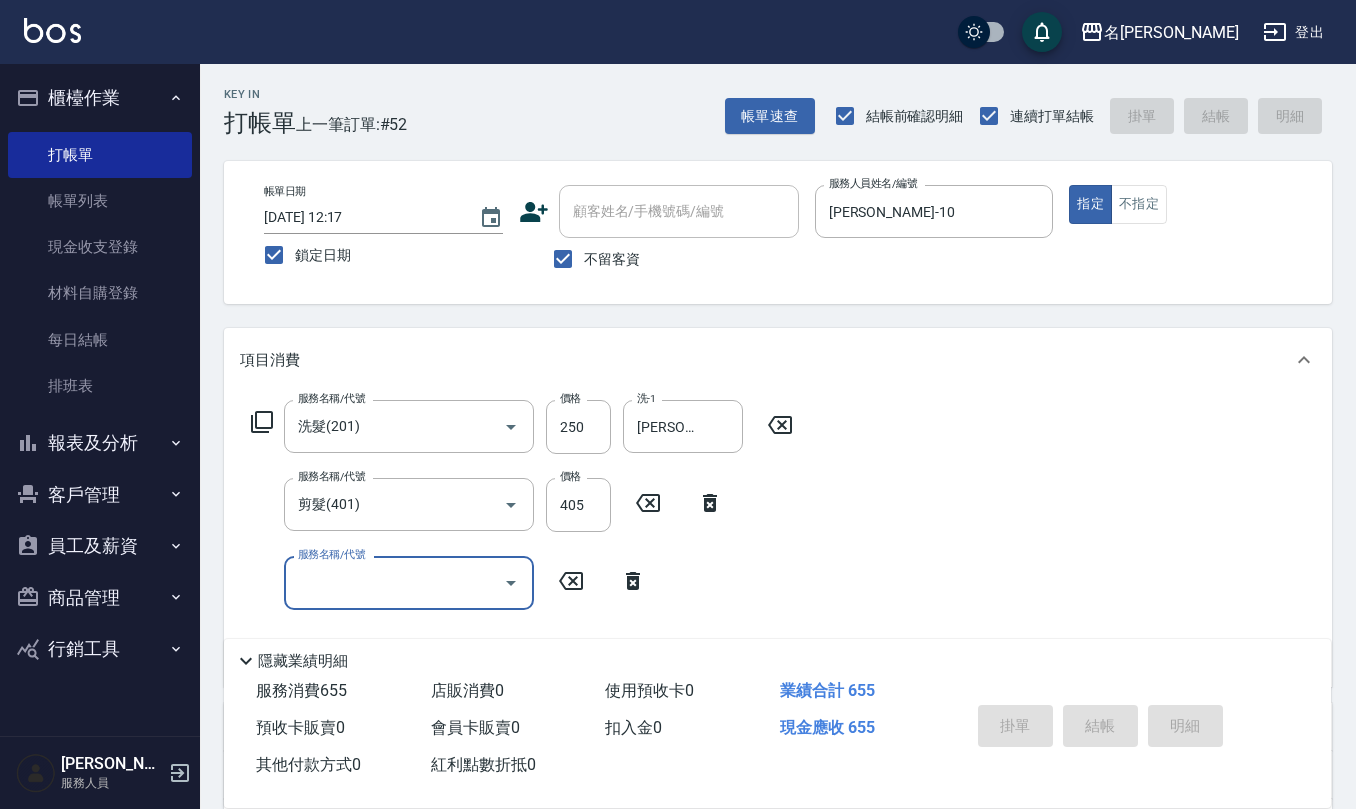 type 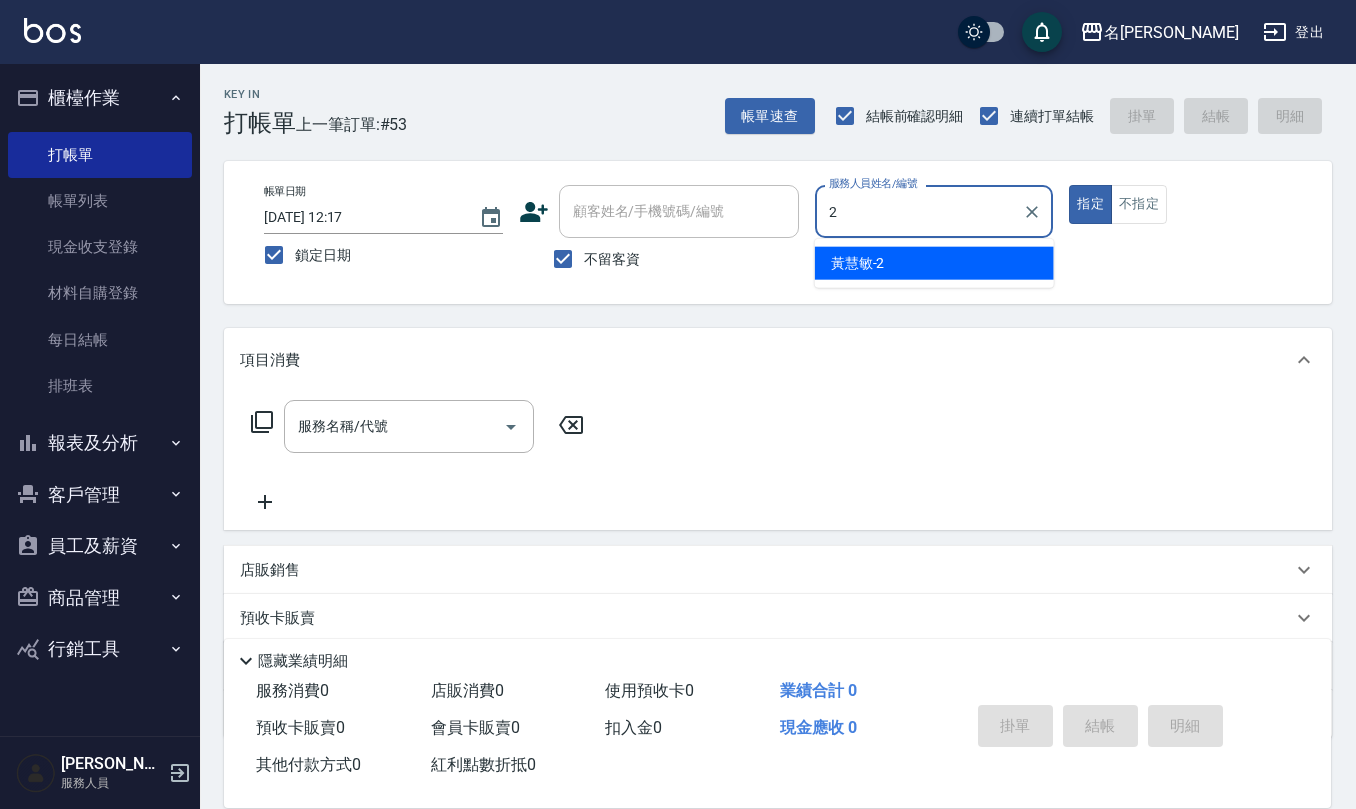 type on "[PERSON_NAME]-2" 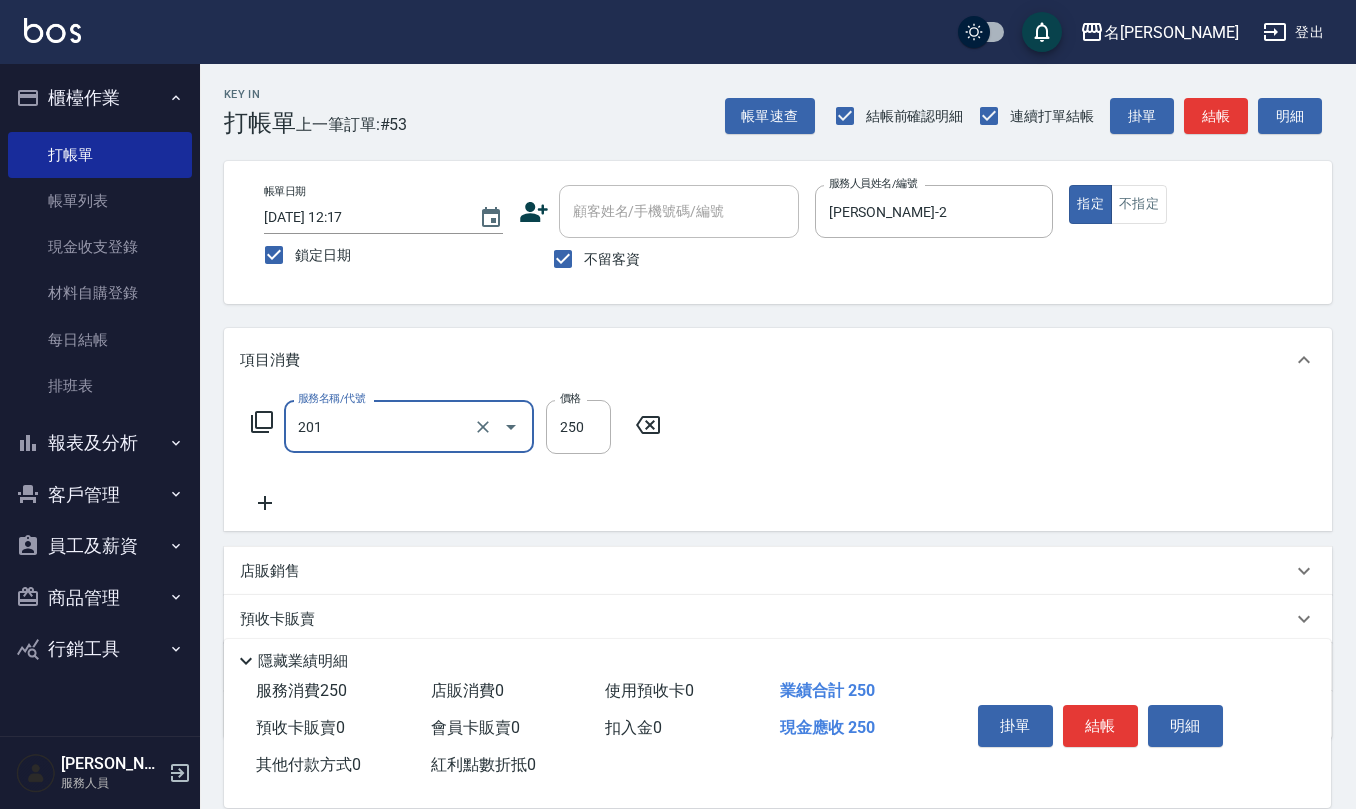 type on "洗髮(201)" 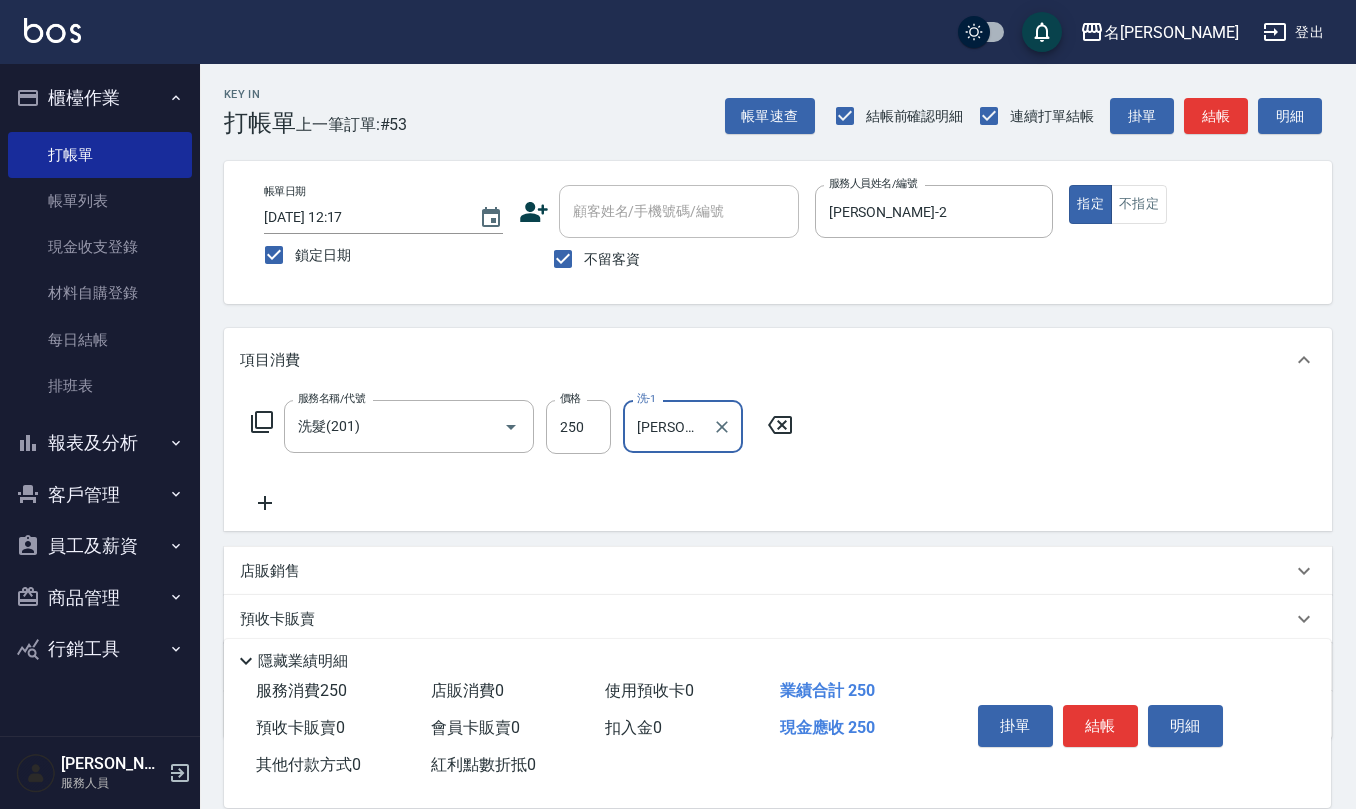 type on "[PERSON_NAME]-32" 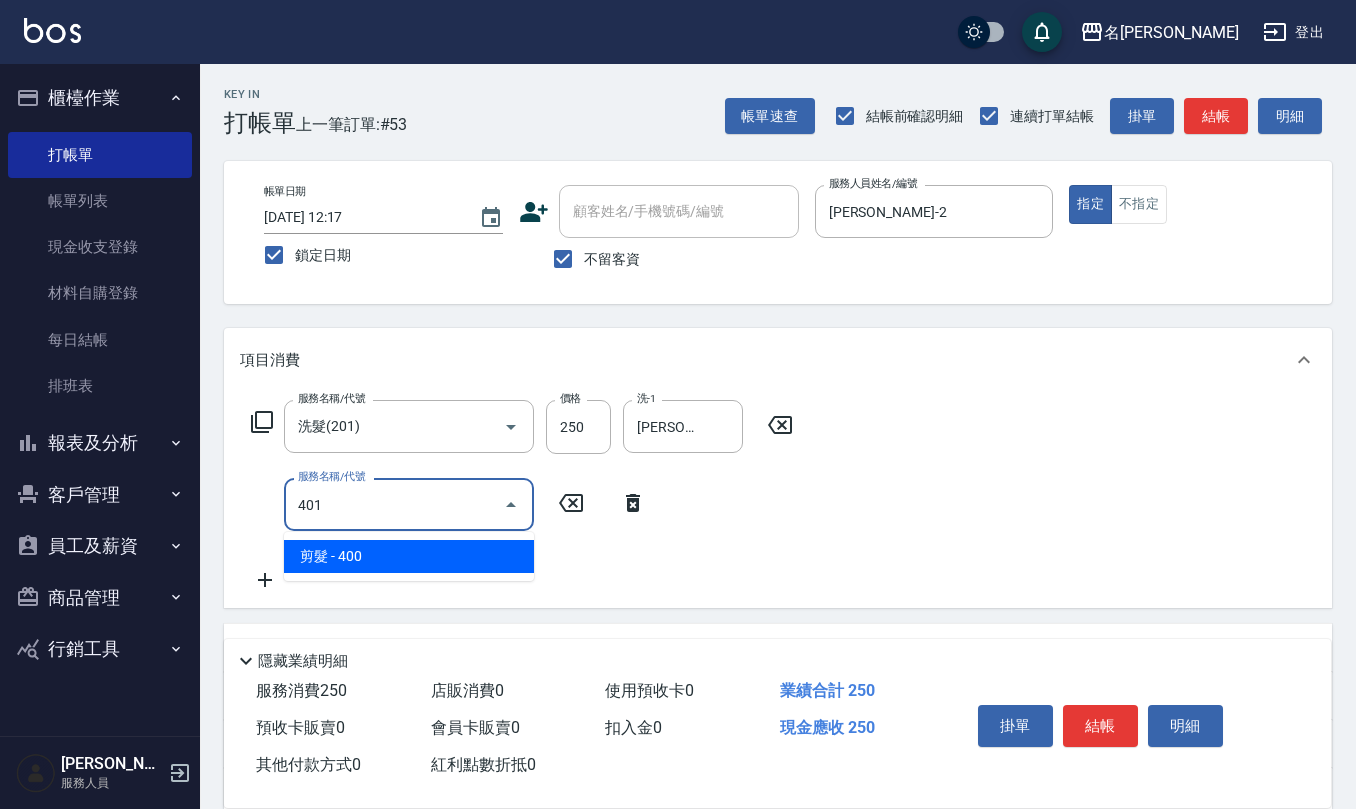 type on "剪髮(401)" 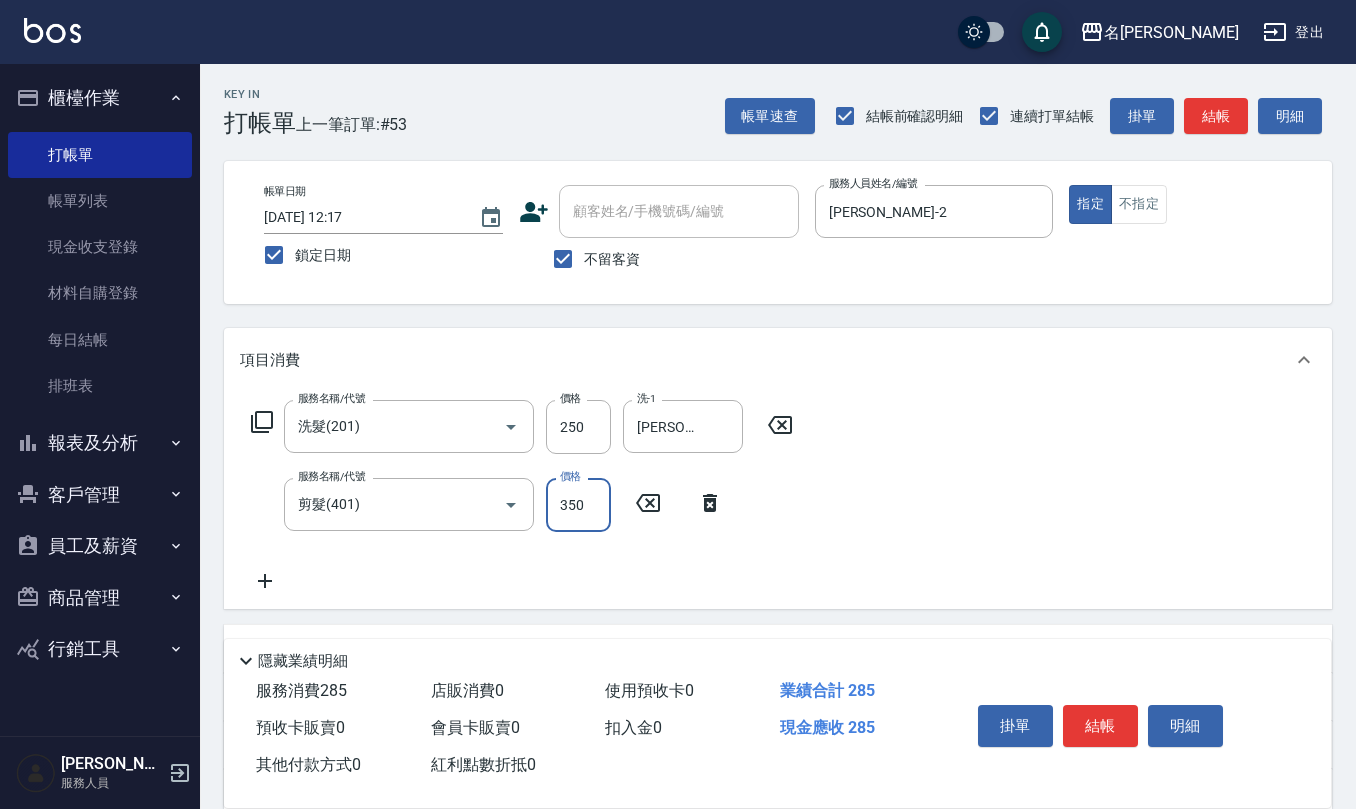 type on "350" 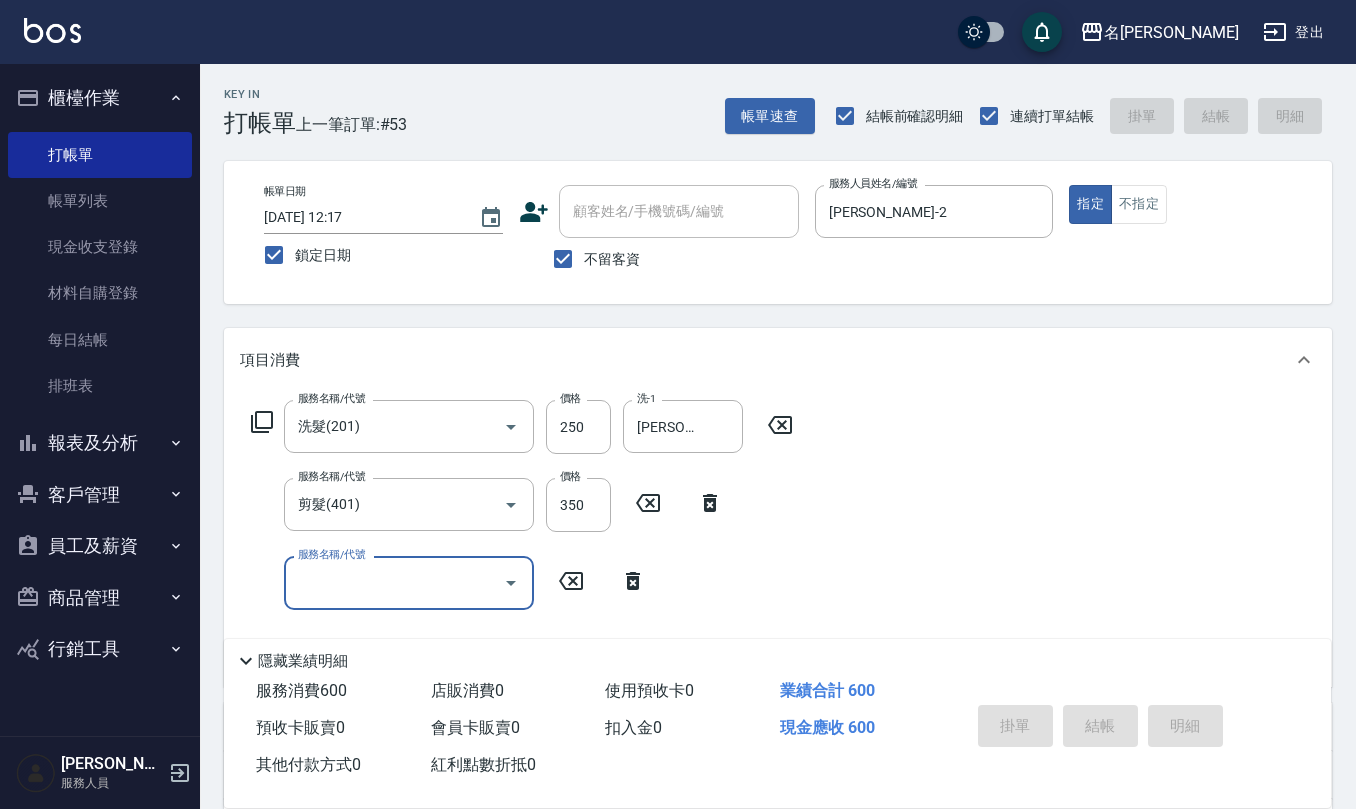 type 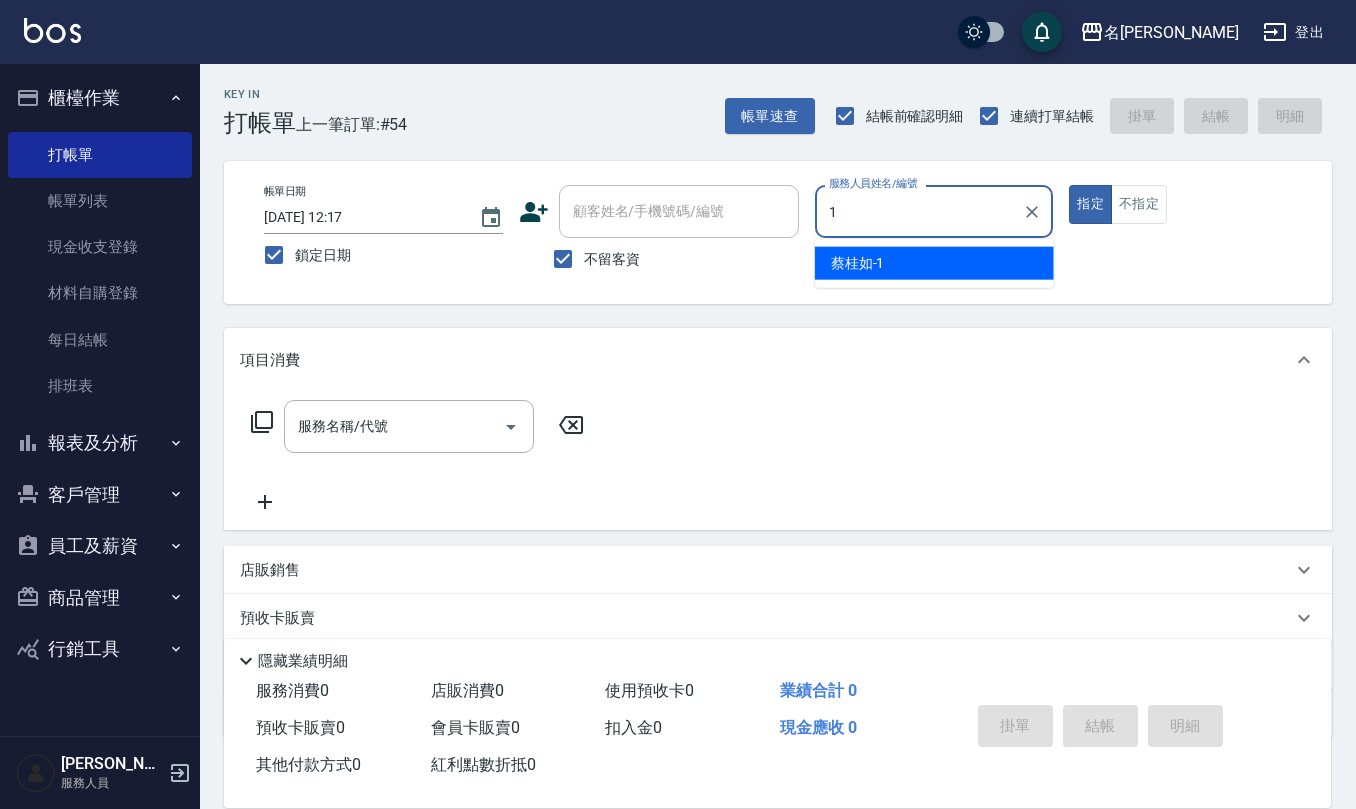 type on "[PERSON_NAME]1" 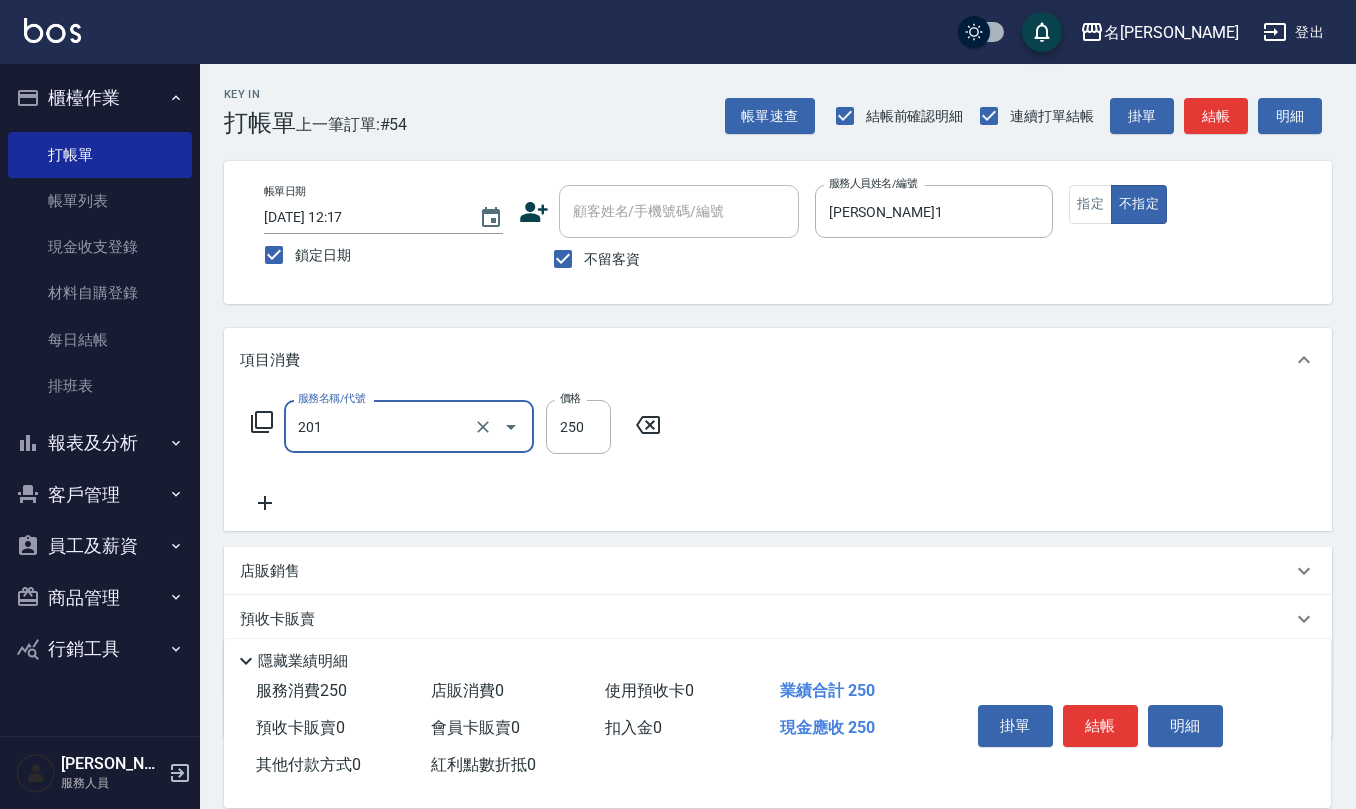 type on "洗髮(201)" 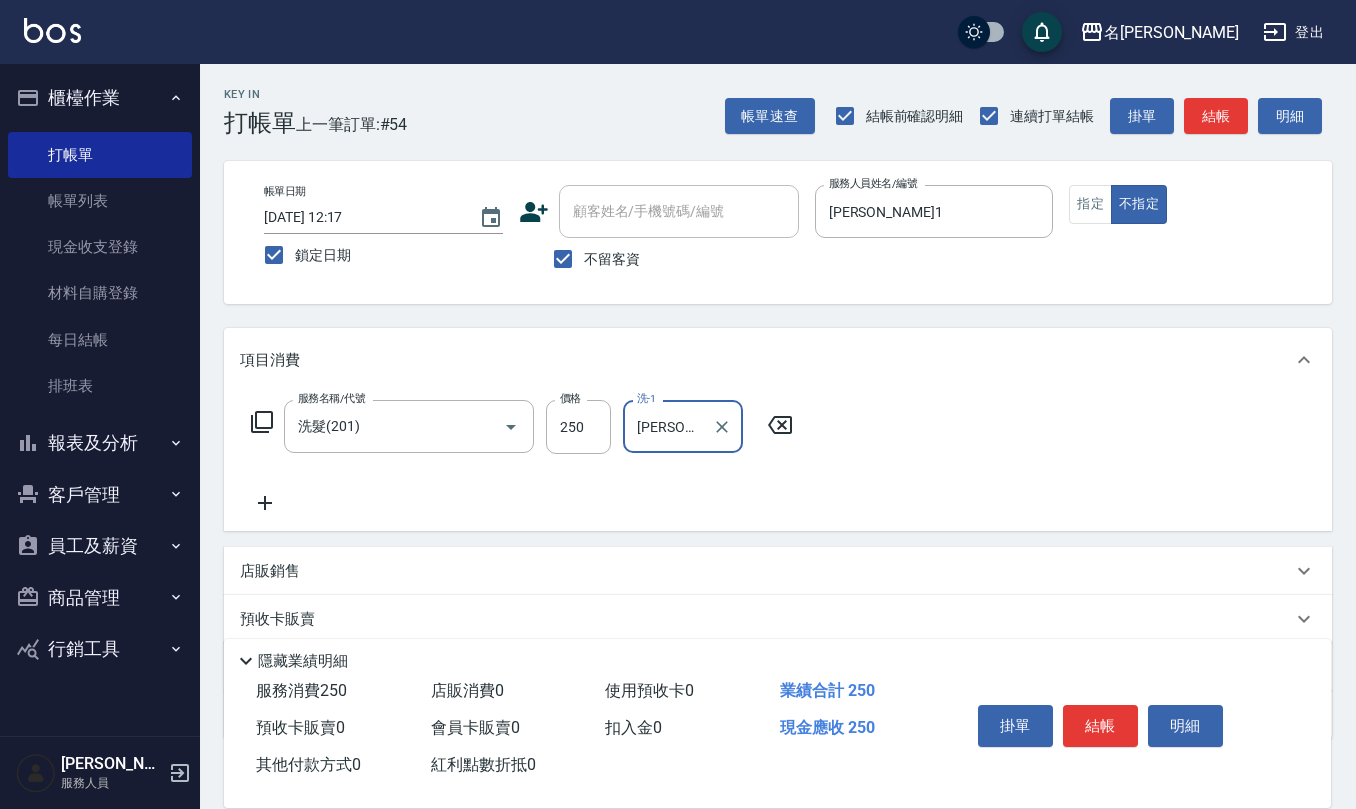 type on "[PERSON_NAME]-24" 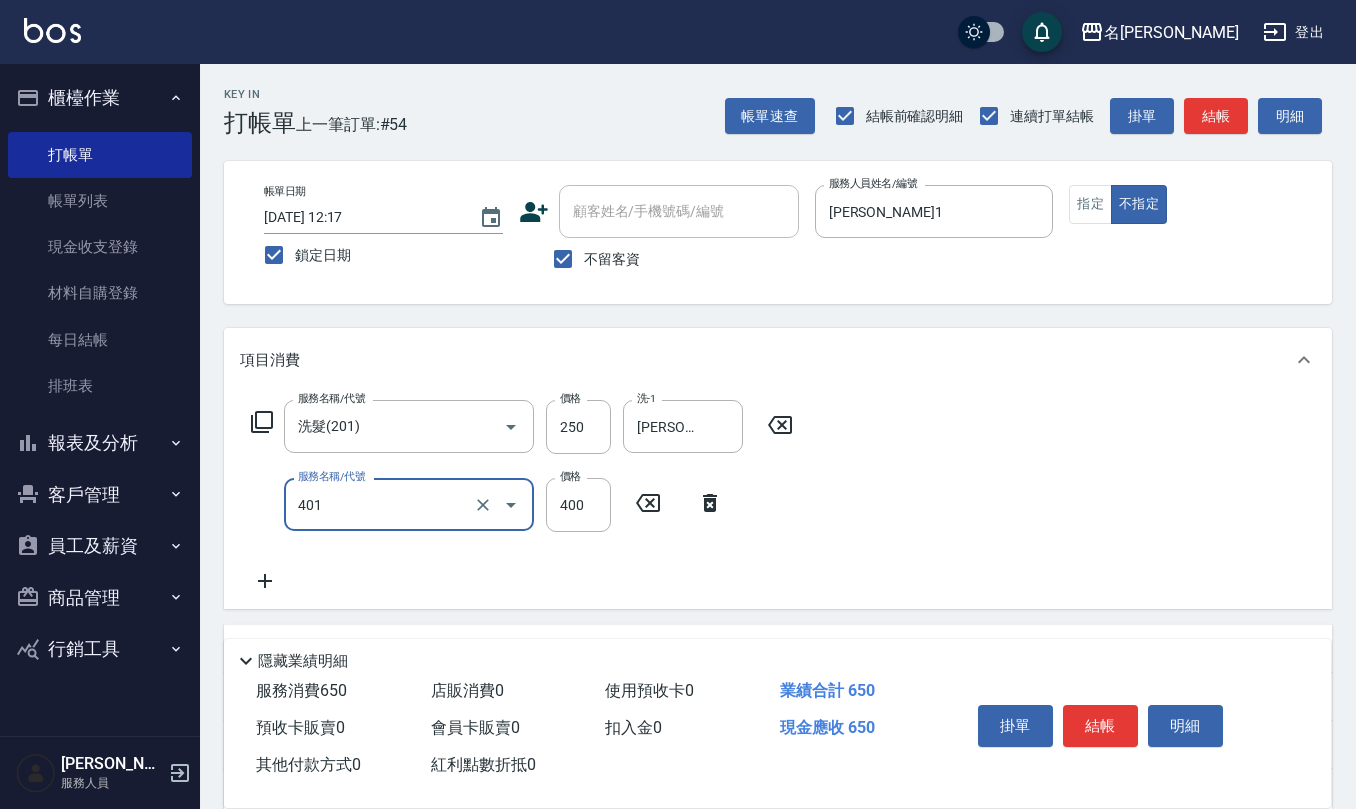 type on "剪髮(401)" 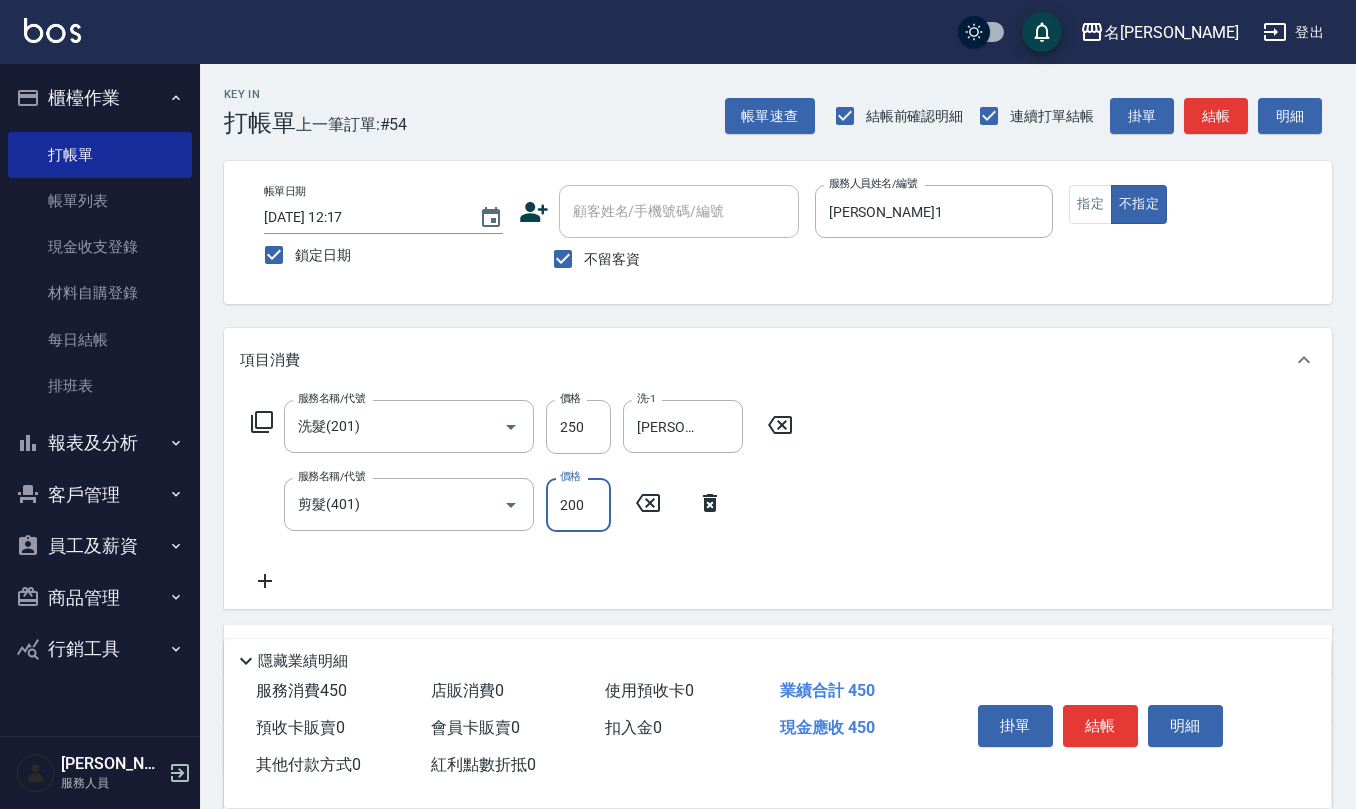type on "200" 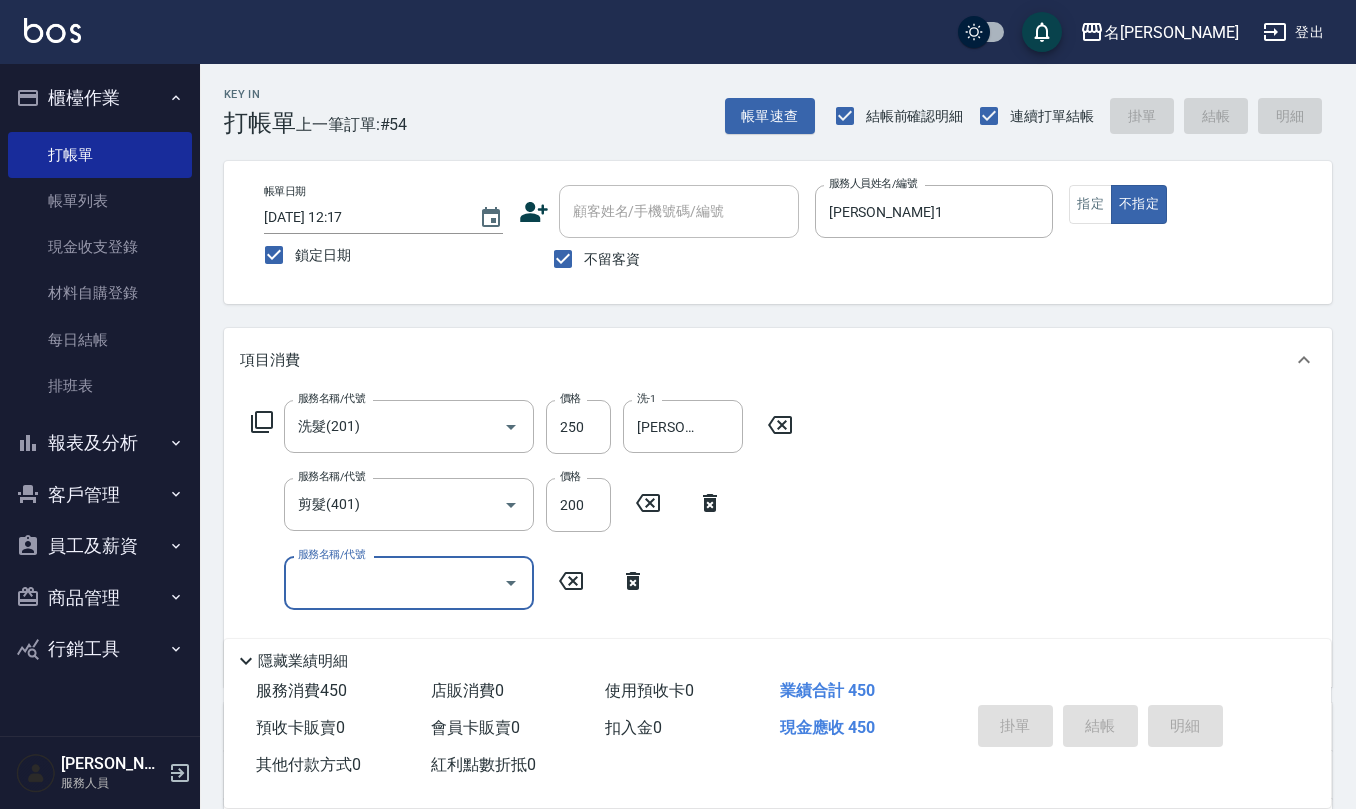type 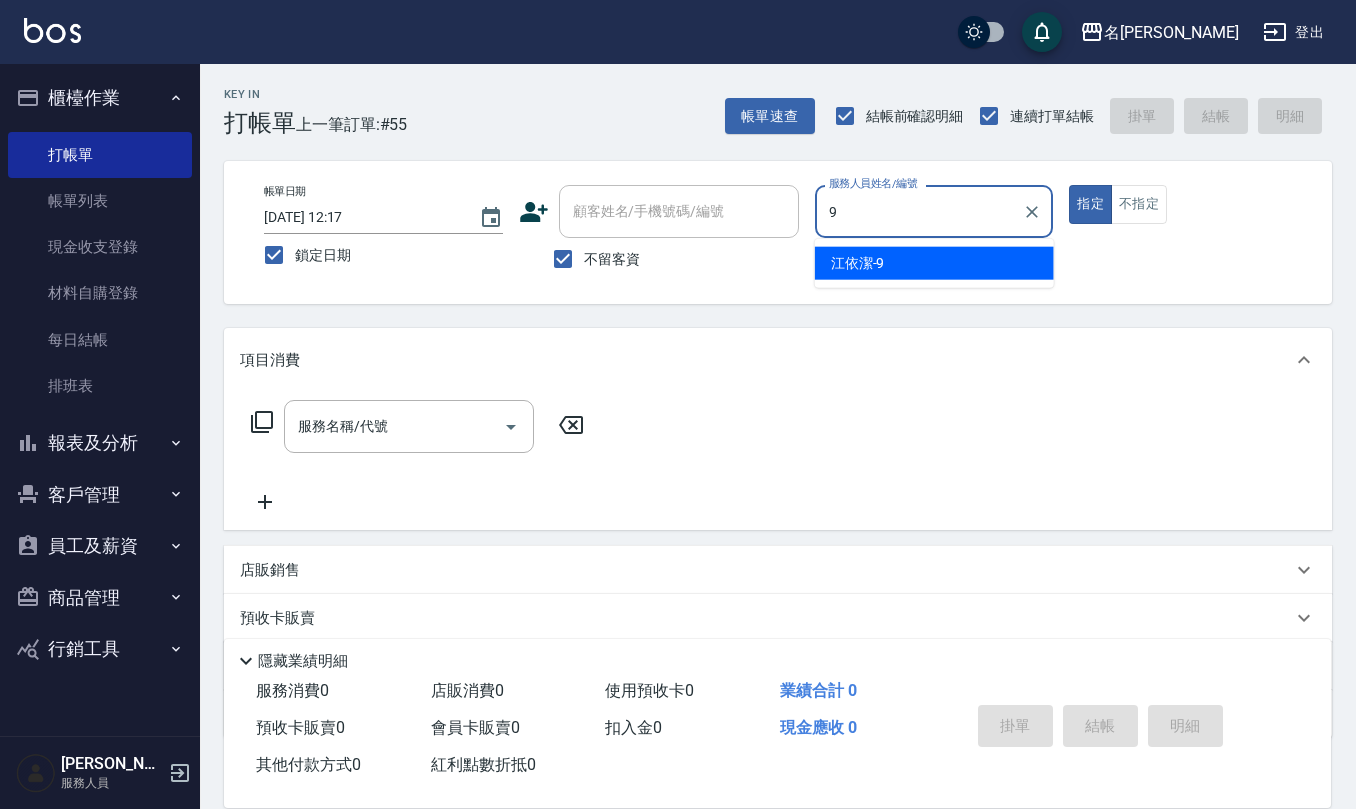 type on "[PERSON_NAME]-9" 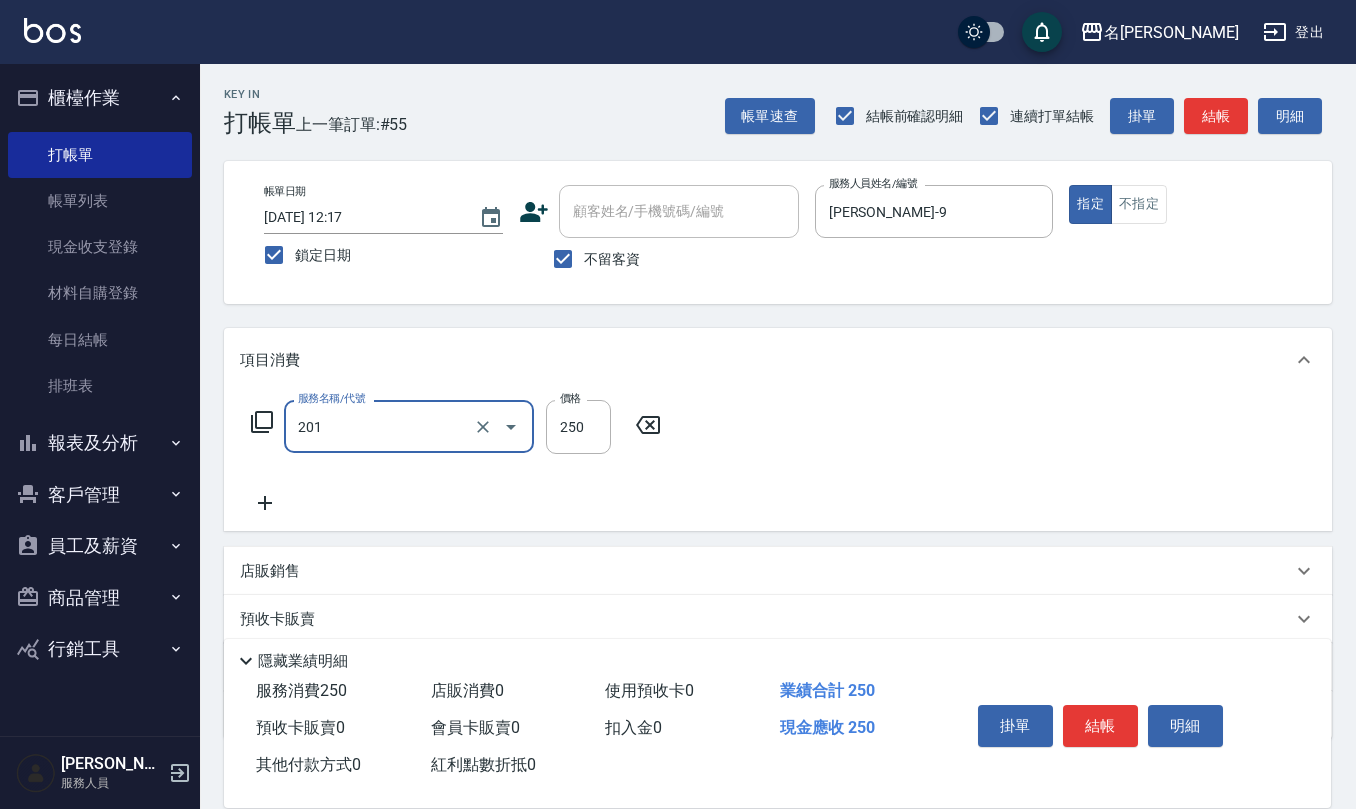 type on "洗髮(201)" 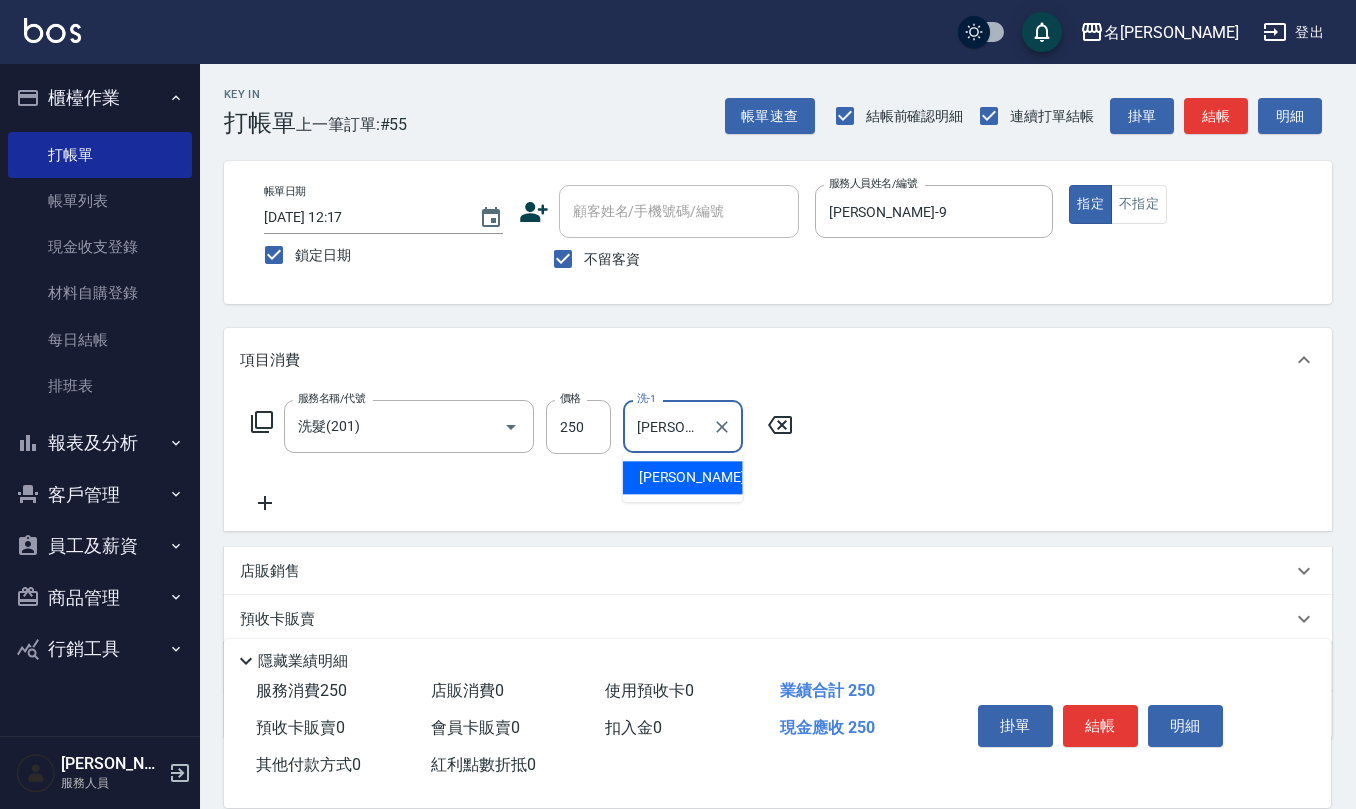 type on "[PERSON_NAME]-24" 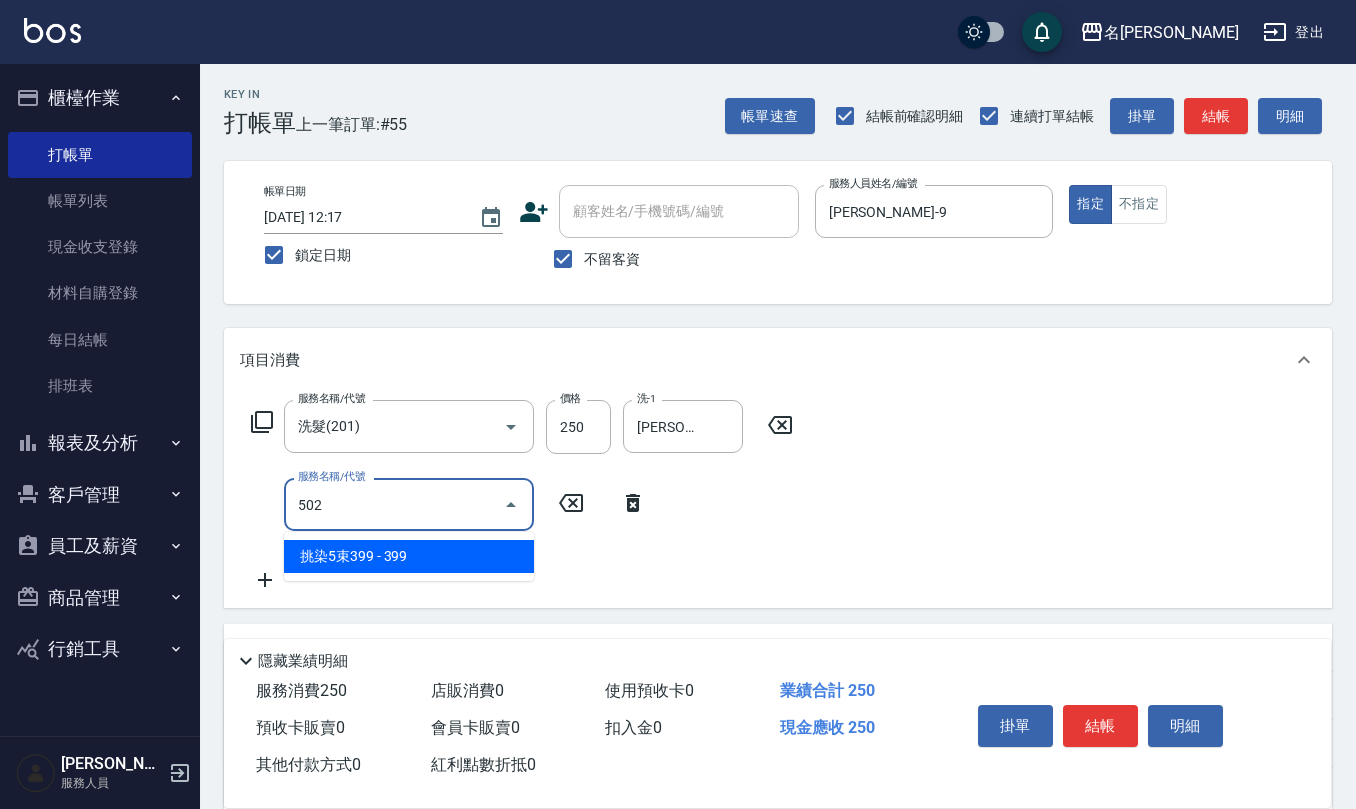 type on "挑染5束399(502)" 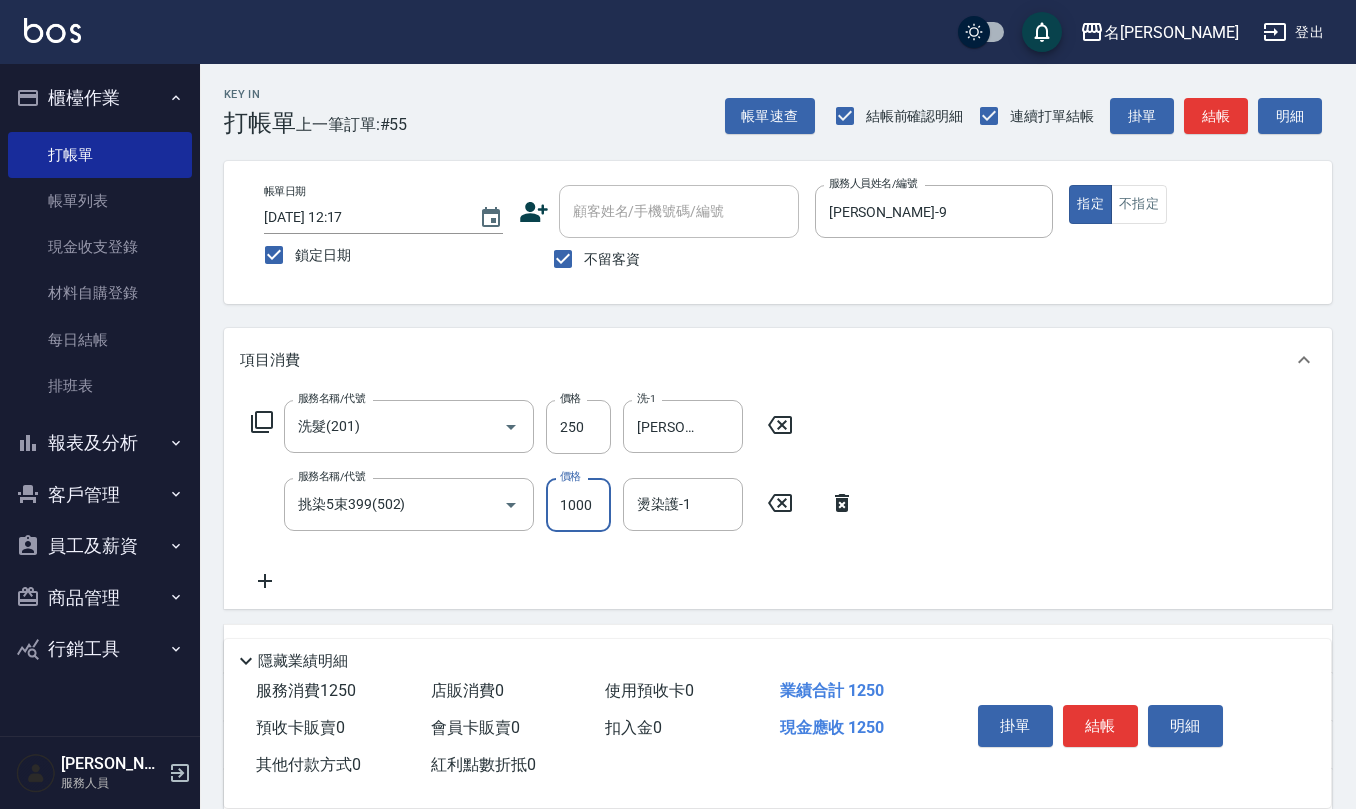 type on "1000" 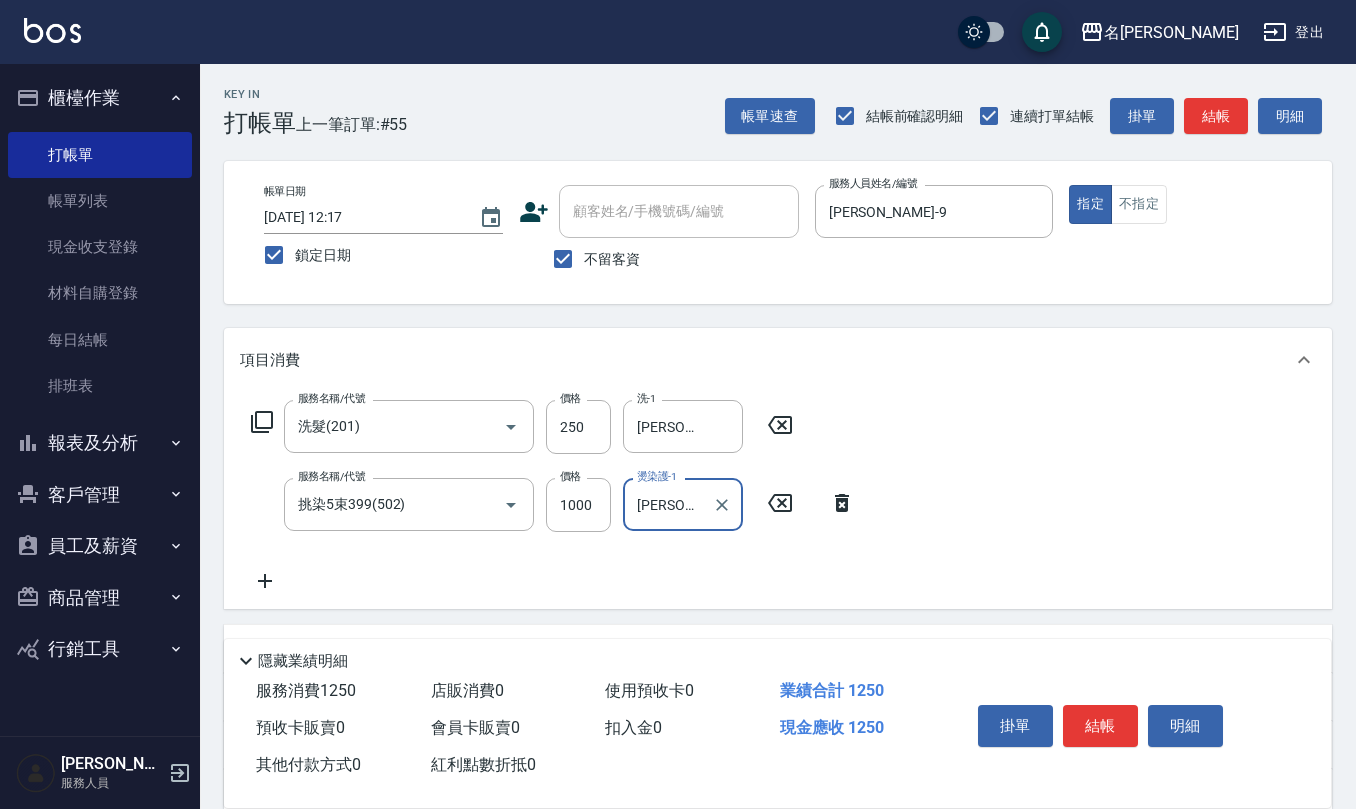 type on "[PERSON_NAME]-24" 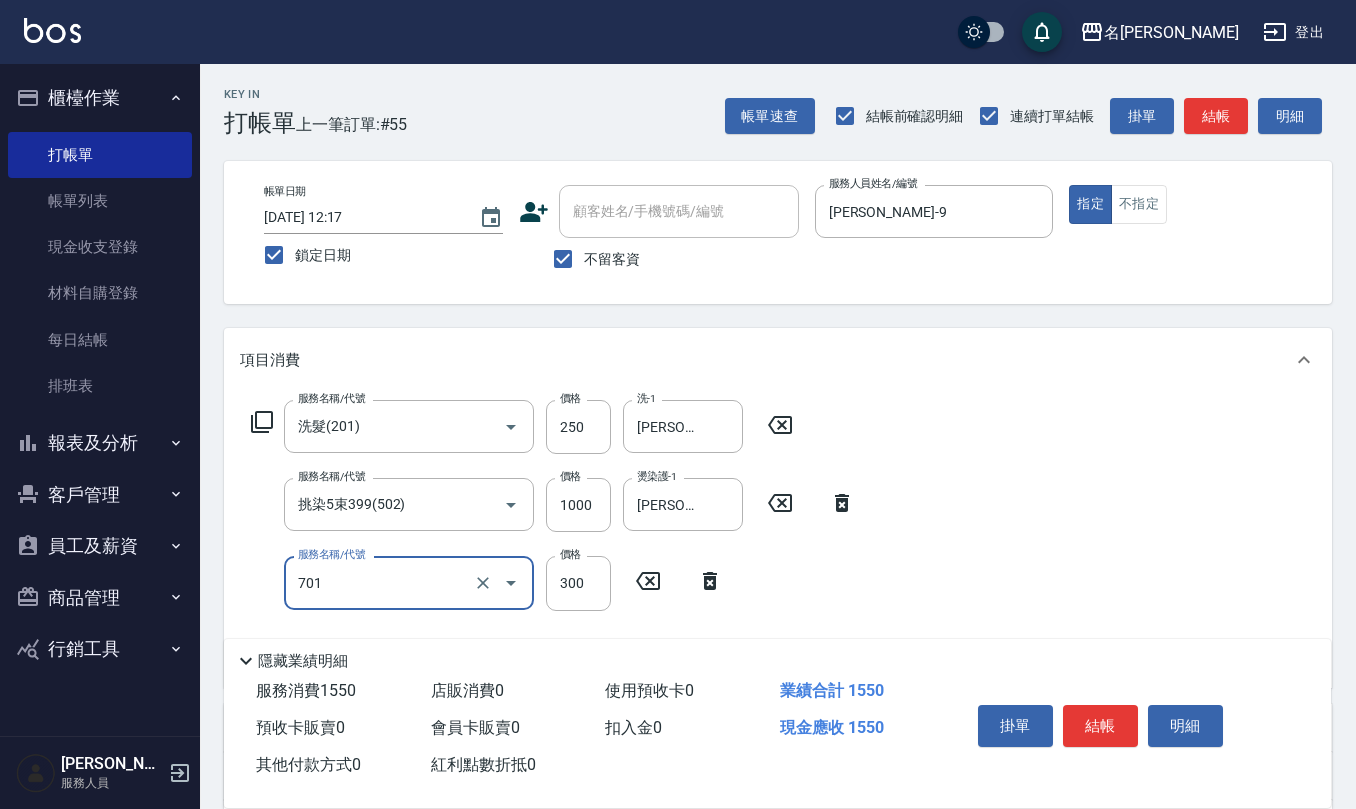 type on "自備護髮(701)" 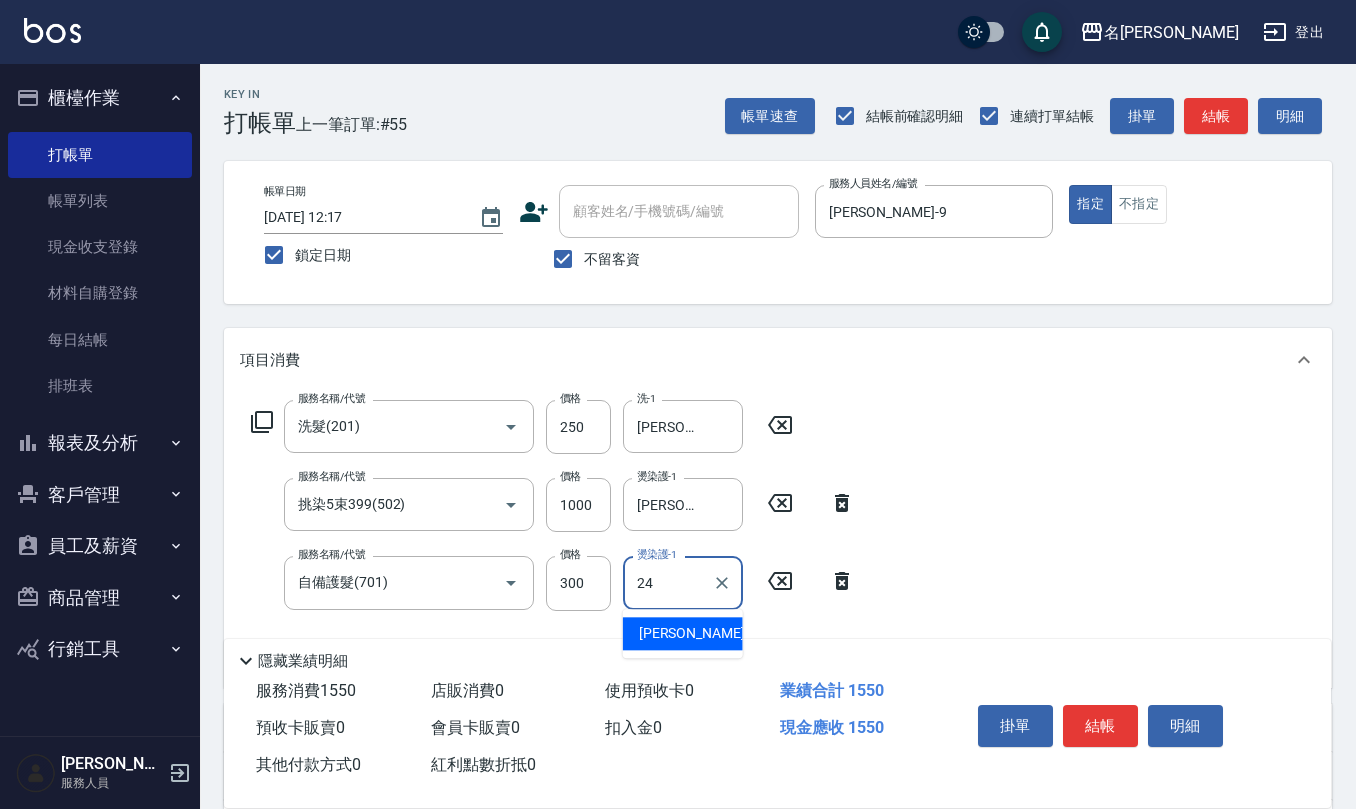 type on "[PERSON_NAME]-24" 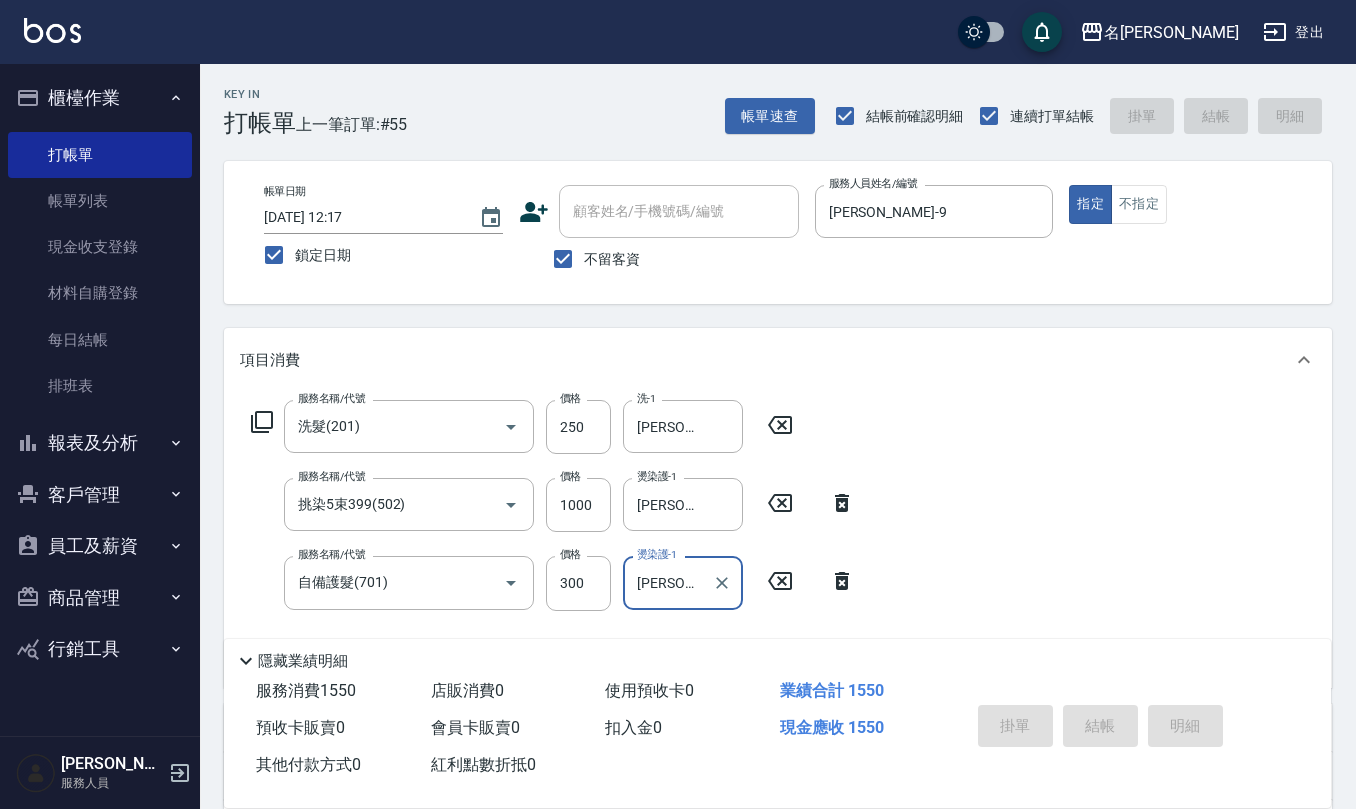 type 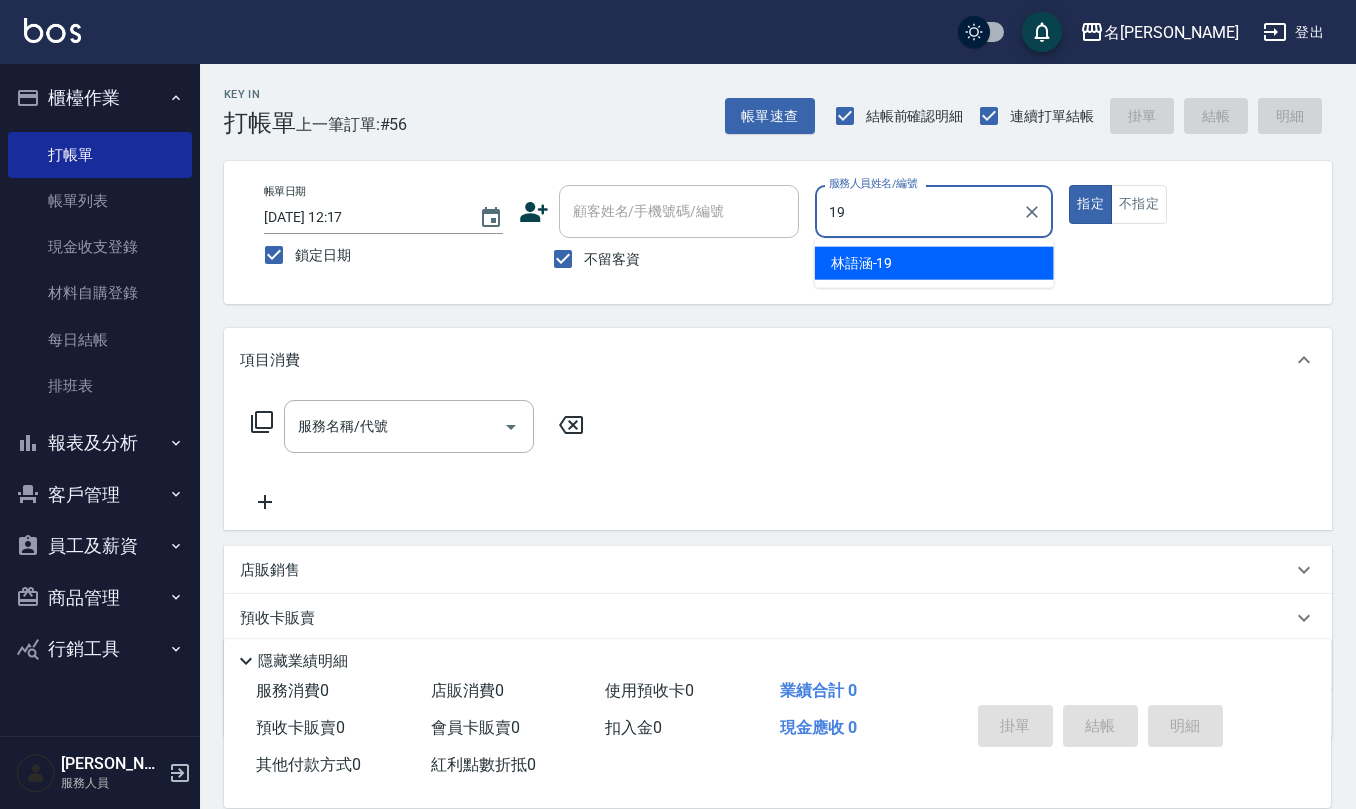 type 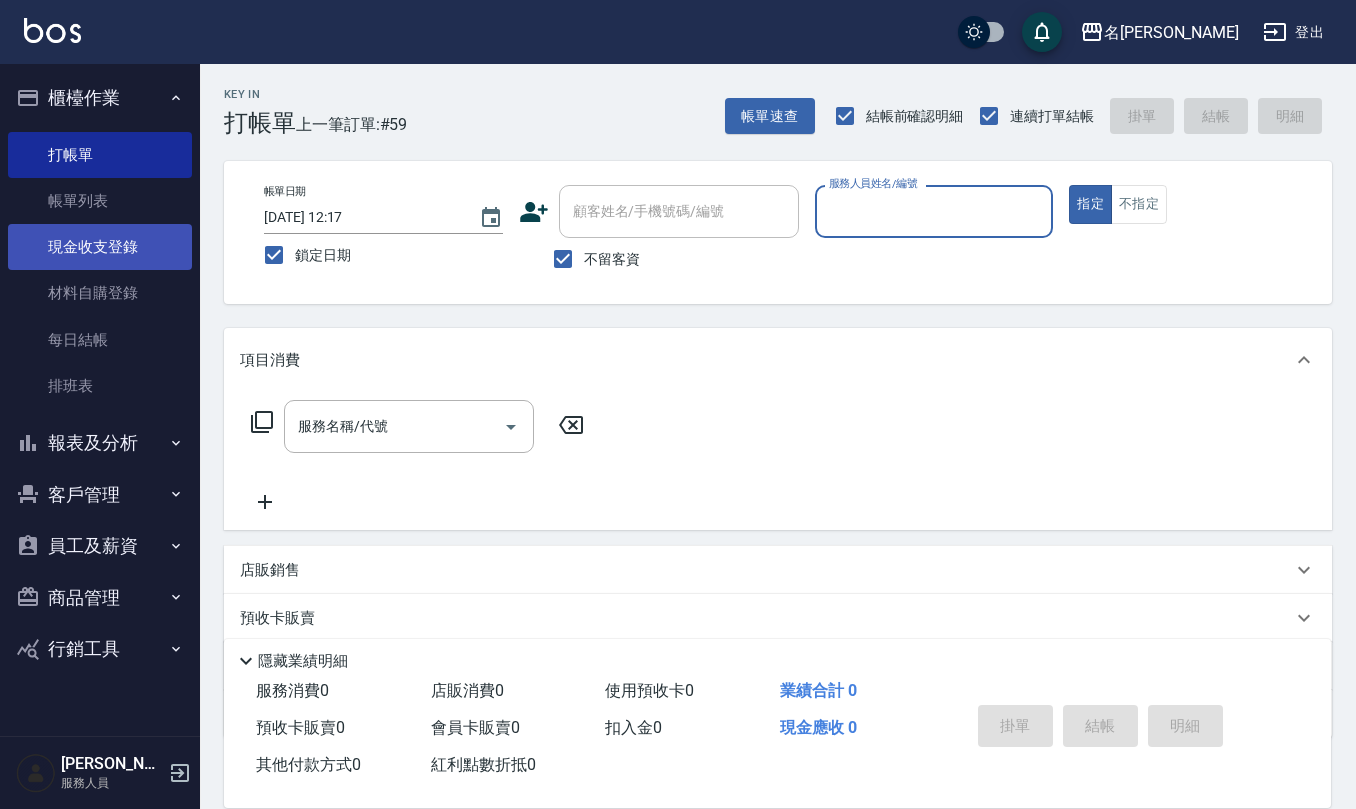 click on "現金收支登錄" at bounding box center [100, 247] 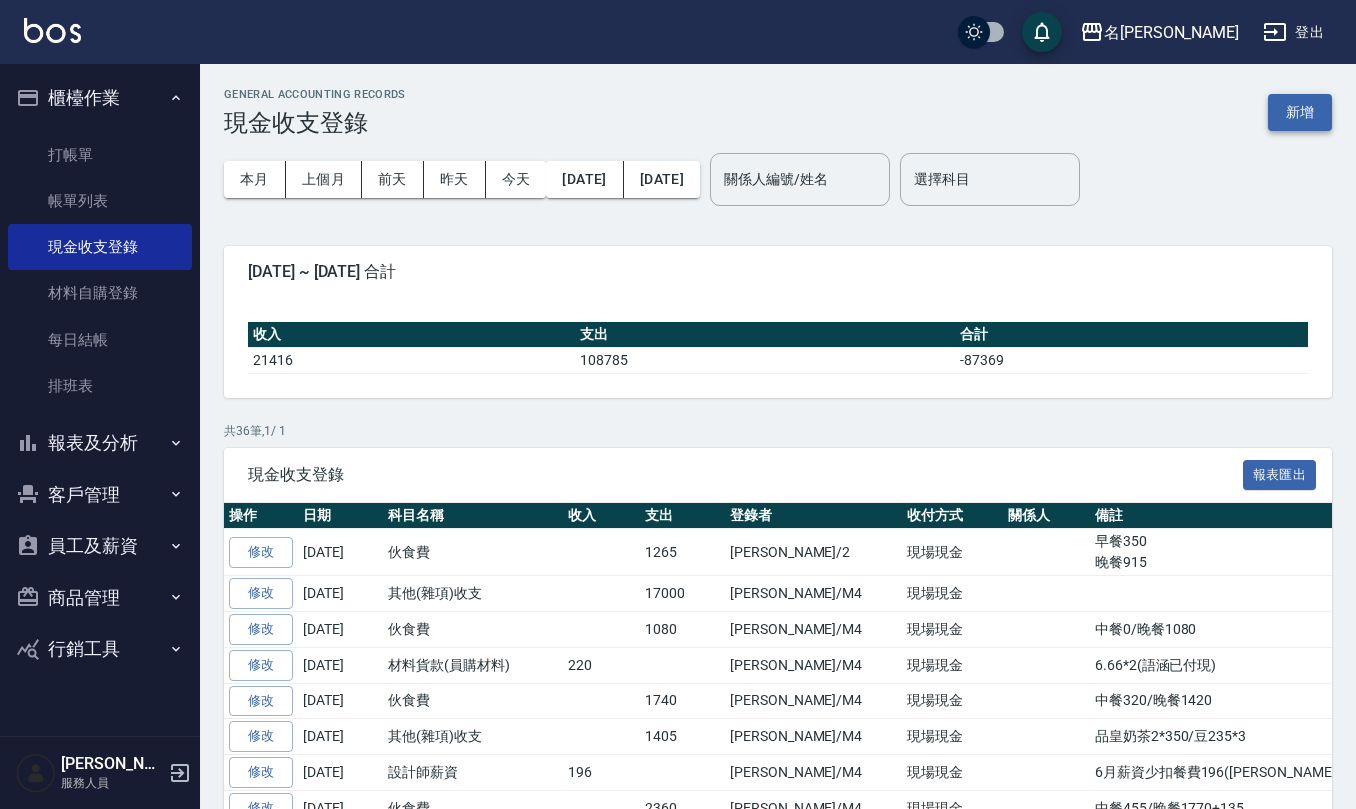 click on "新增" at bounding box center (1300, 112) 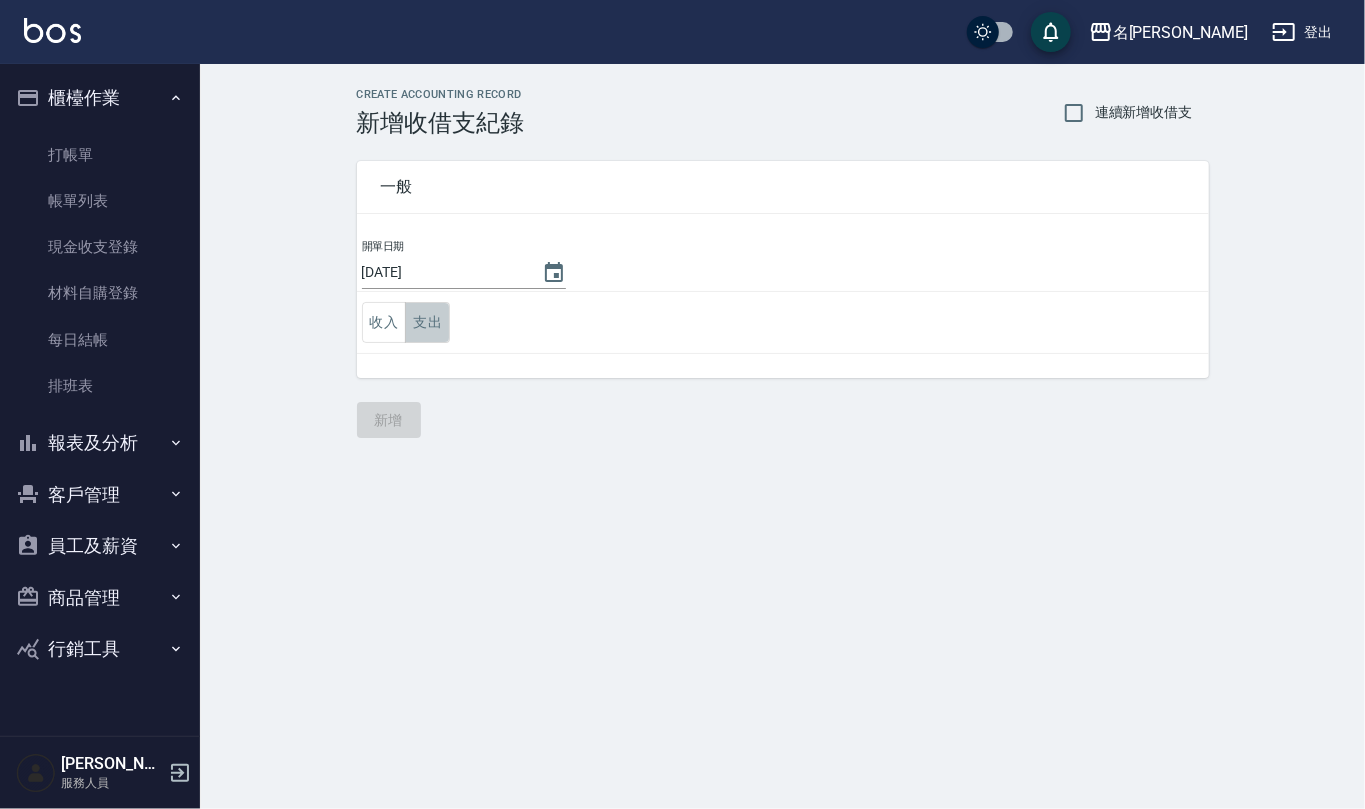 click on "支出" at bounding box center (427, 322) 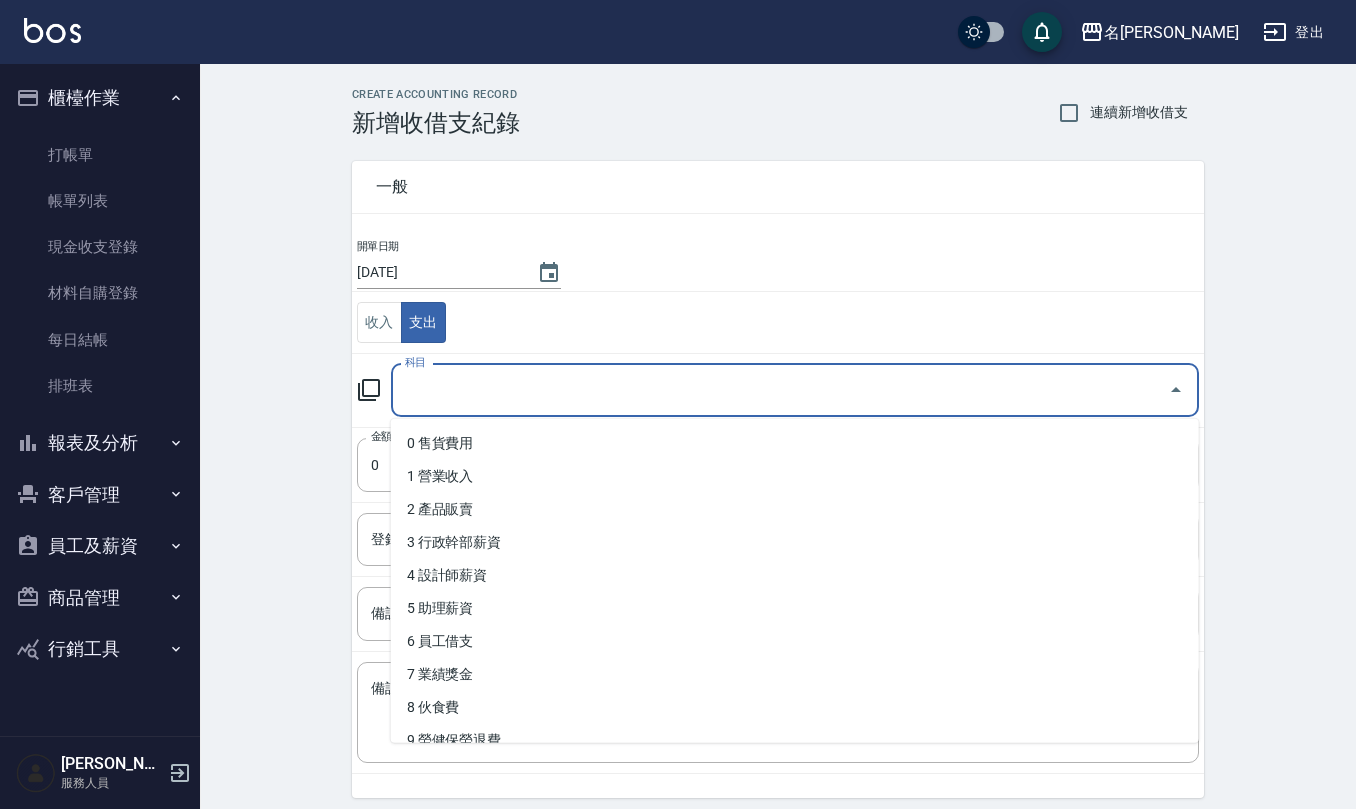 click on "科目" at bounding box center [780, 390] 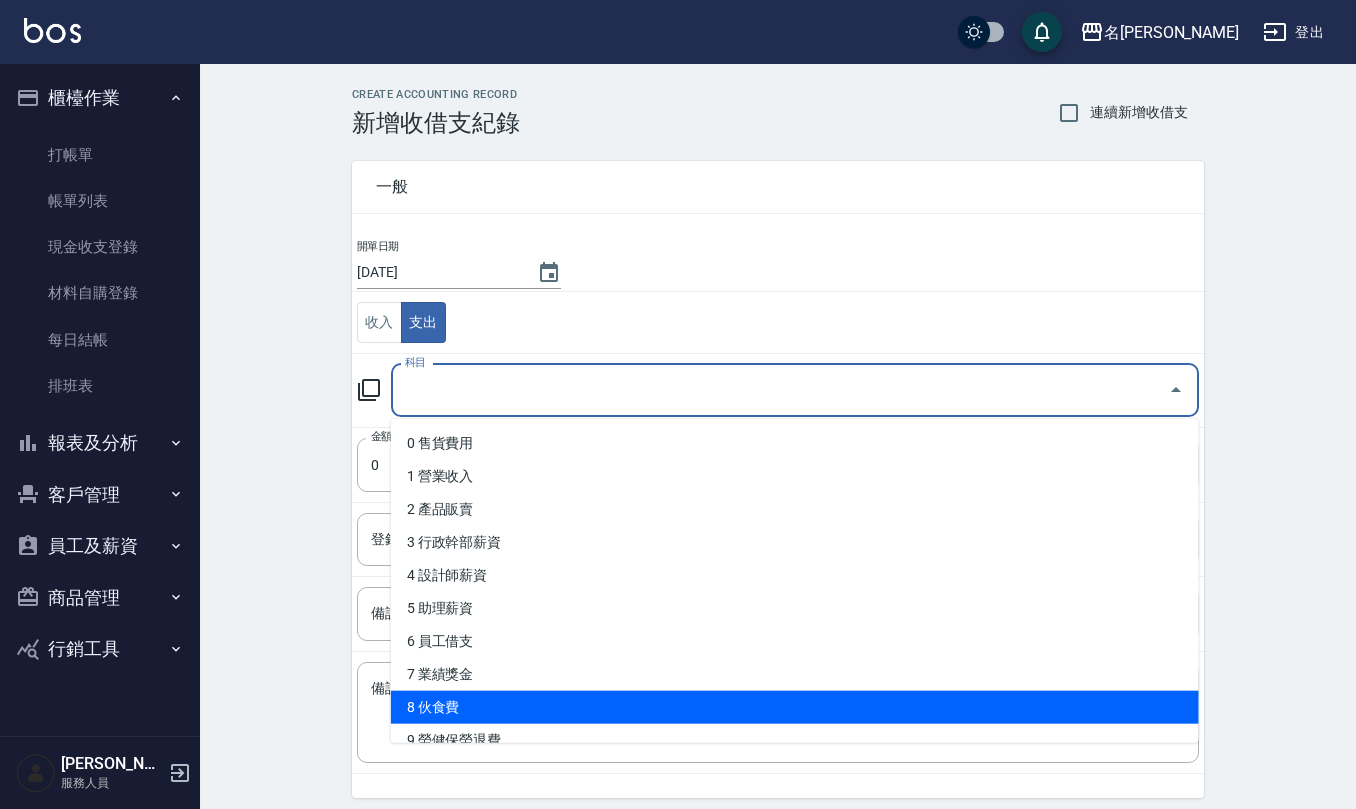 click on "8 伙食費" at bounding box center (795, 707) 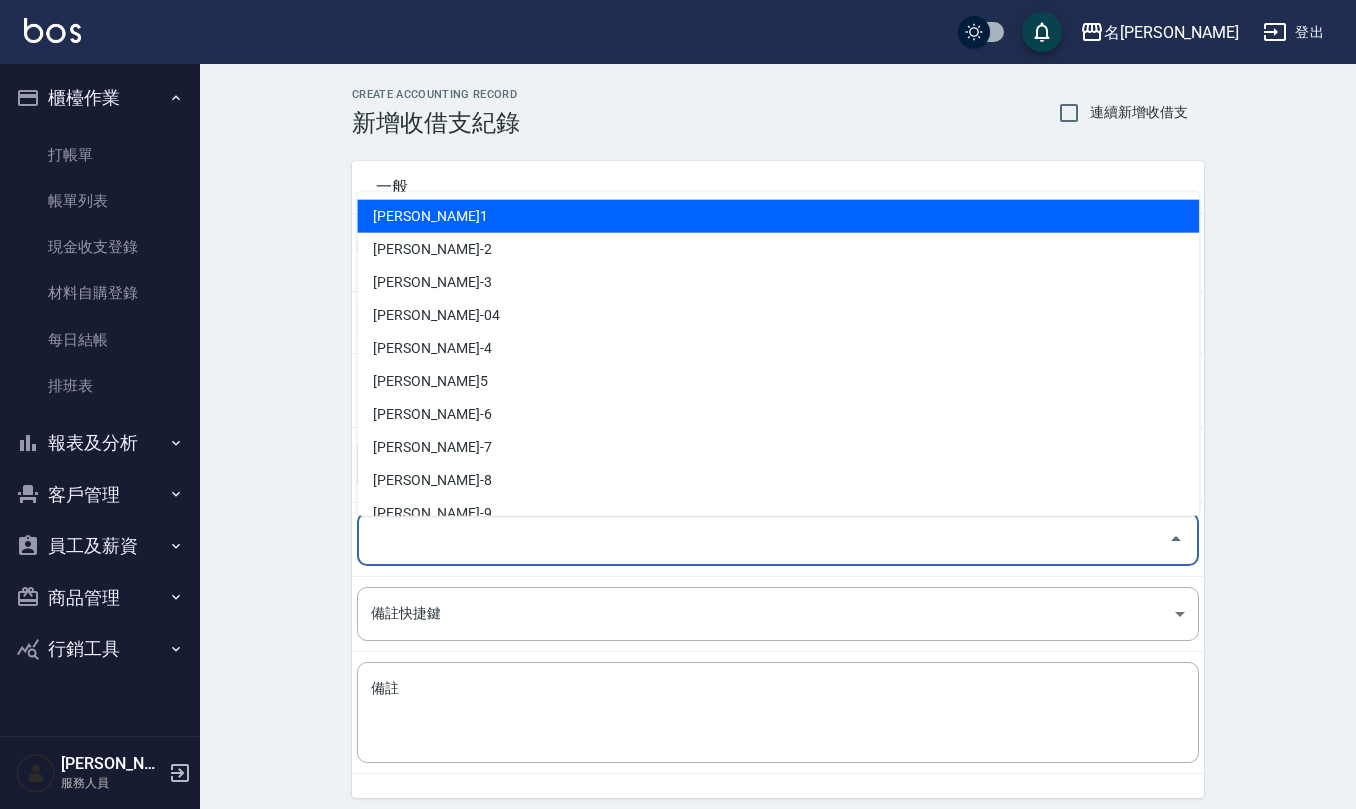 click on "登錄者" at bounding box center [763, 539] 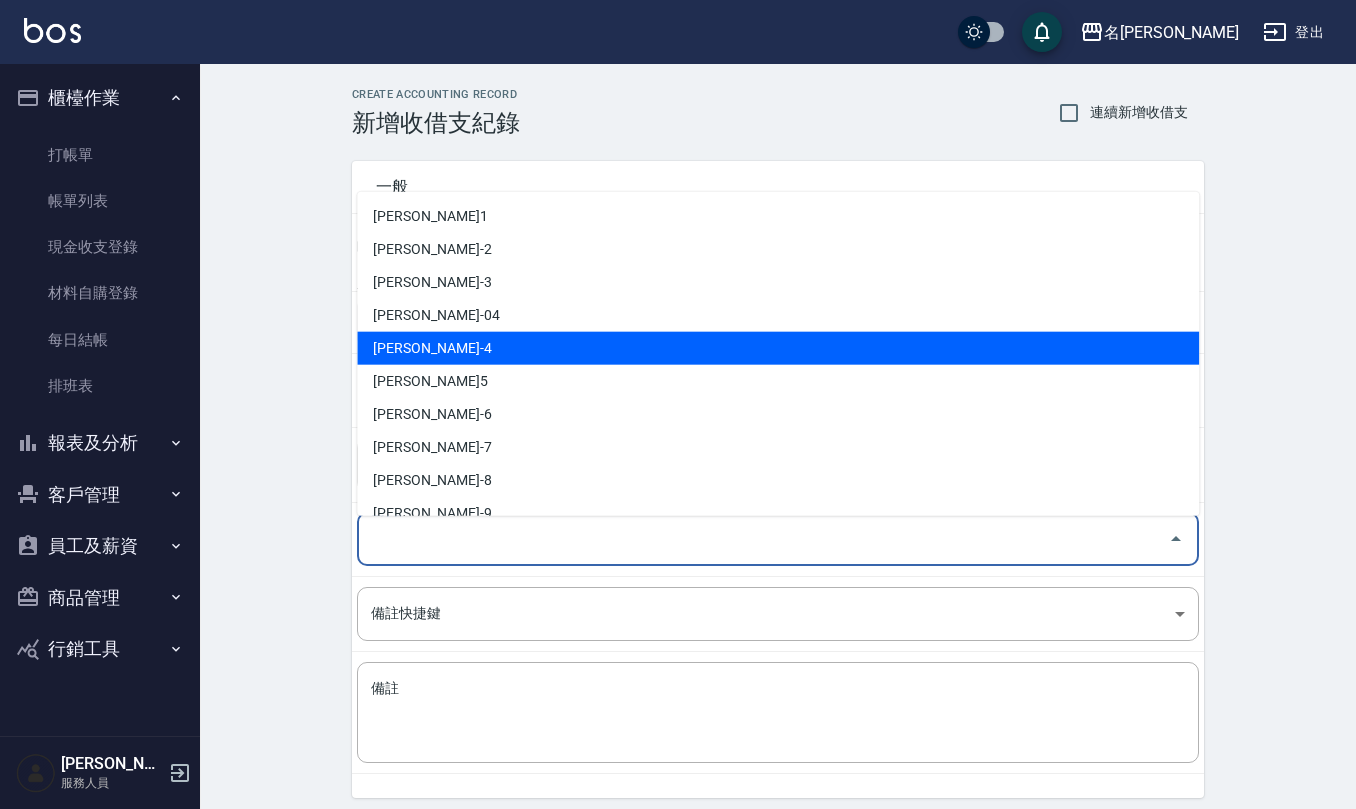 click on "[PERSON_NAME]-4" at bounding box center [778, 348] 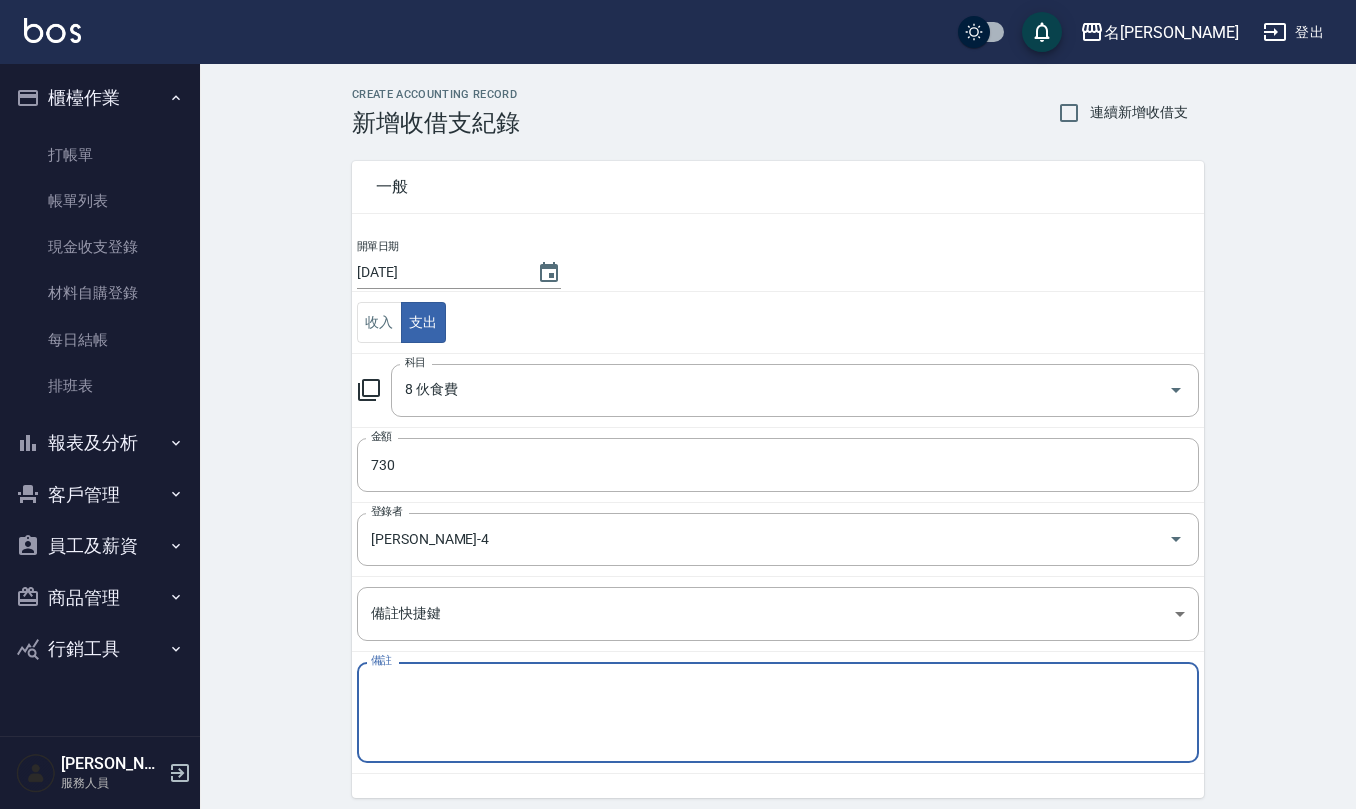 click on "備註" at bounding box center [778, 713] 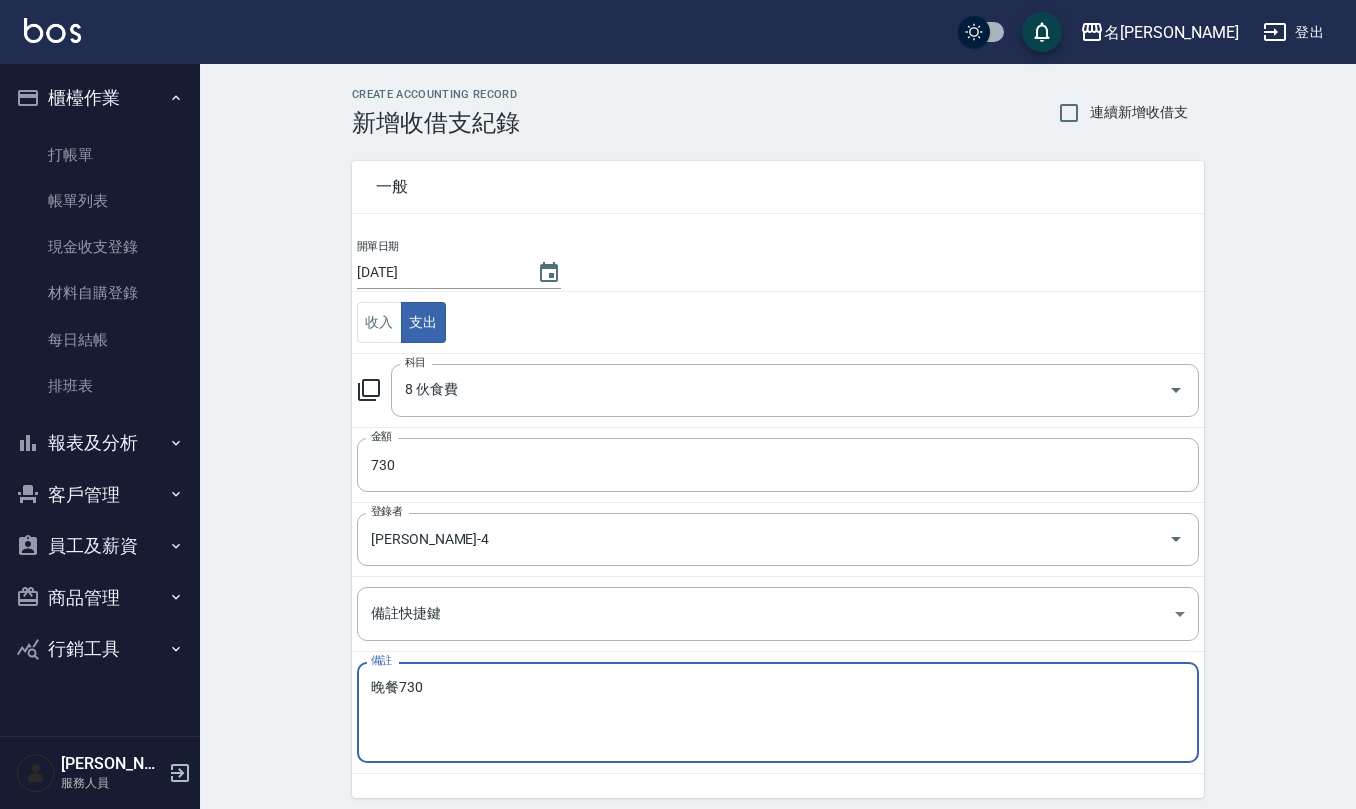 scroll, scrollTop: 76, scrollLeft: 0, axis: vertical 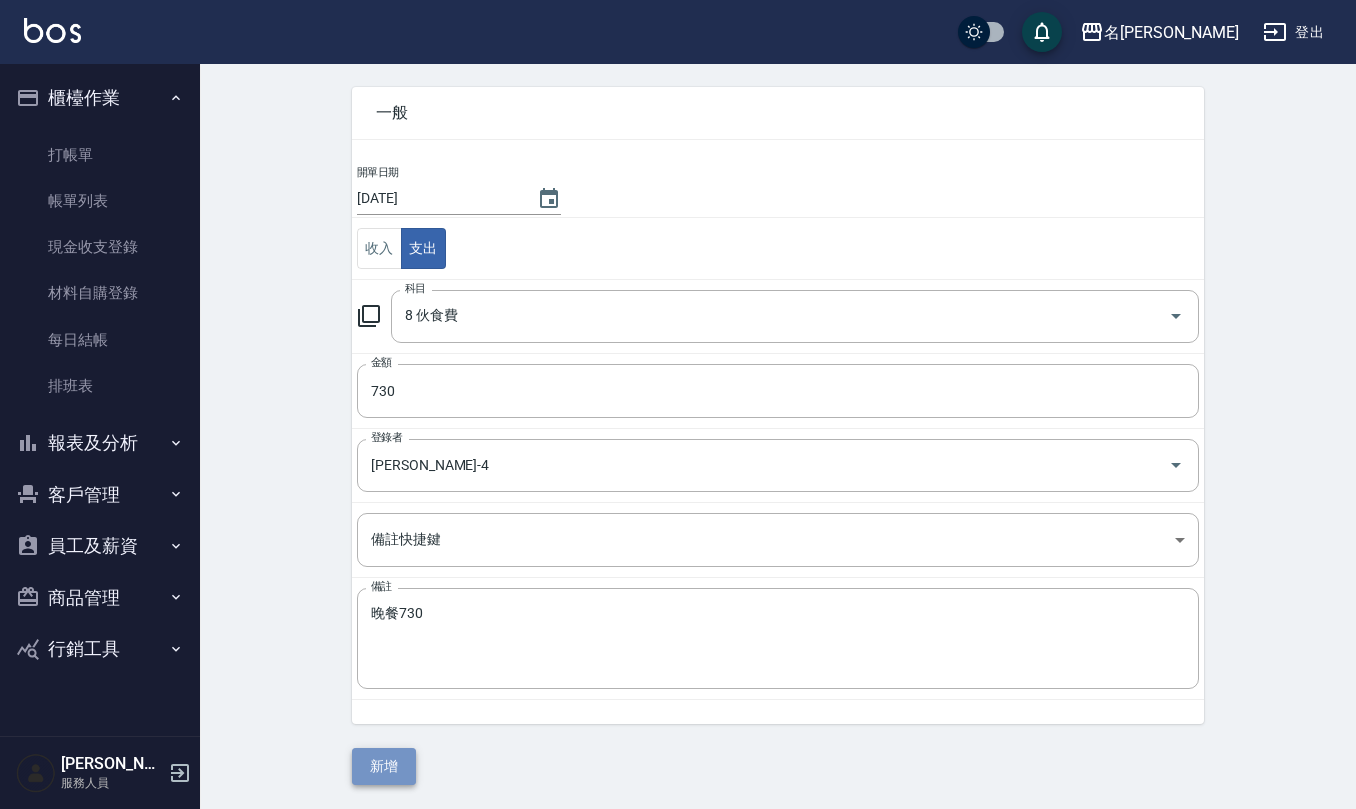 click on "新增" at bounding box center (384, 766) 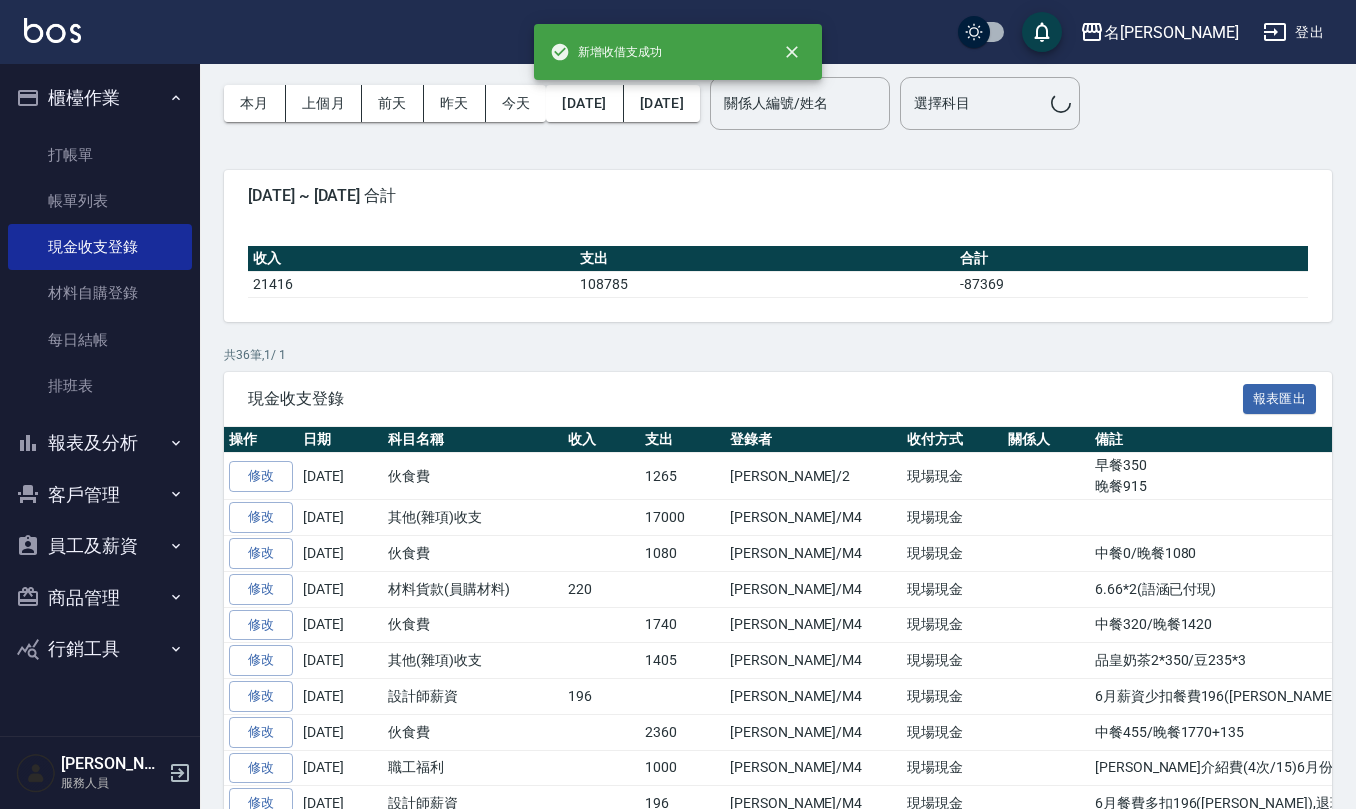 scroll, scrollTop: 0, scrollLeft: 0, axis: both 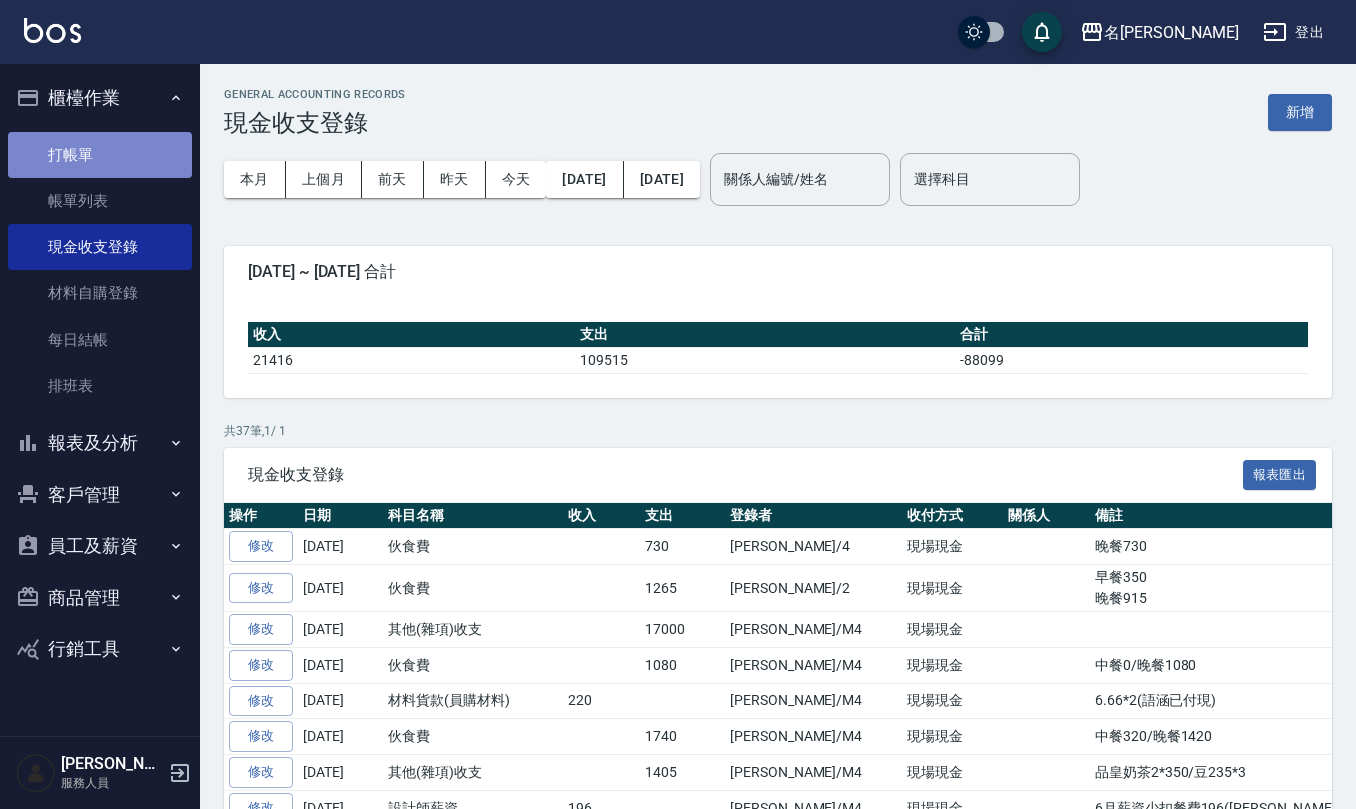 click on "打帳單" at bounding box center [100, 155] 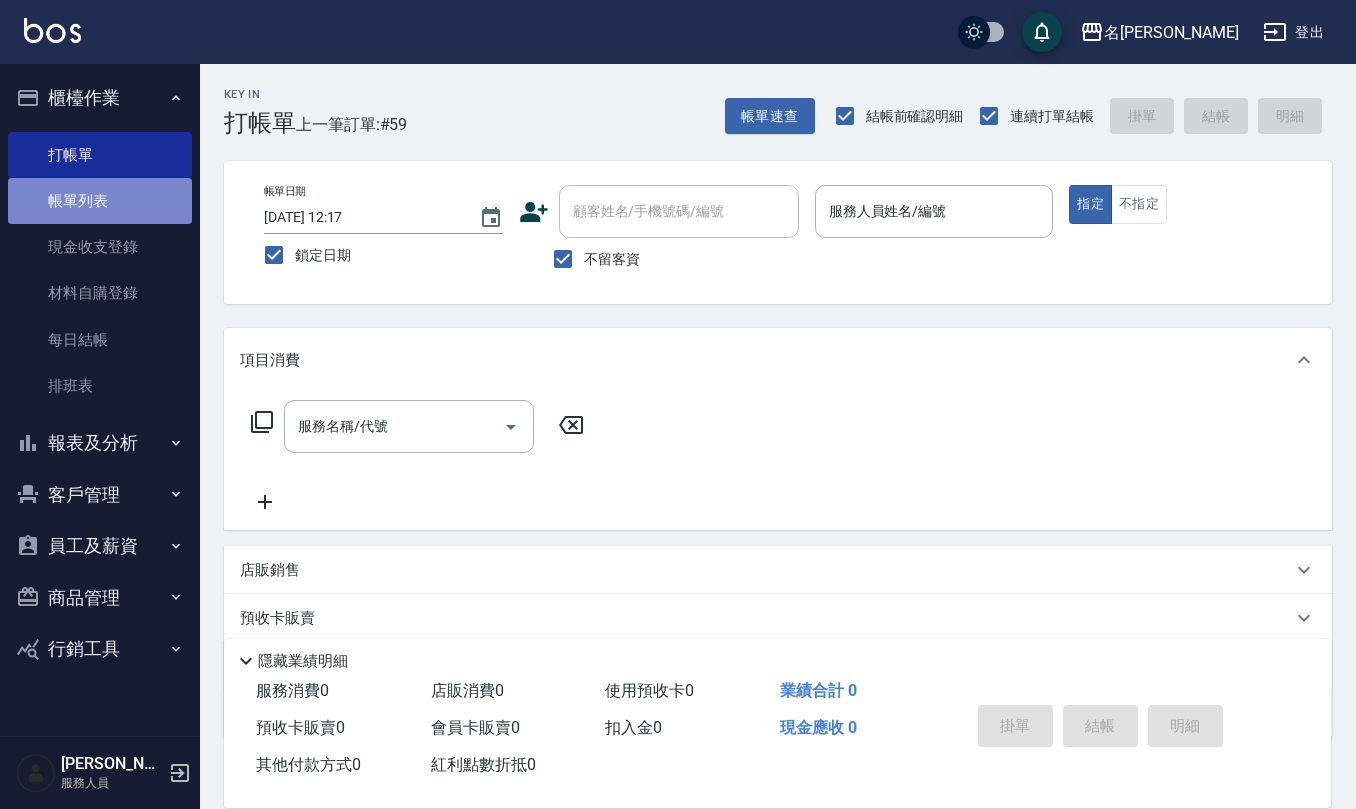 click on "帳單列表" at bounding box center [100, 201] 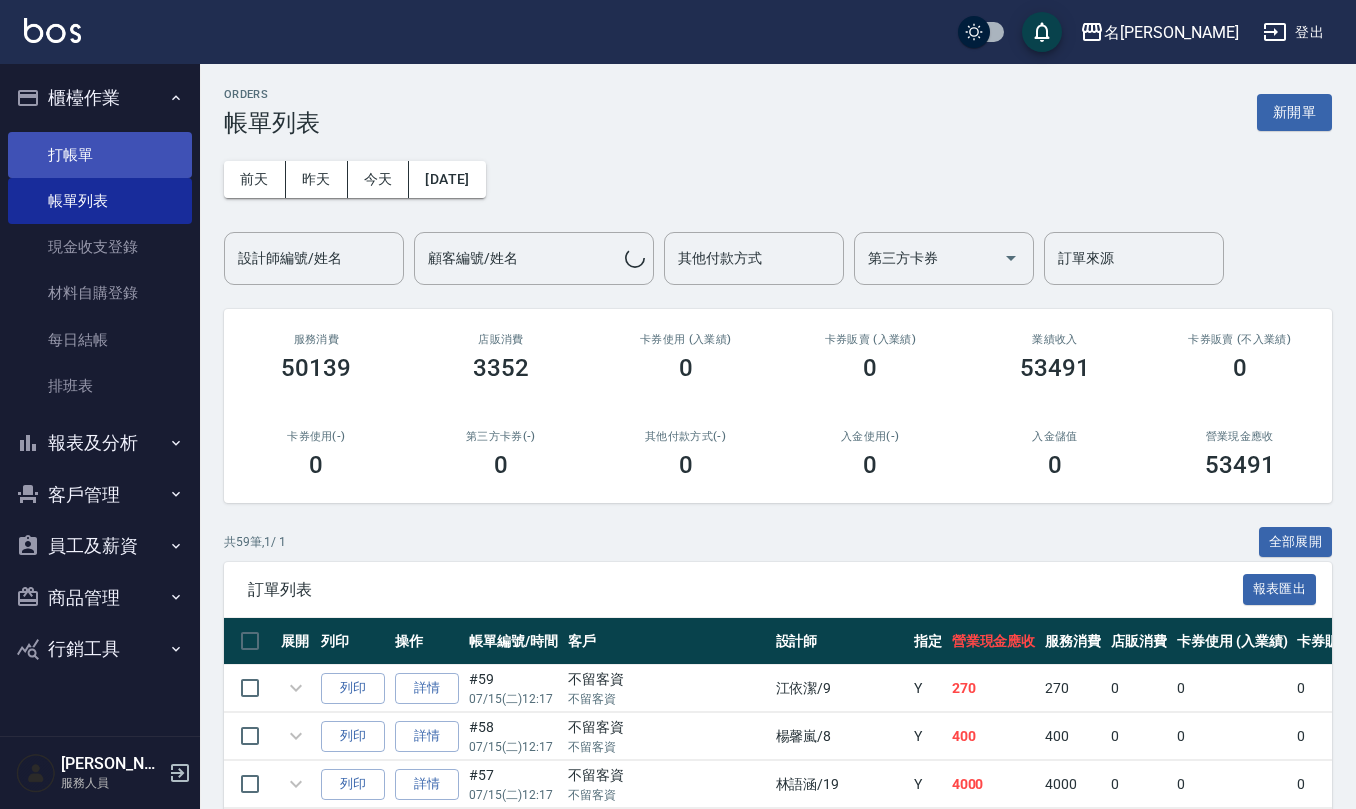 click on "打帳單" at bounding box center (100, 155) 